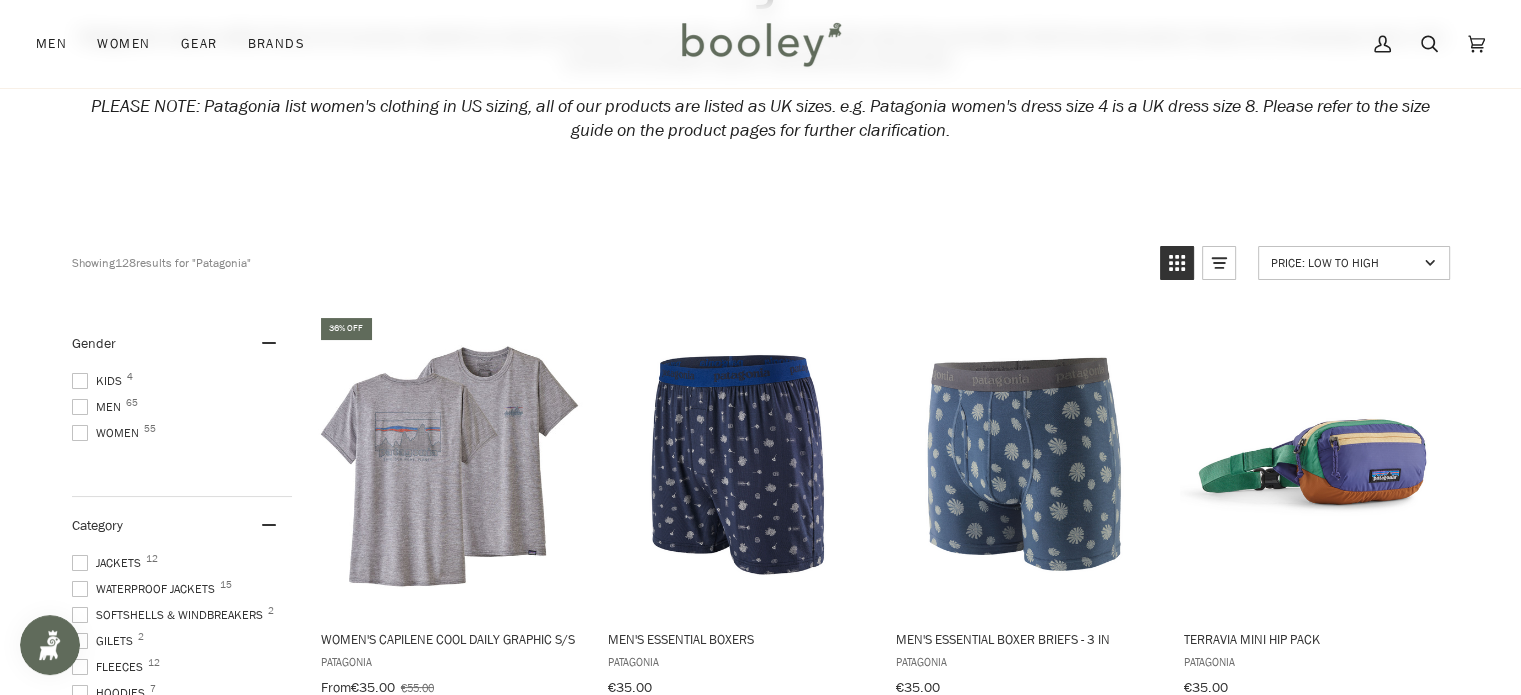 scroll, scrollTop: 197, scrollLeft: 0, axis: vertical 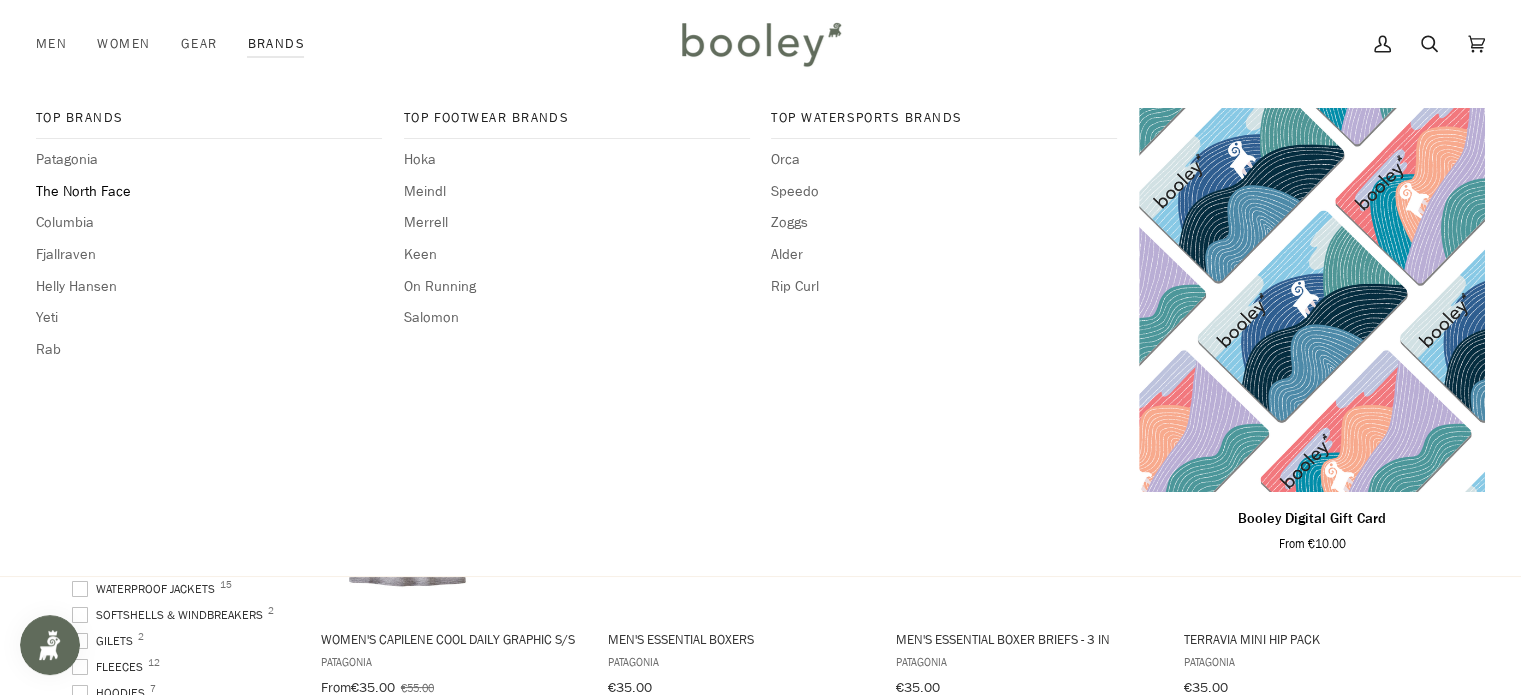 click on "The North Face" at bounding box center (209, 192) 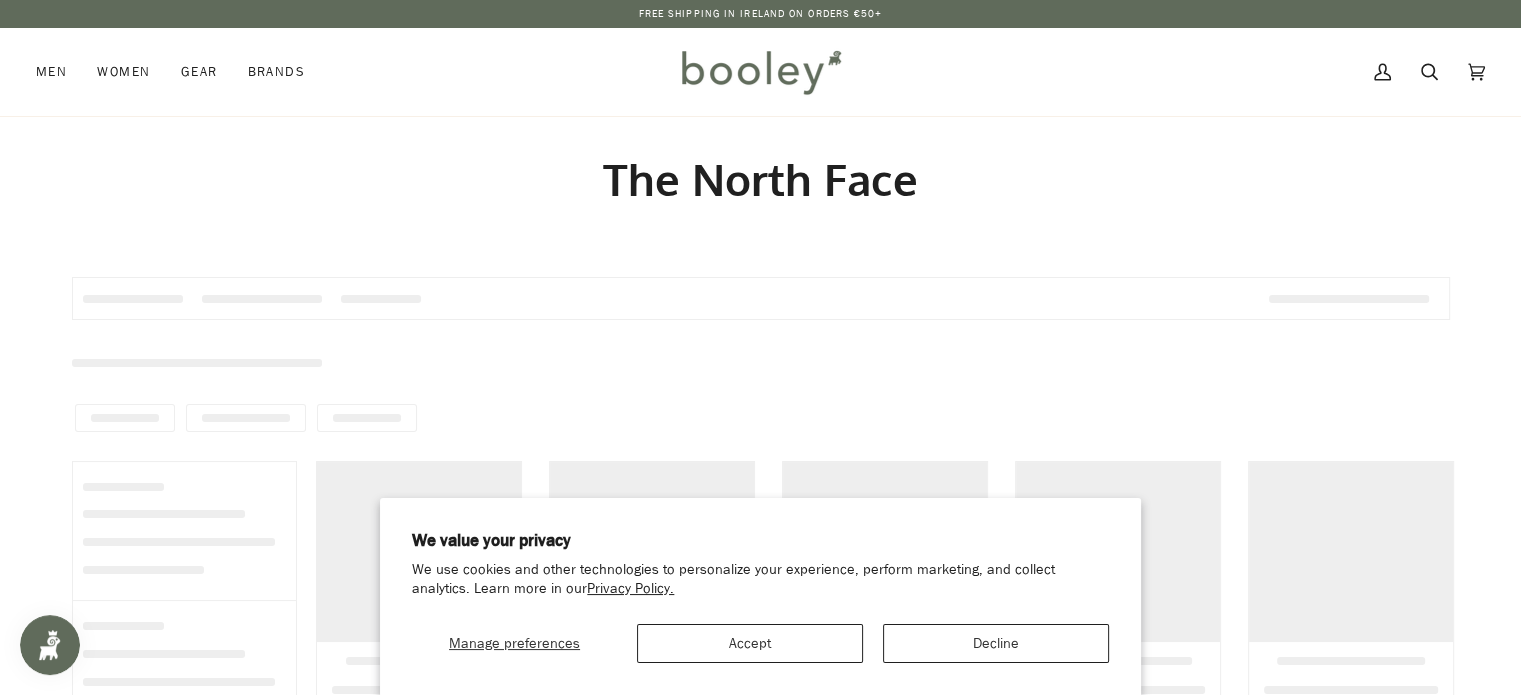 scroll, scrollTop: 0, scrollLeft: 0, axis: both 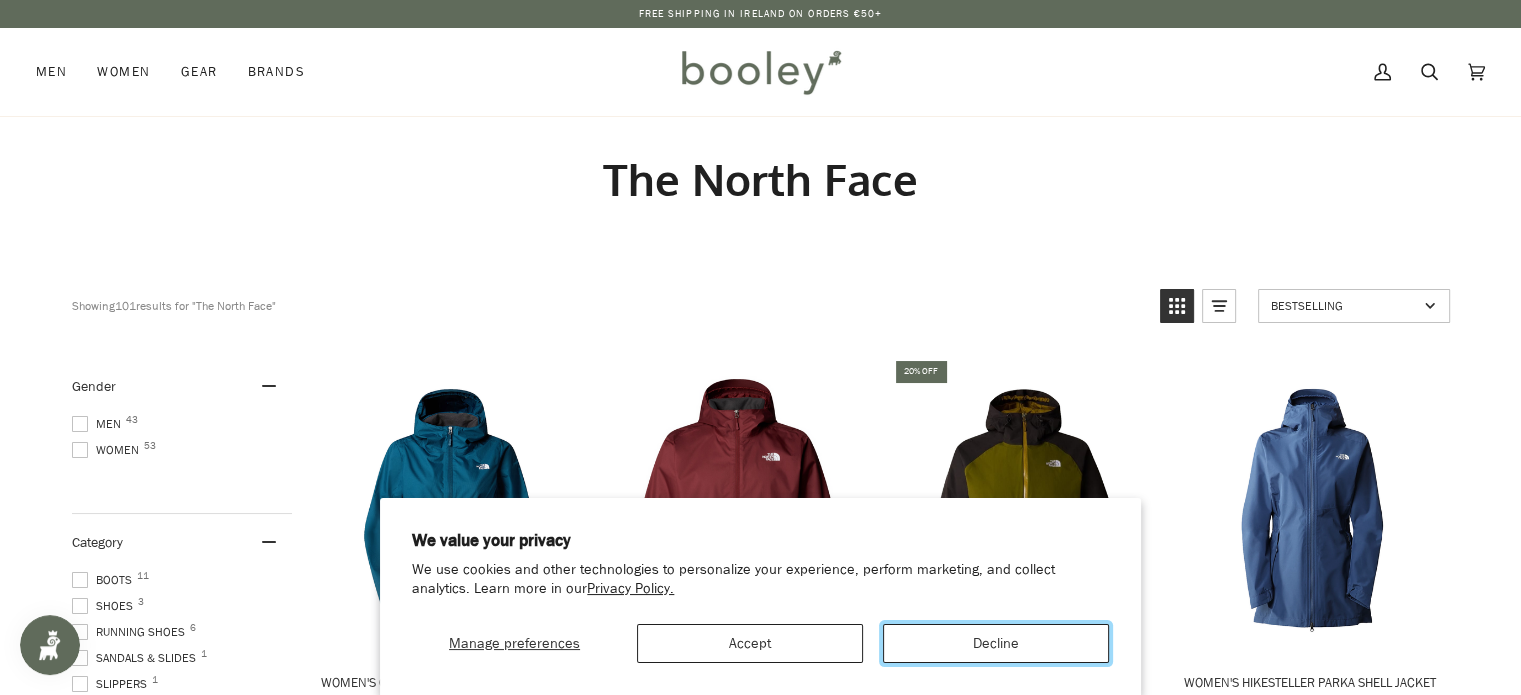 click on "Decline" at bounding box center (996, 643) 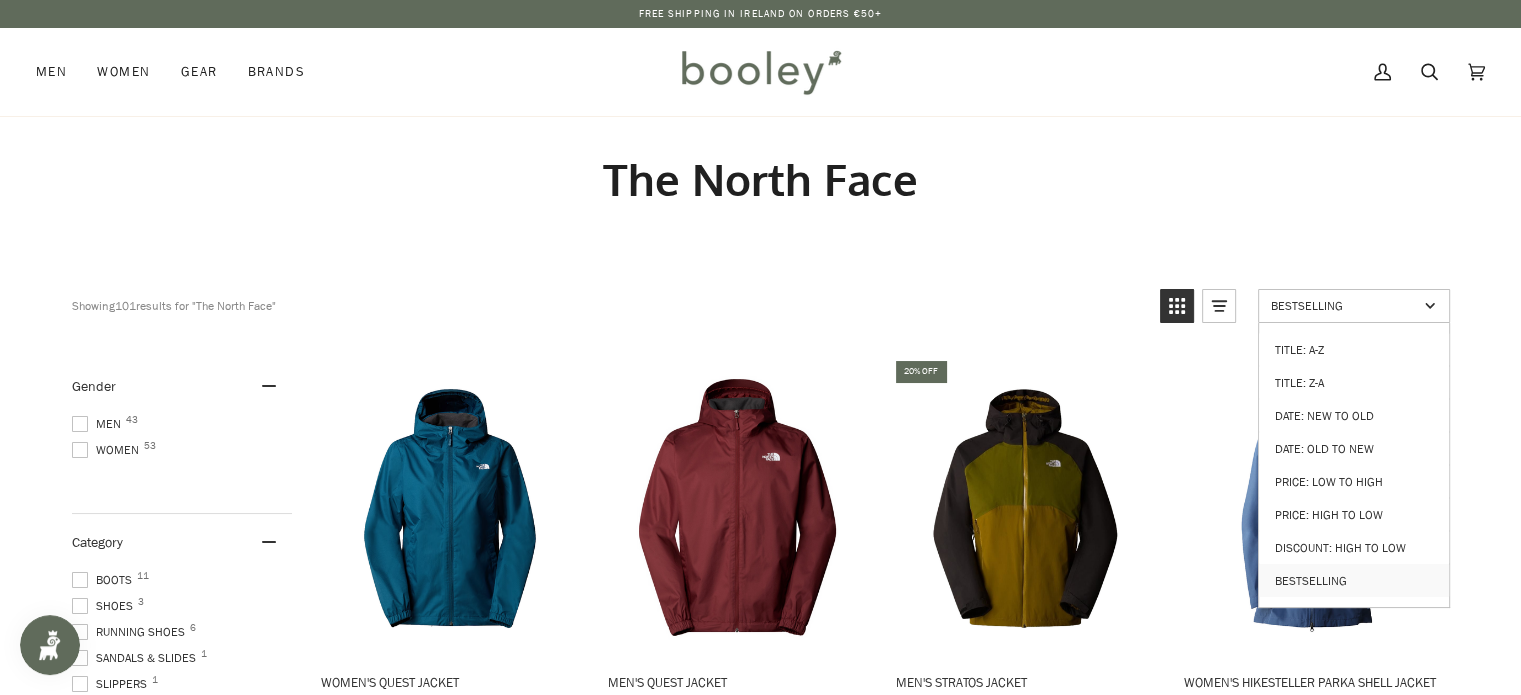 click on "Bestselling" at bounding box center (1354, 306) 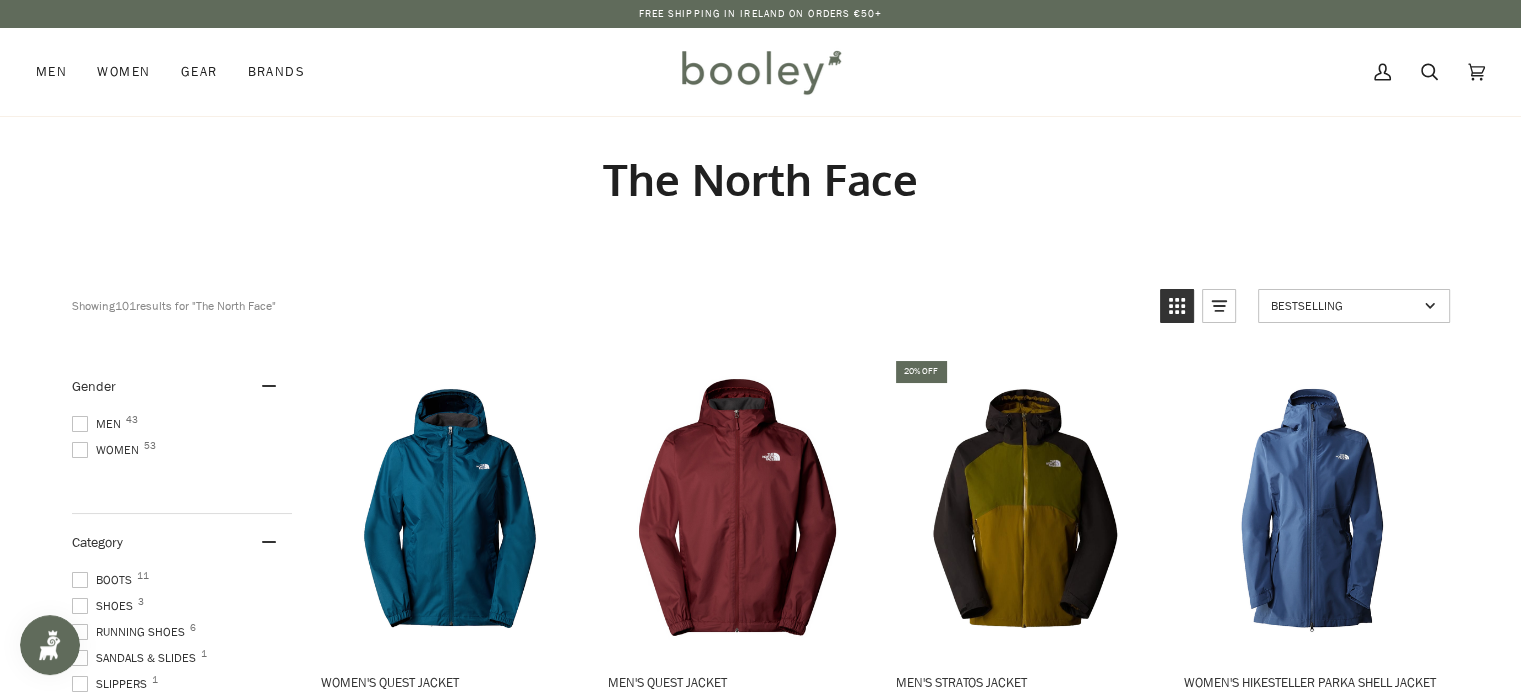 click on "Bestselling" at bounding box center (1344, 305) 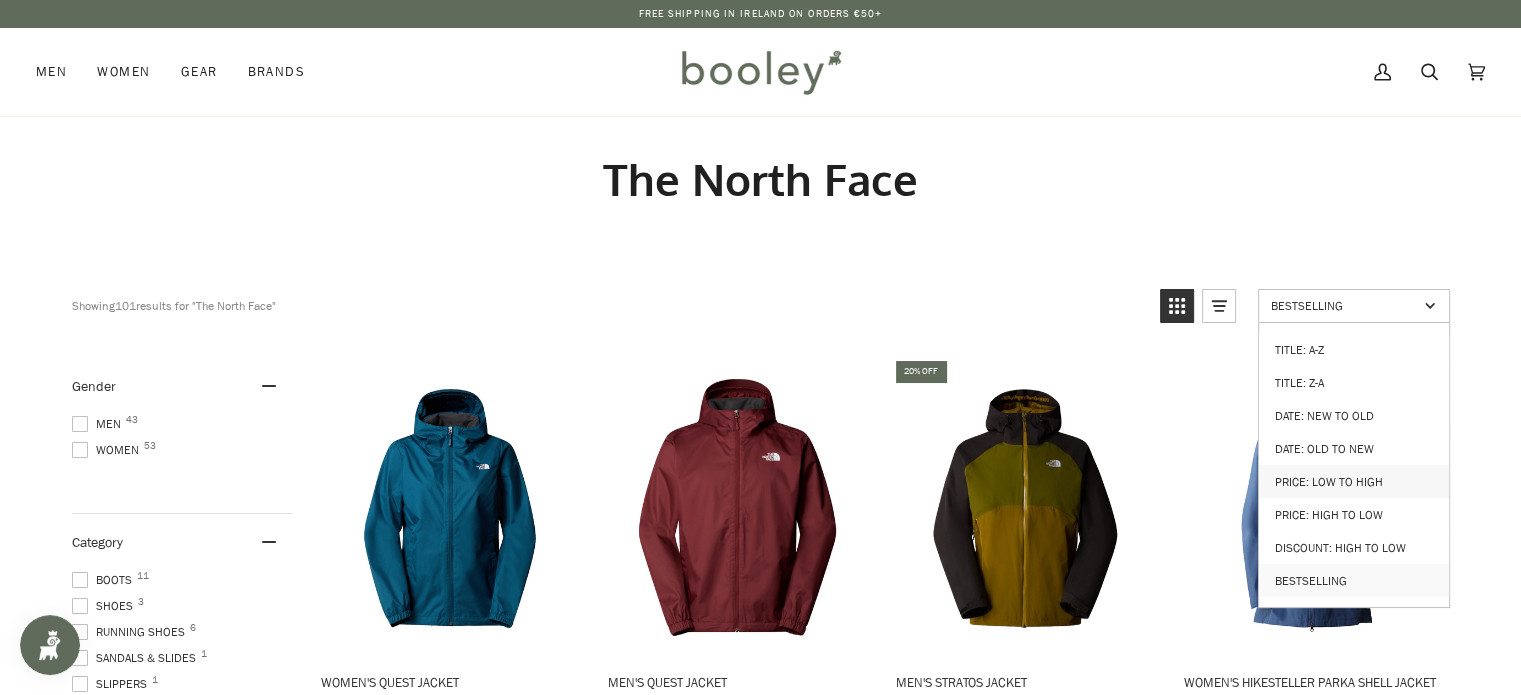 click on "Price: Low to High" at bounding box center [1354, 481] 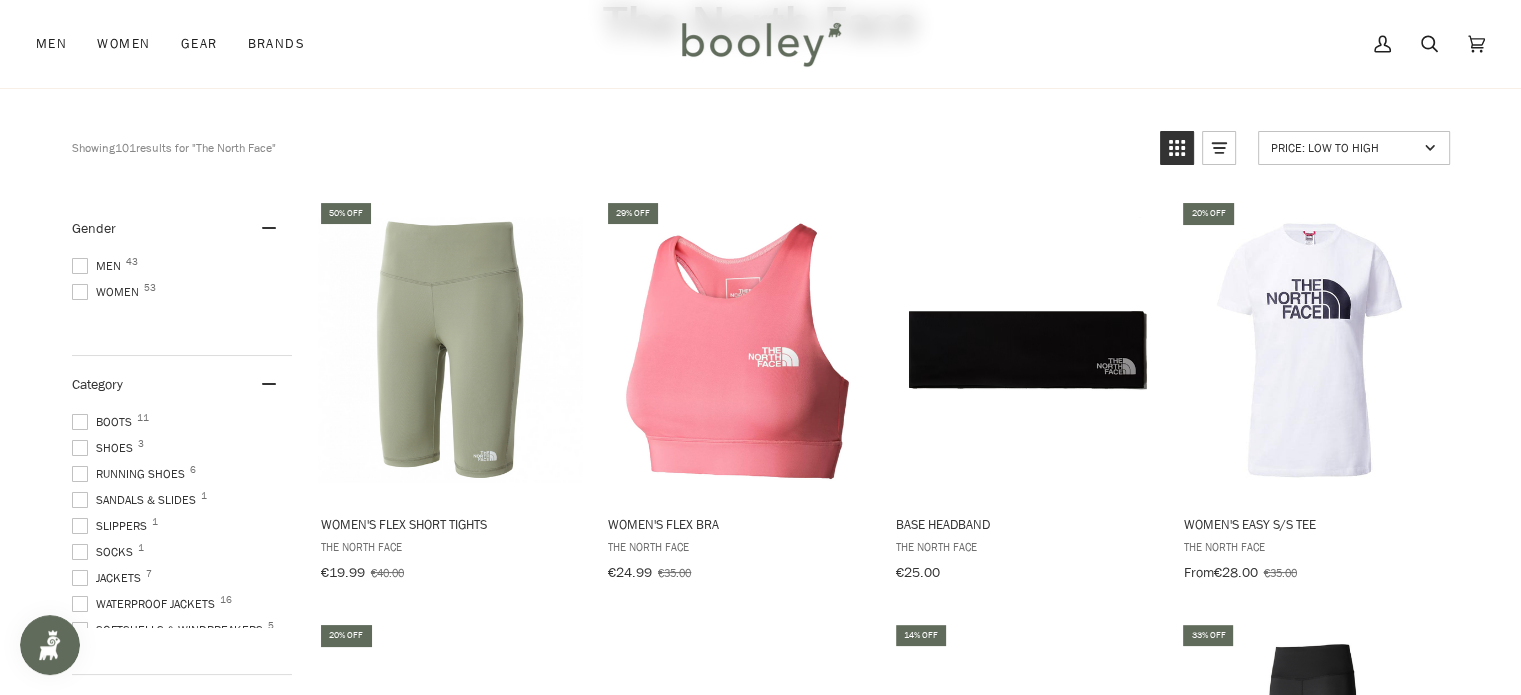 scroll, scrollTop: 166, scrollLeft: 0, axis: vertical 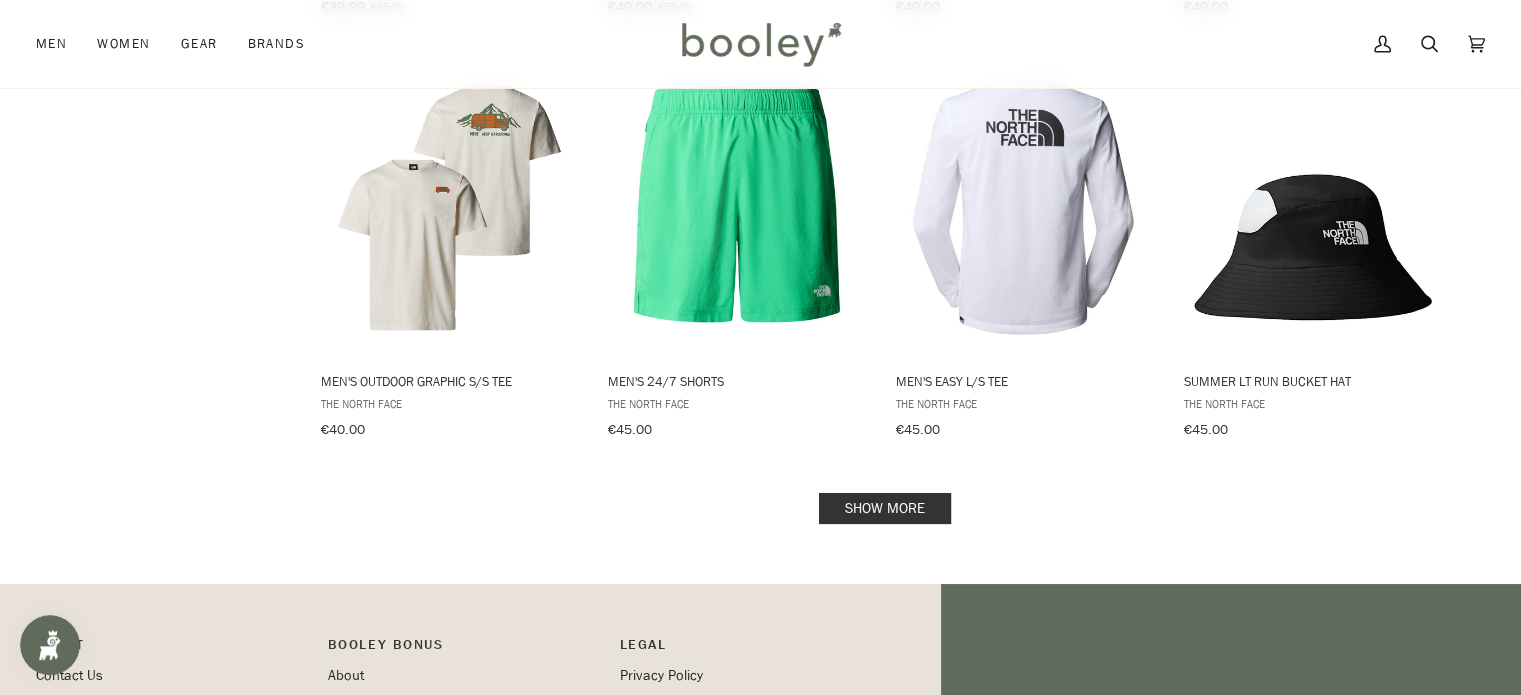 click on "Show more" at bounding box center (885, 508) 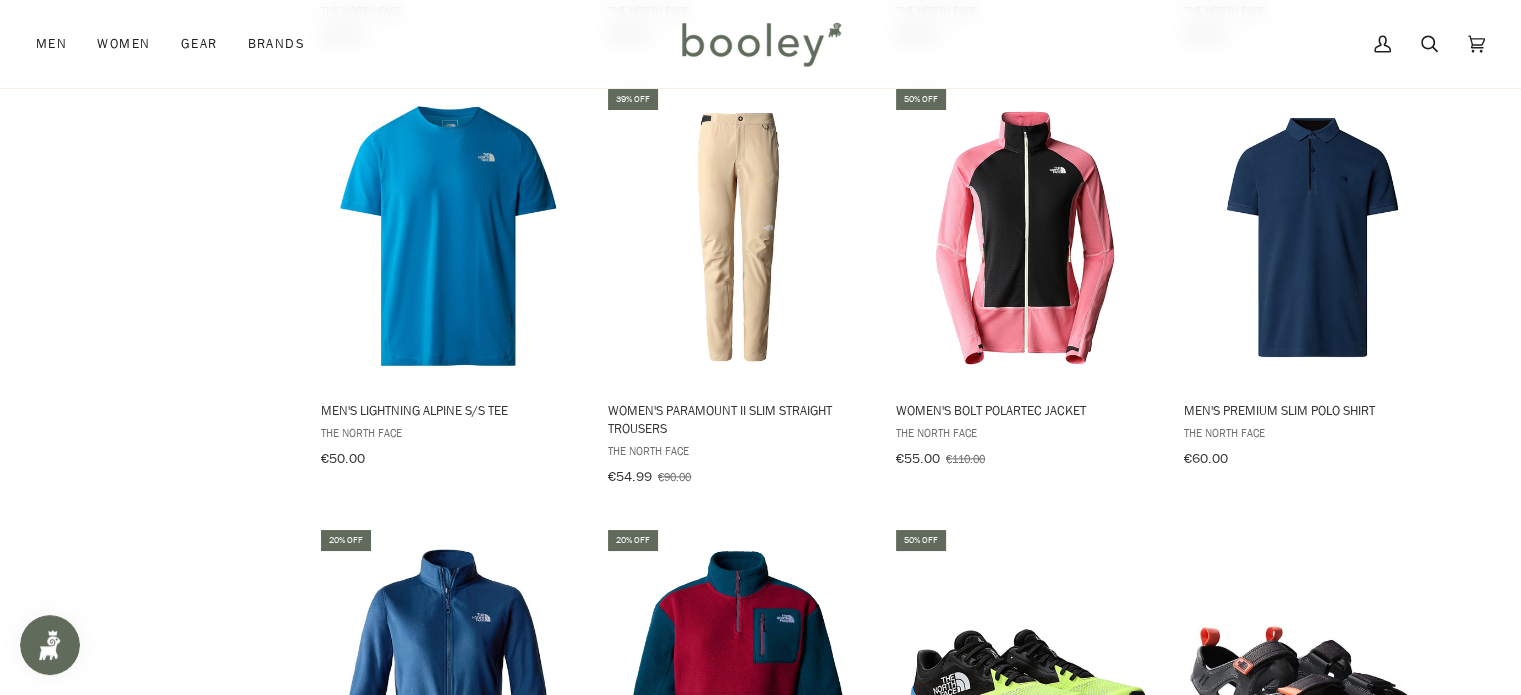 scroll, scrollTop: 2726, scrollLeft: 0, axis: vertical 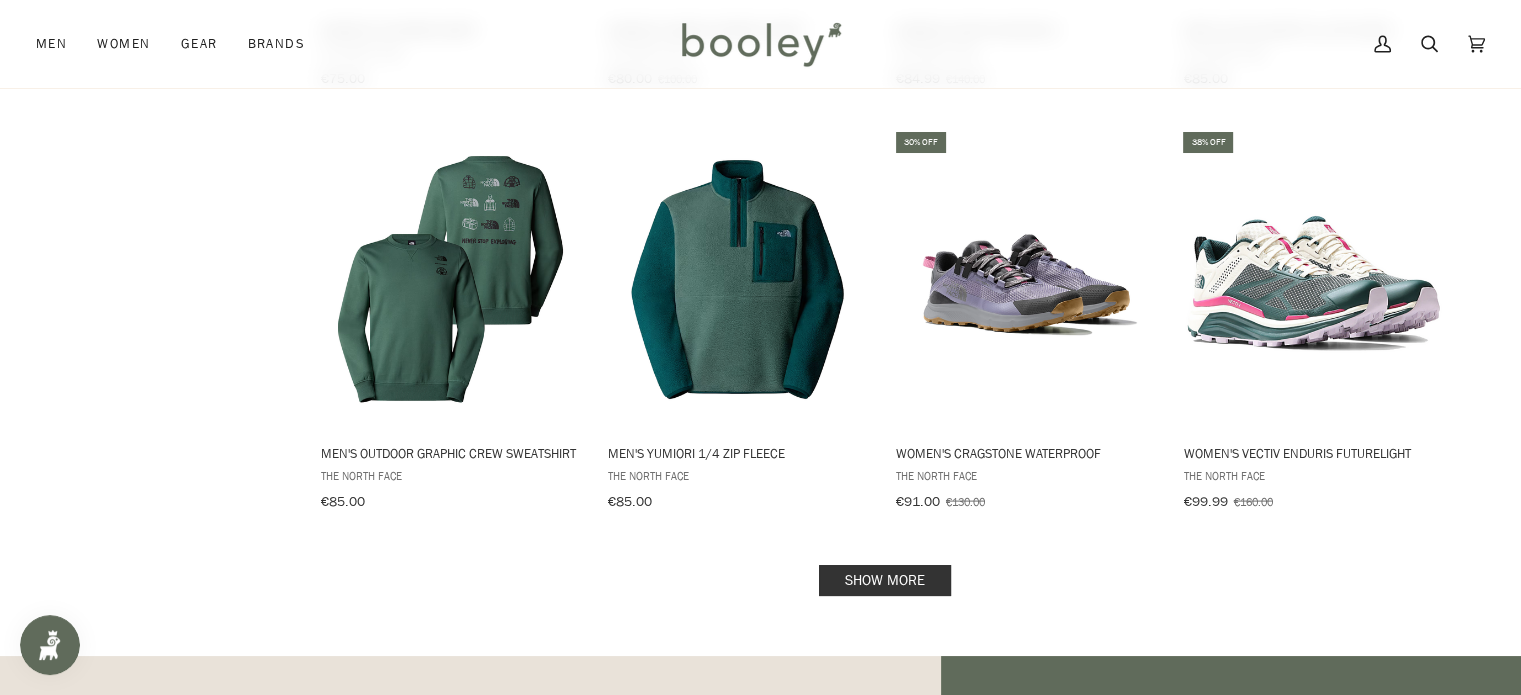 click on "Show more" at bounding box center (885, 580) 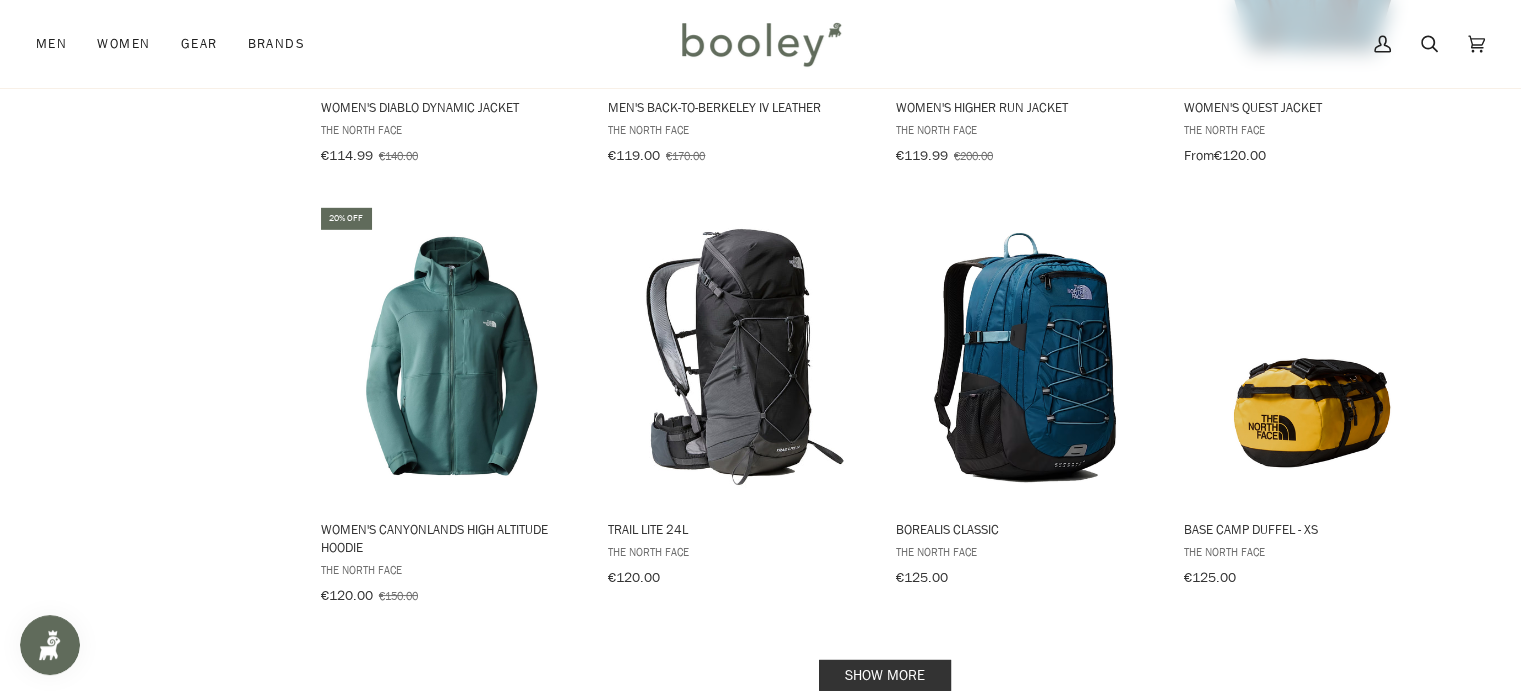 scroll, scrollTop: 6090, scrollLeft: 0, axis: vertical 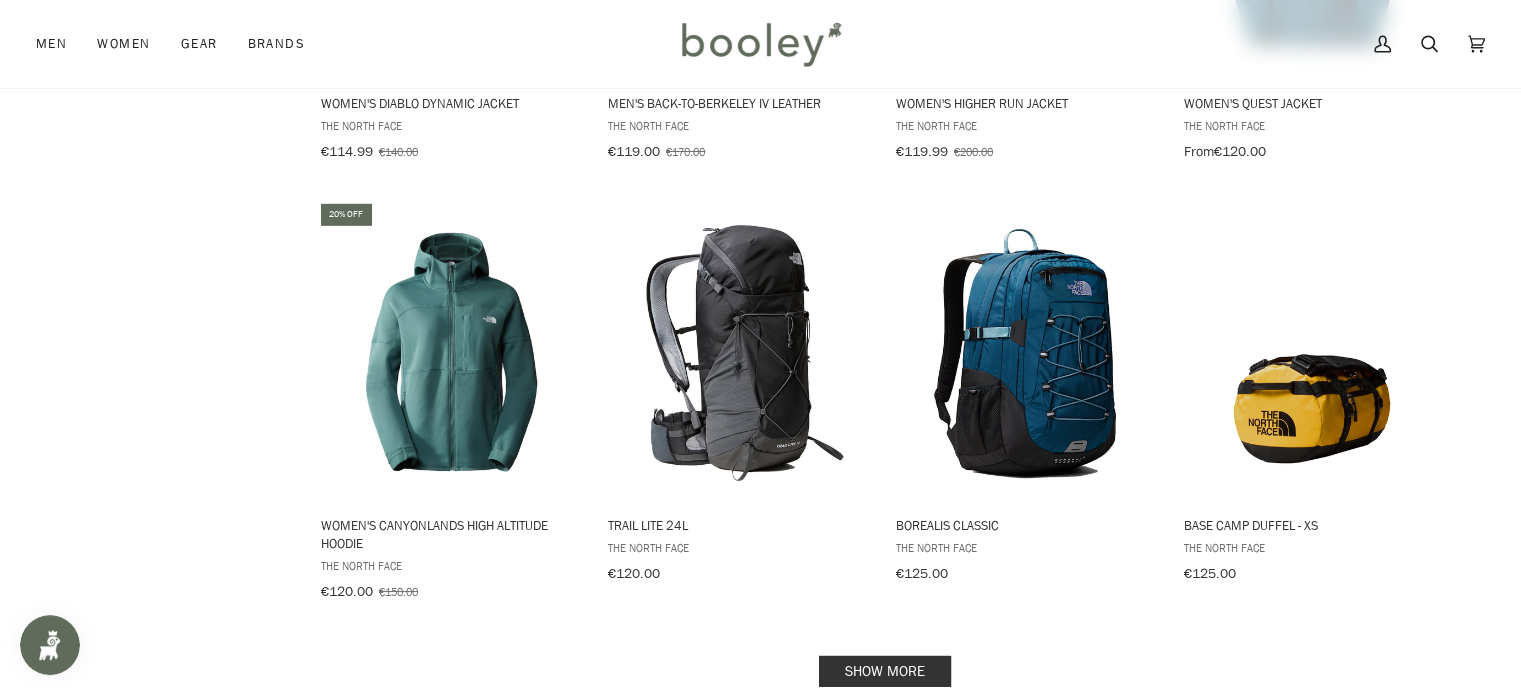 click on "Show more" at bounding box center [885, 671] 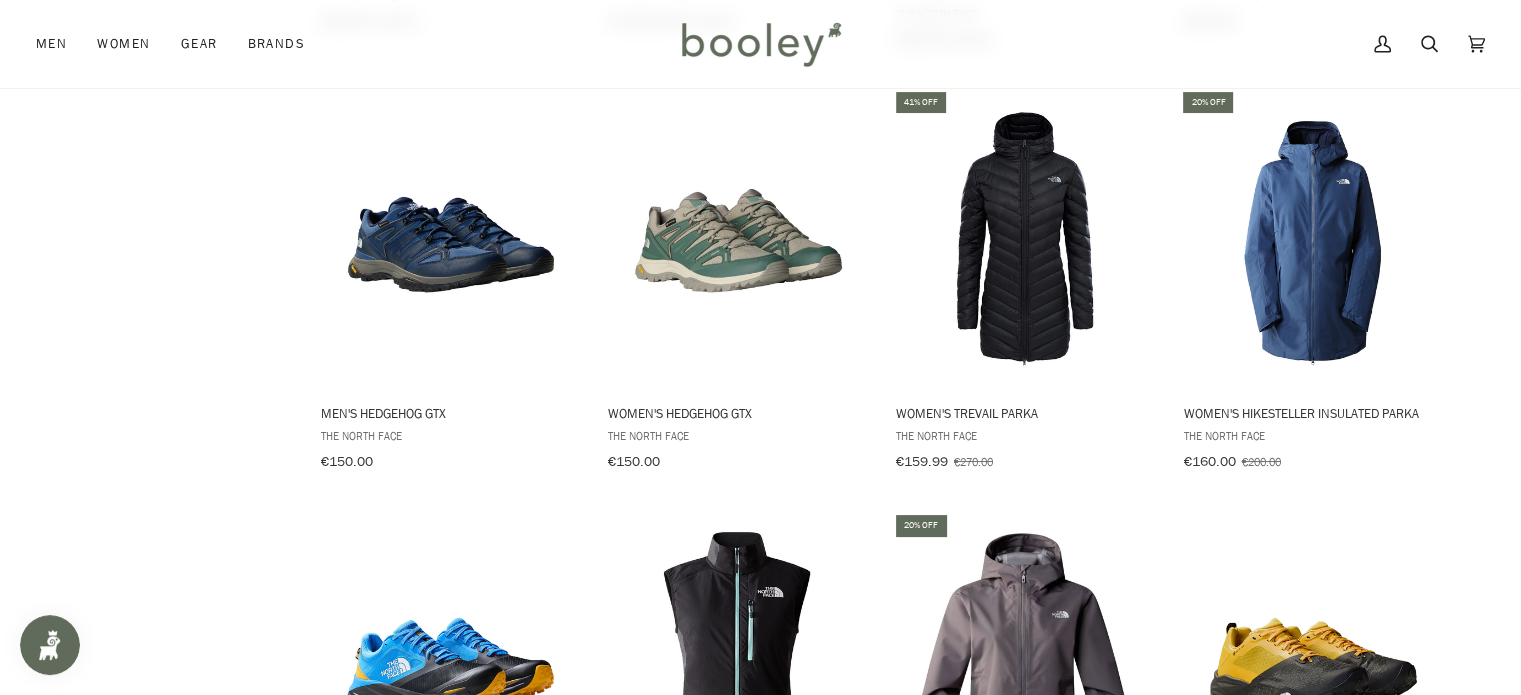 scroll, scrollTop: 7930, scrollLeft: 0, axis: vertical 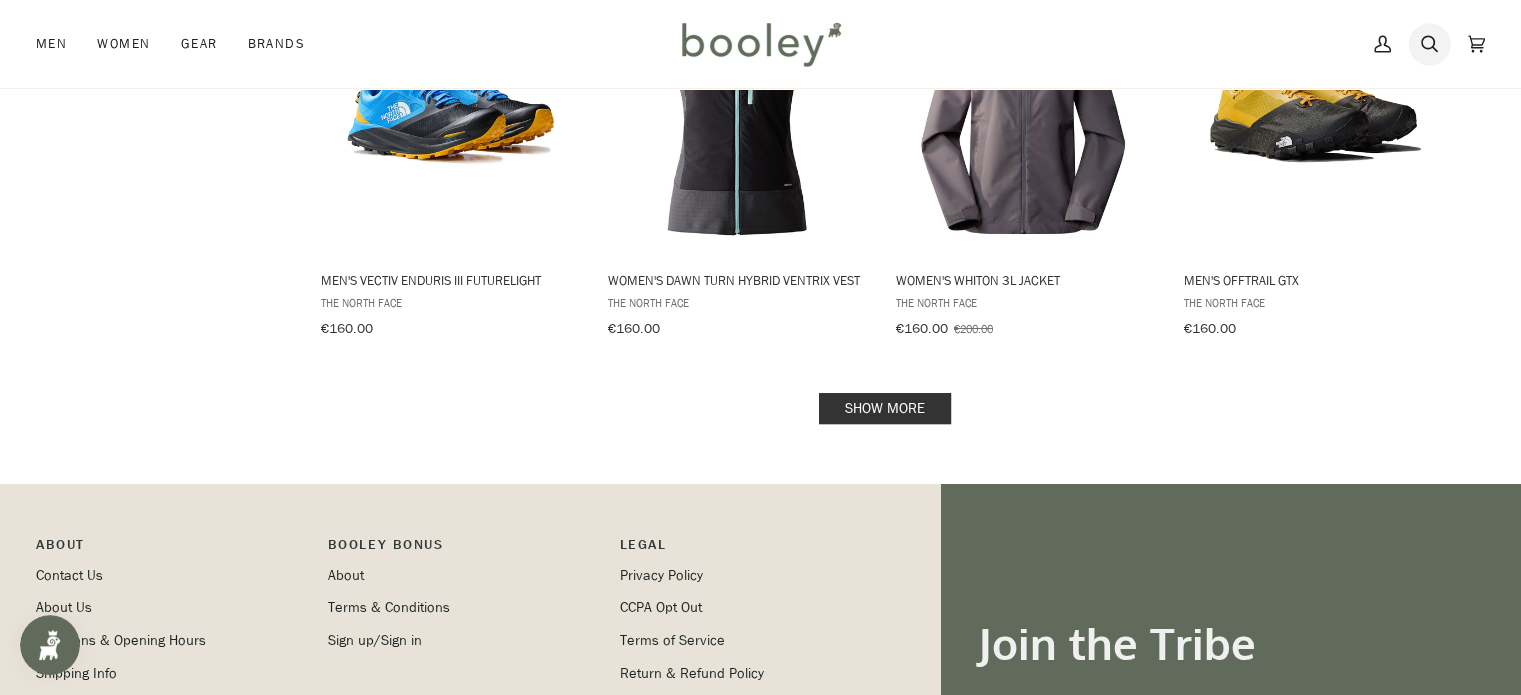 click on "Search" at bounding box center (1429, 44) 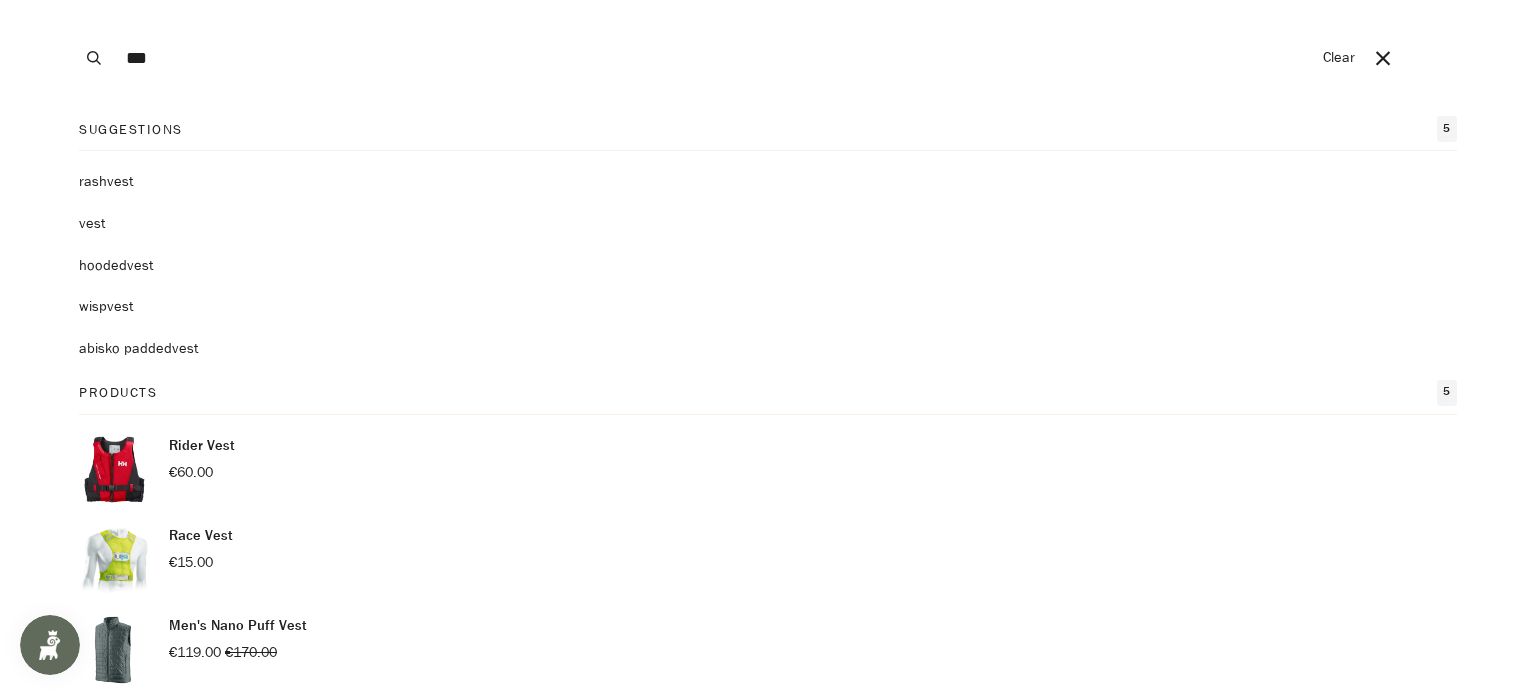 type on "***" 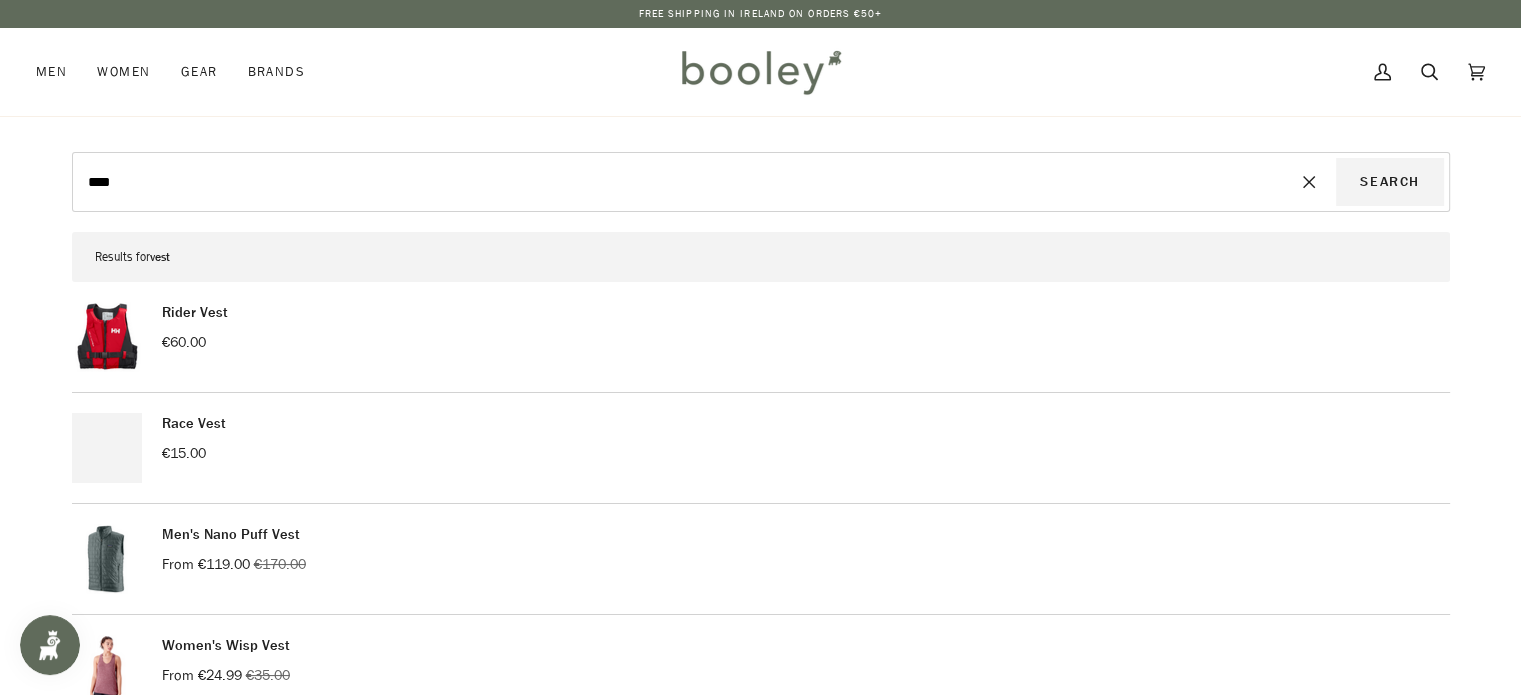 scroll, scrollTop: 0, scrollLeft: 0, axis: both 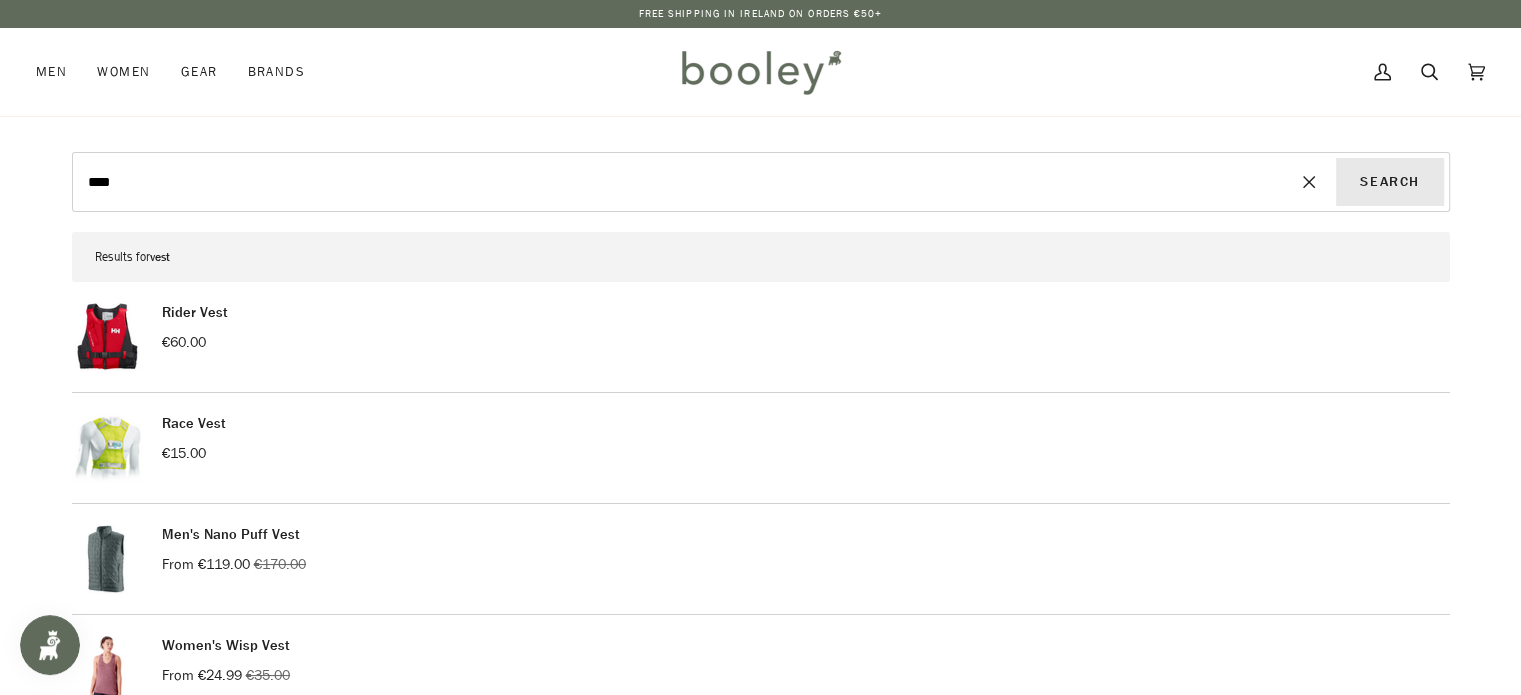 click on "Search" at bounding box center (1389, 182) 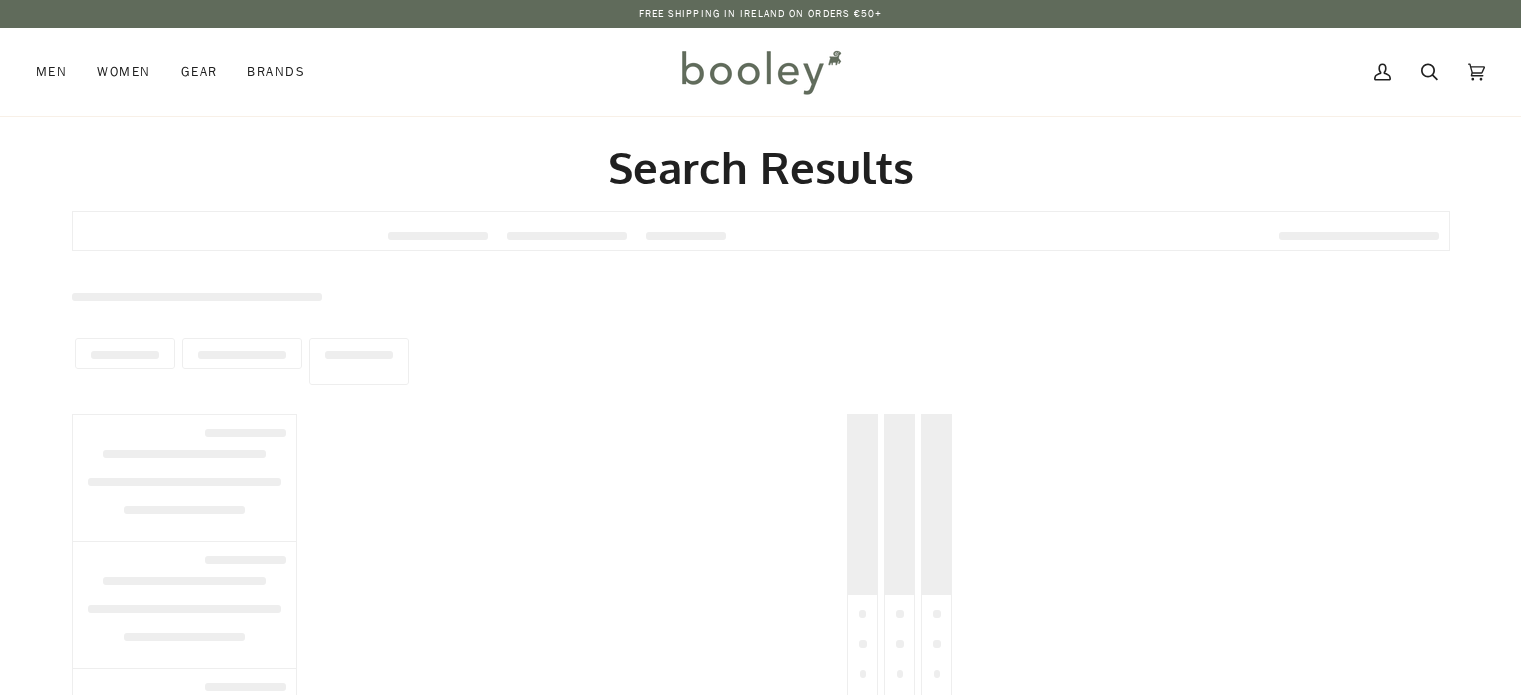 scroll, scrollTop: 0, scrollLeft: 0, axis: both 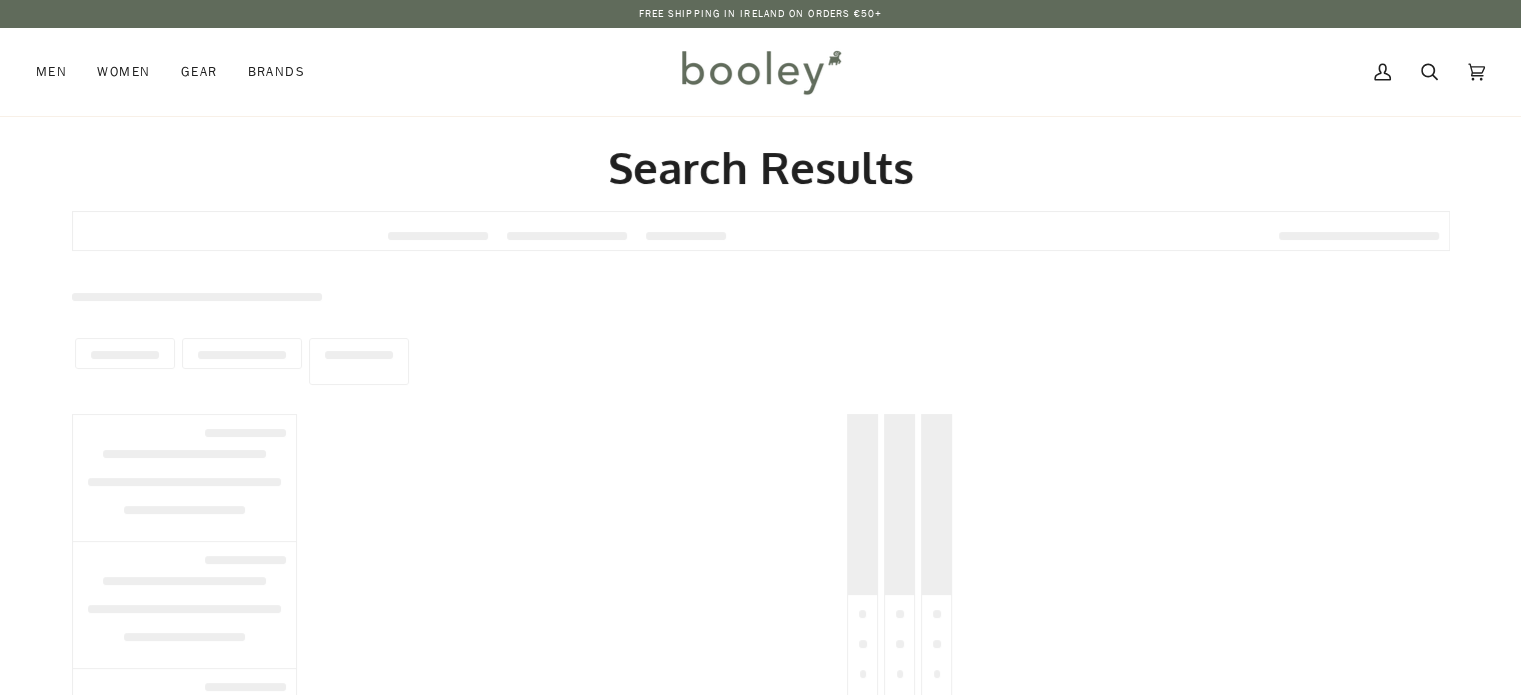 type on "****" 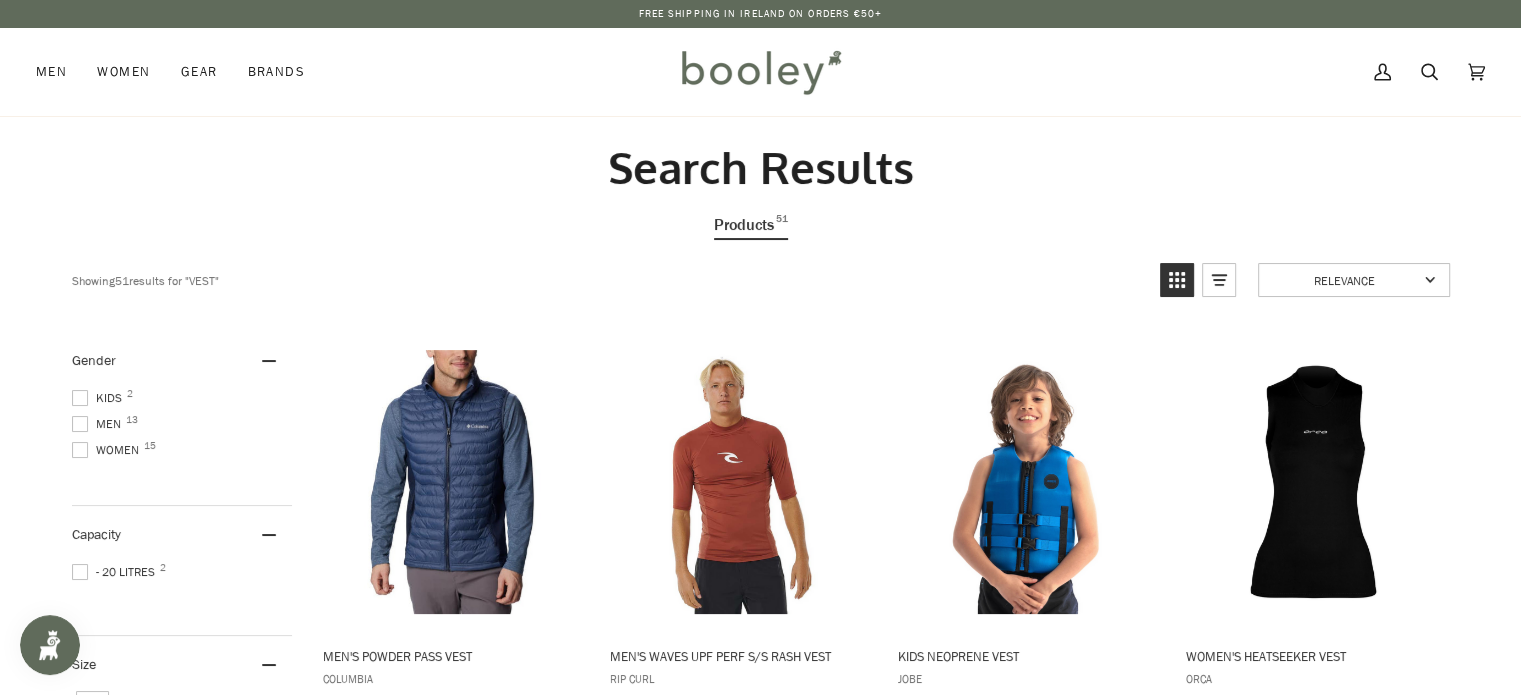 scroll, scrollTop: 0, scrollLeft: 0, axis: both 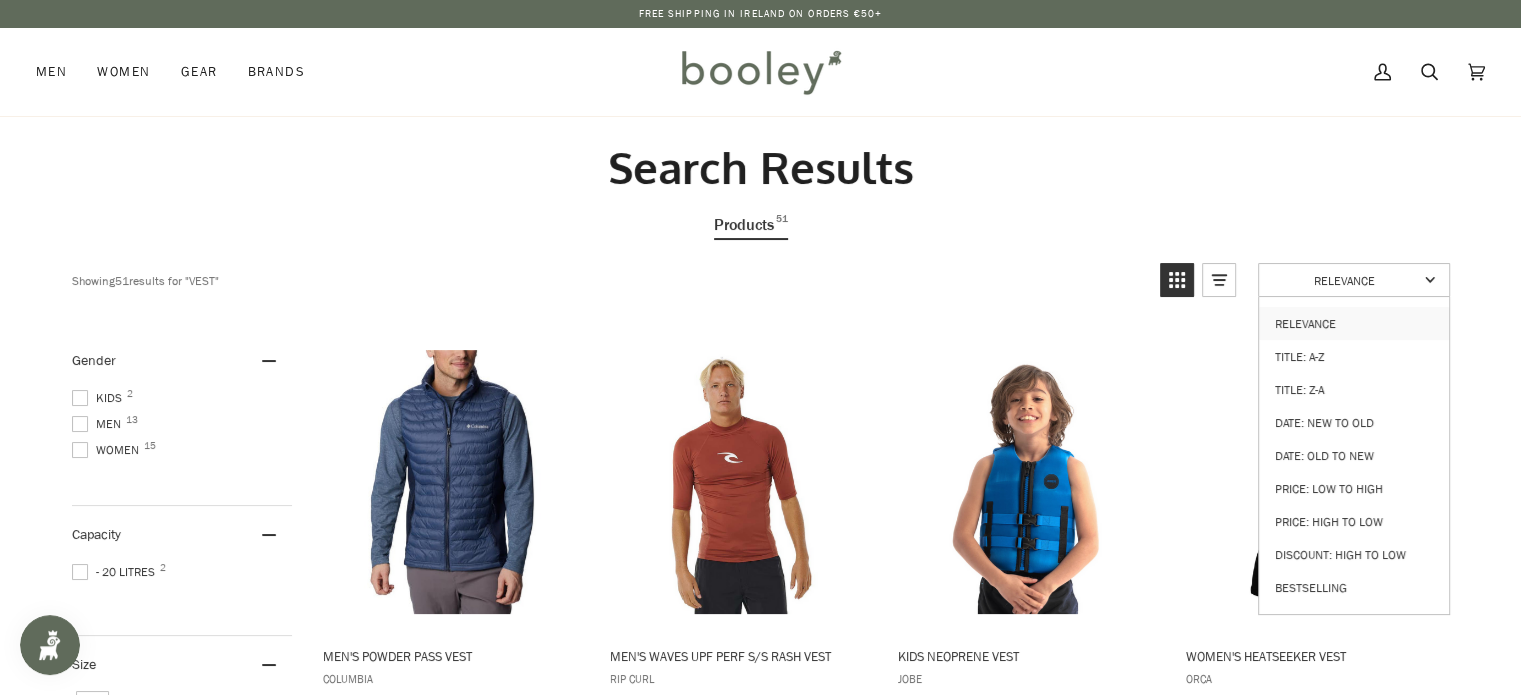 click on "Relevance" at bounding box center [1344, 279] 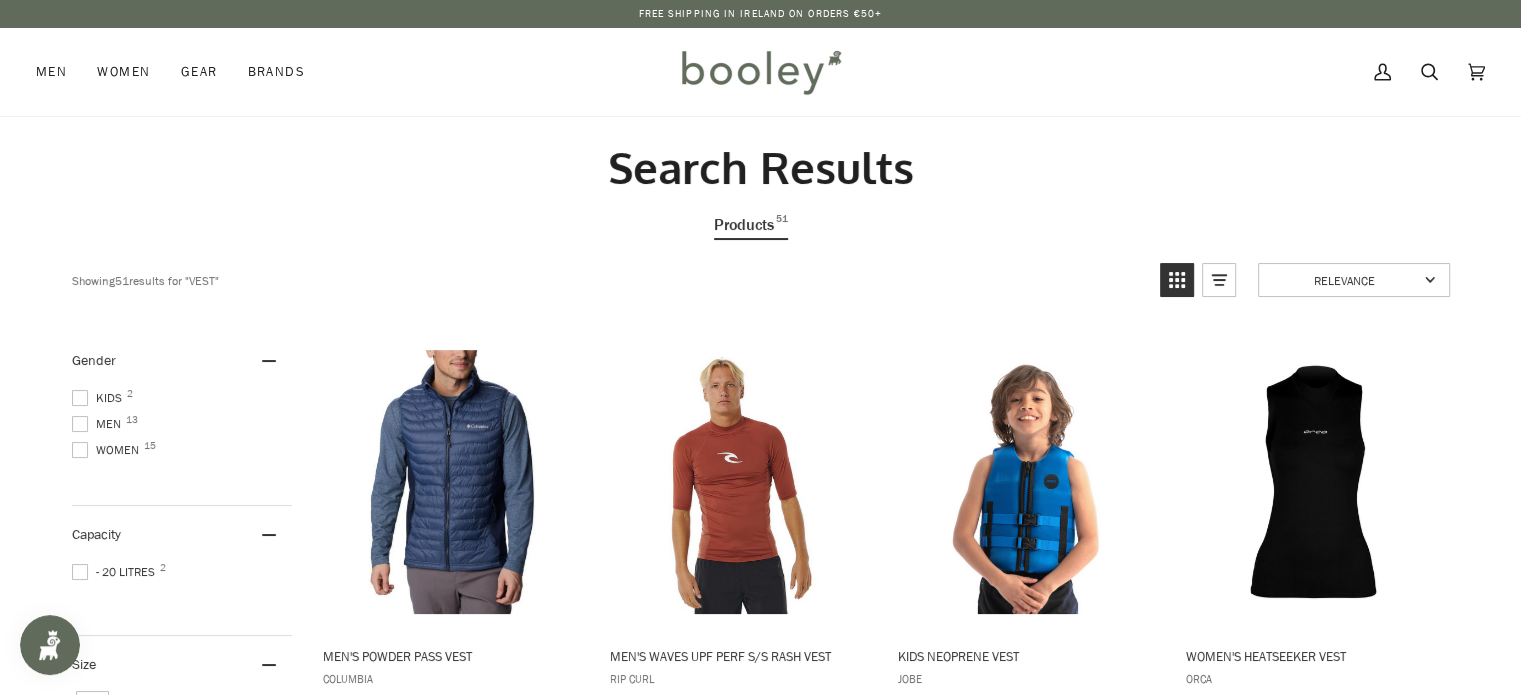 click on "Relevance" at bounding box center [1344, 279] 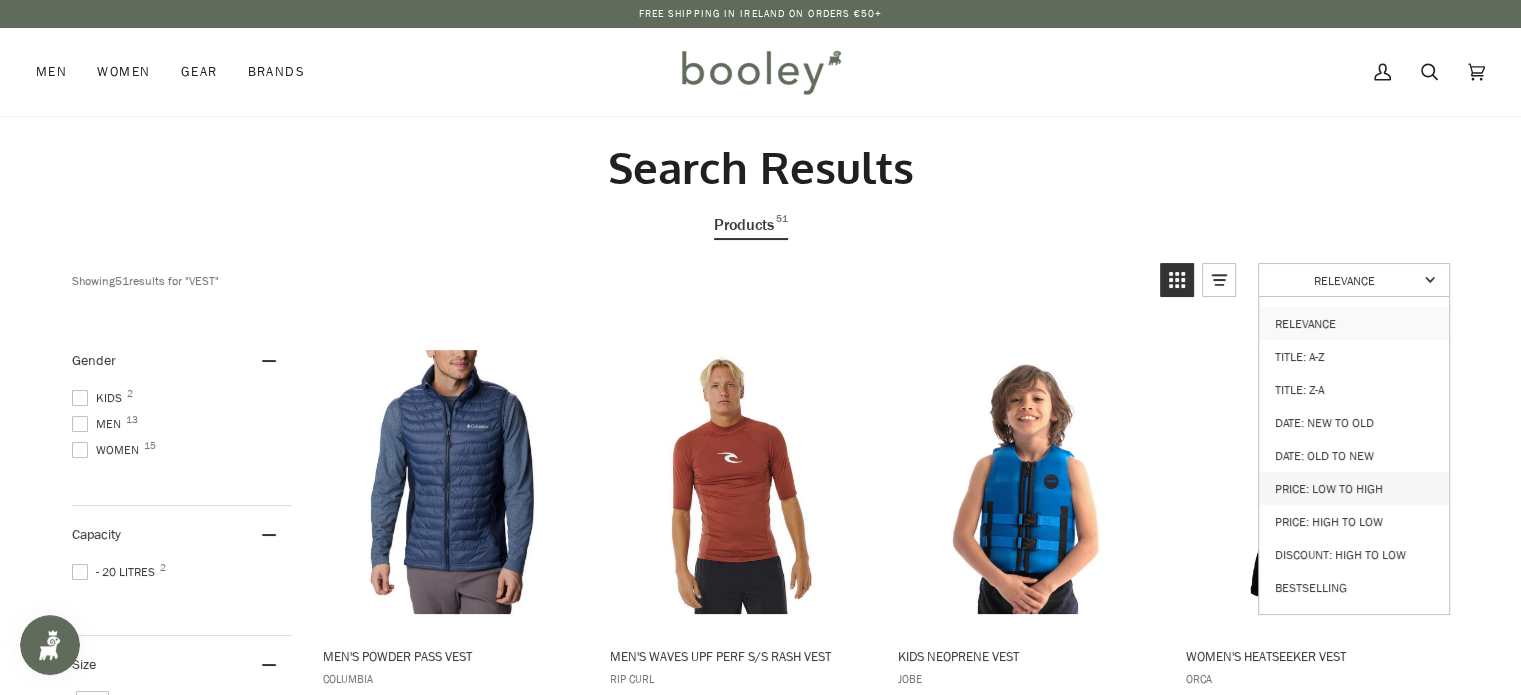 click on "Price: Low to High" at bounding box center [1354, 488] 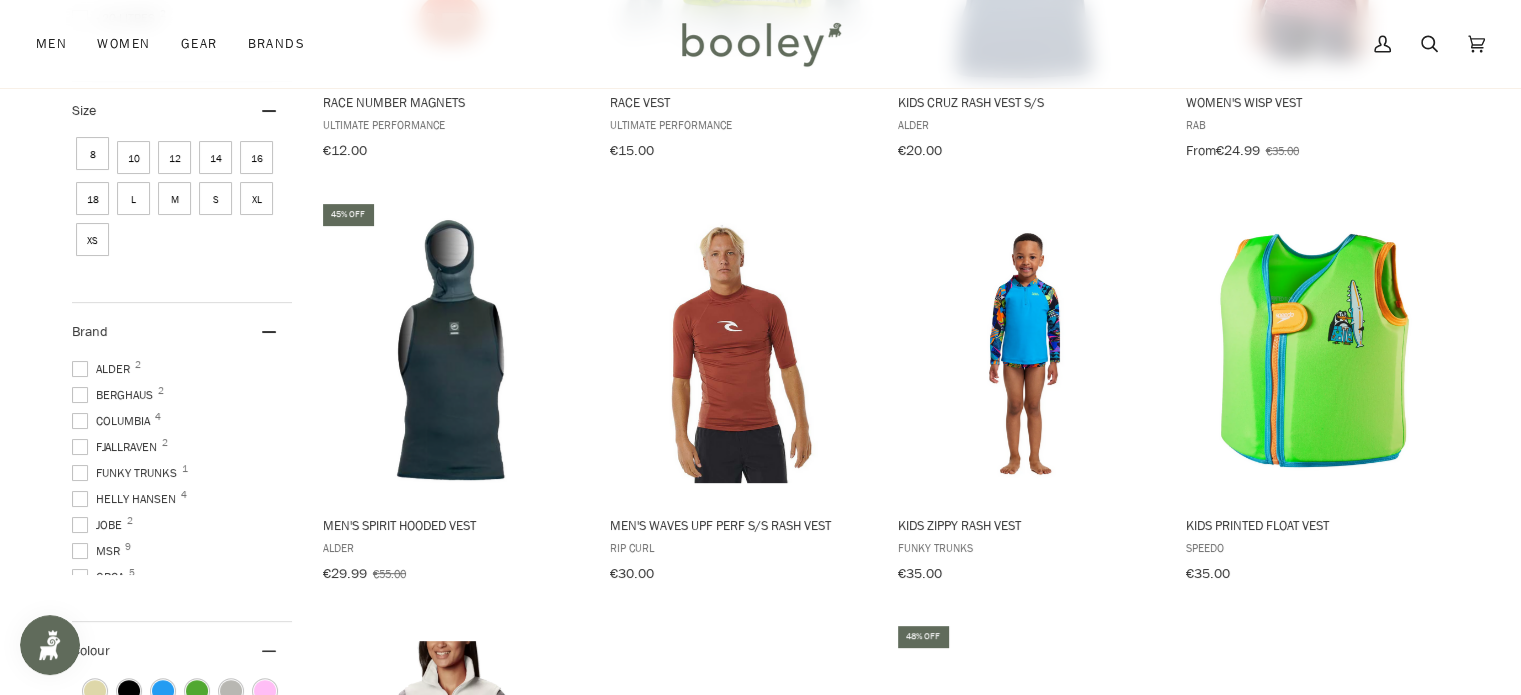 scroll, scrollTop: 544, scrollLeft: 0, axis: vertical 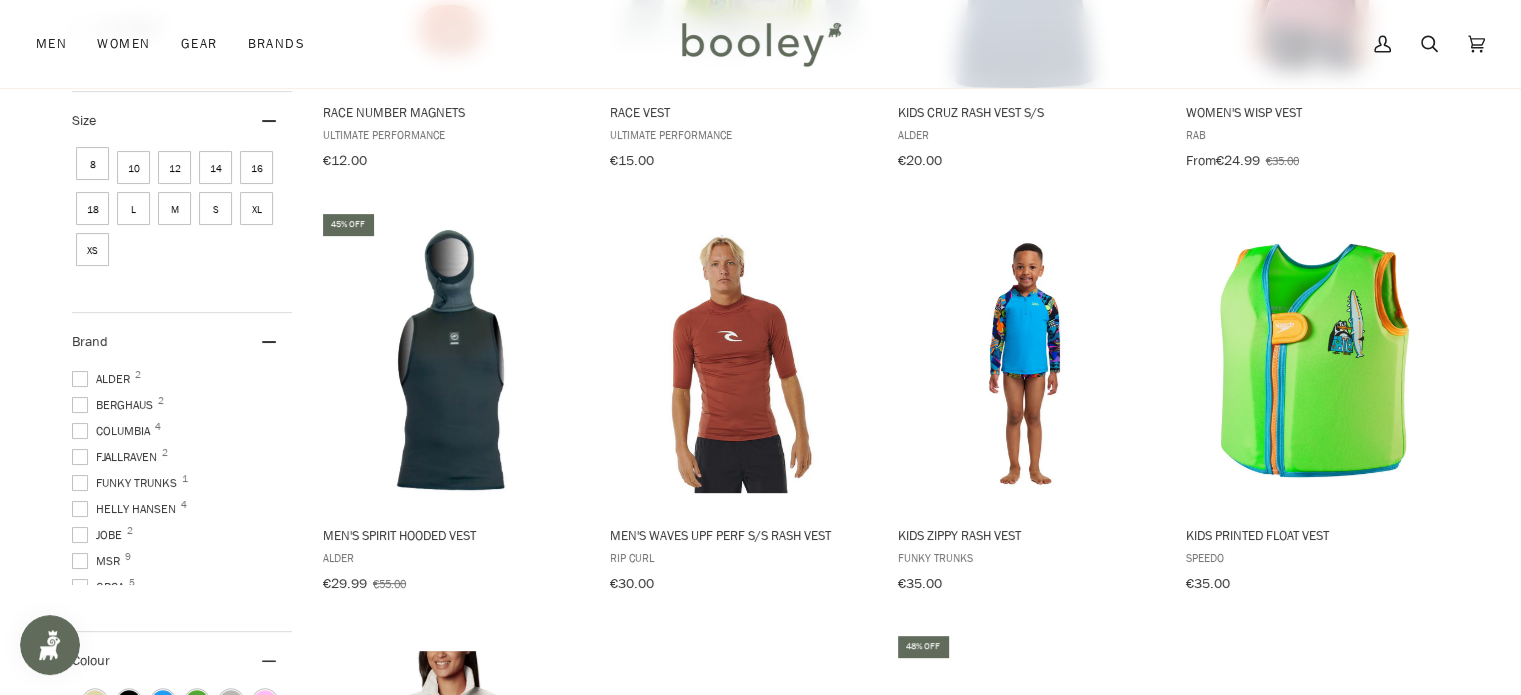 click on "Columbia 4" at bounding box center (114, 431) 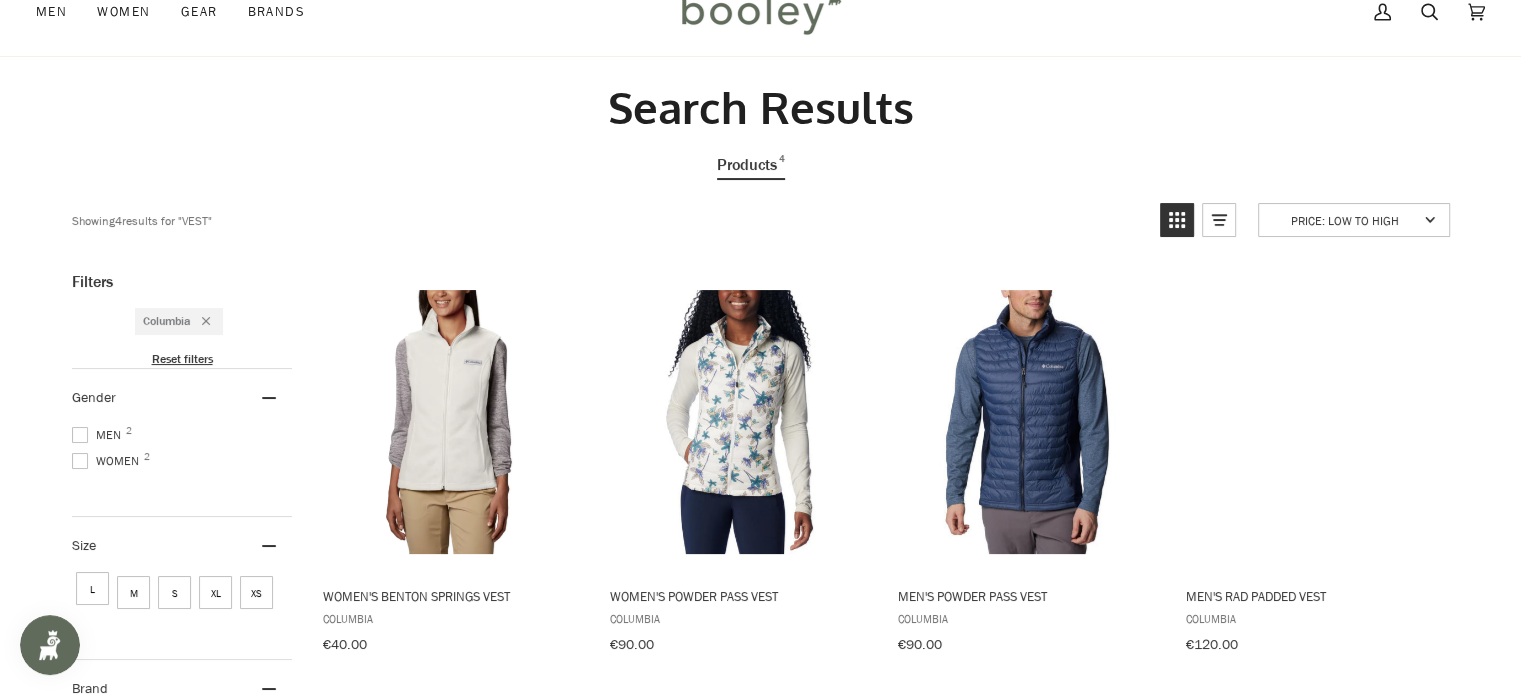 scroll, scrollTop: 0, scrollLeft: 0, axis: both 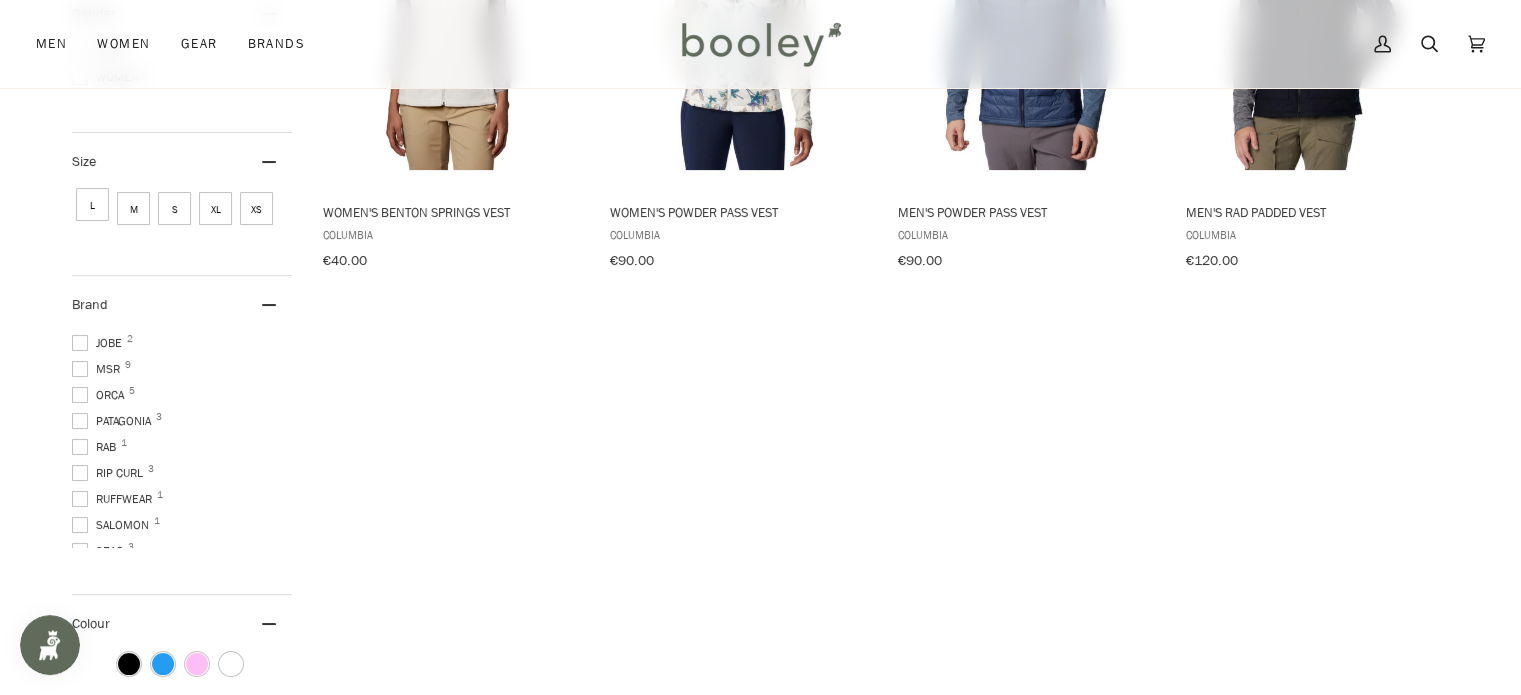 click at bounding box center (80, 421) 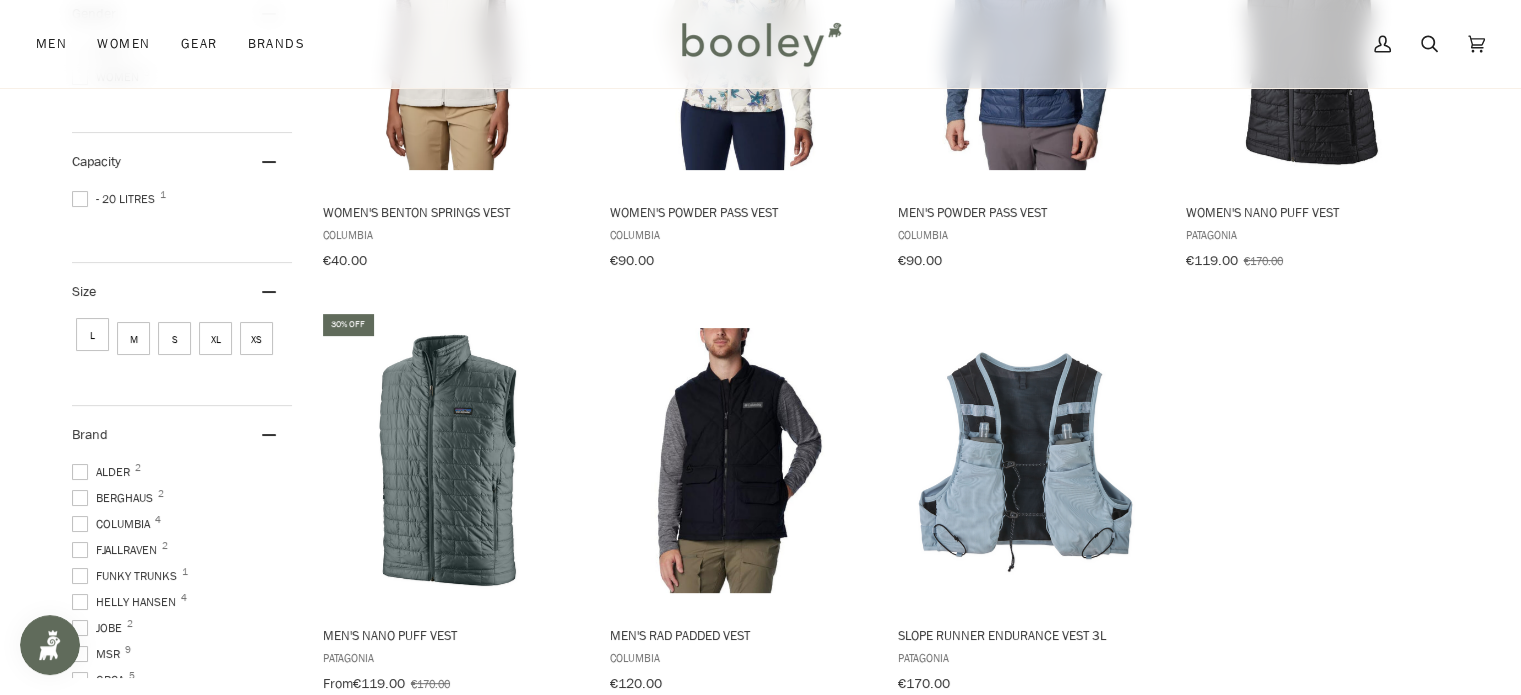 scroll, scrollTop: 307, scrollLeft: 0, axis: vertical 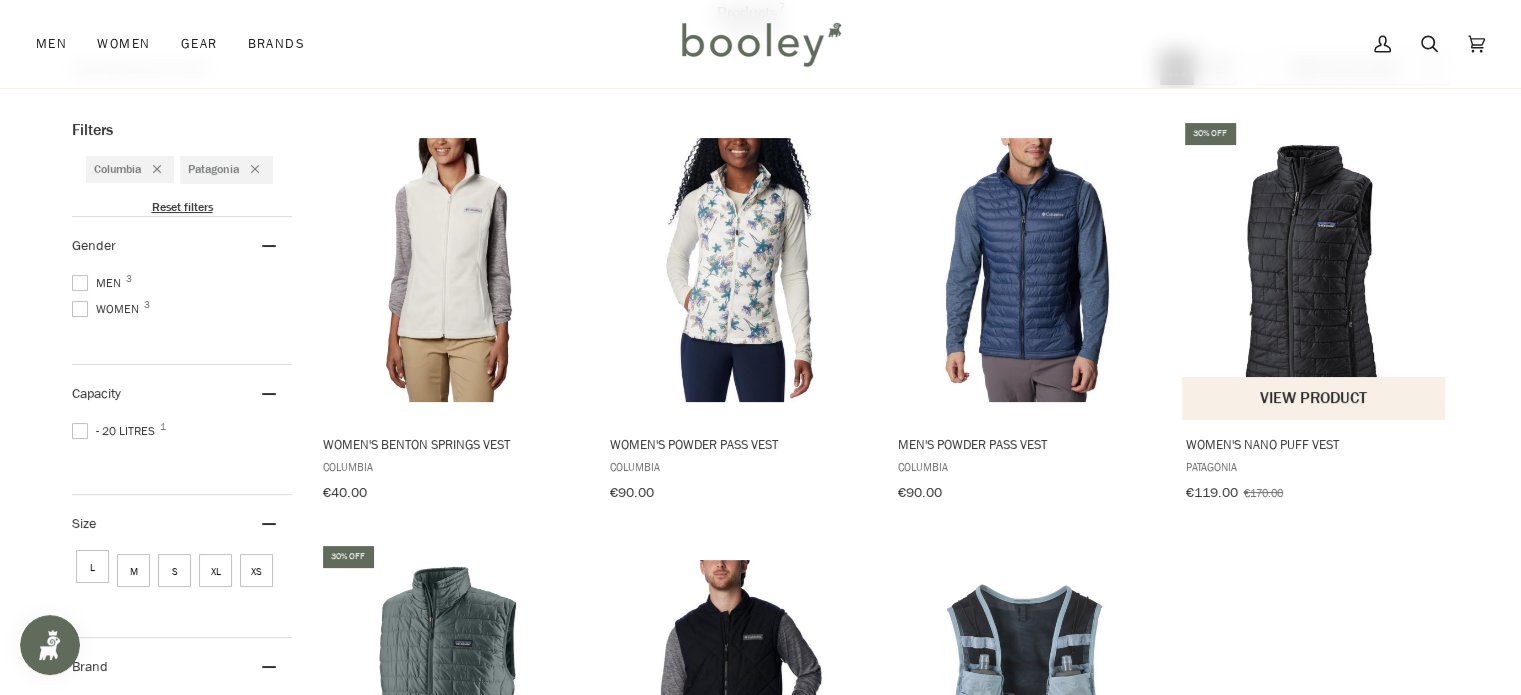 click on "View product" at bounding box center [1313, 398] 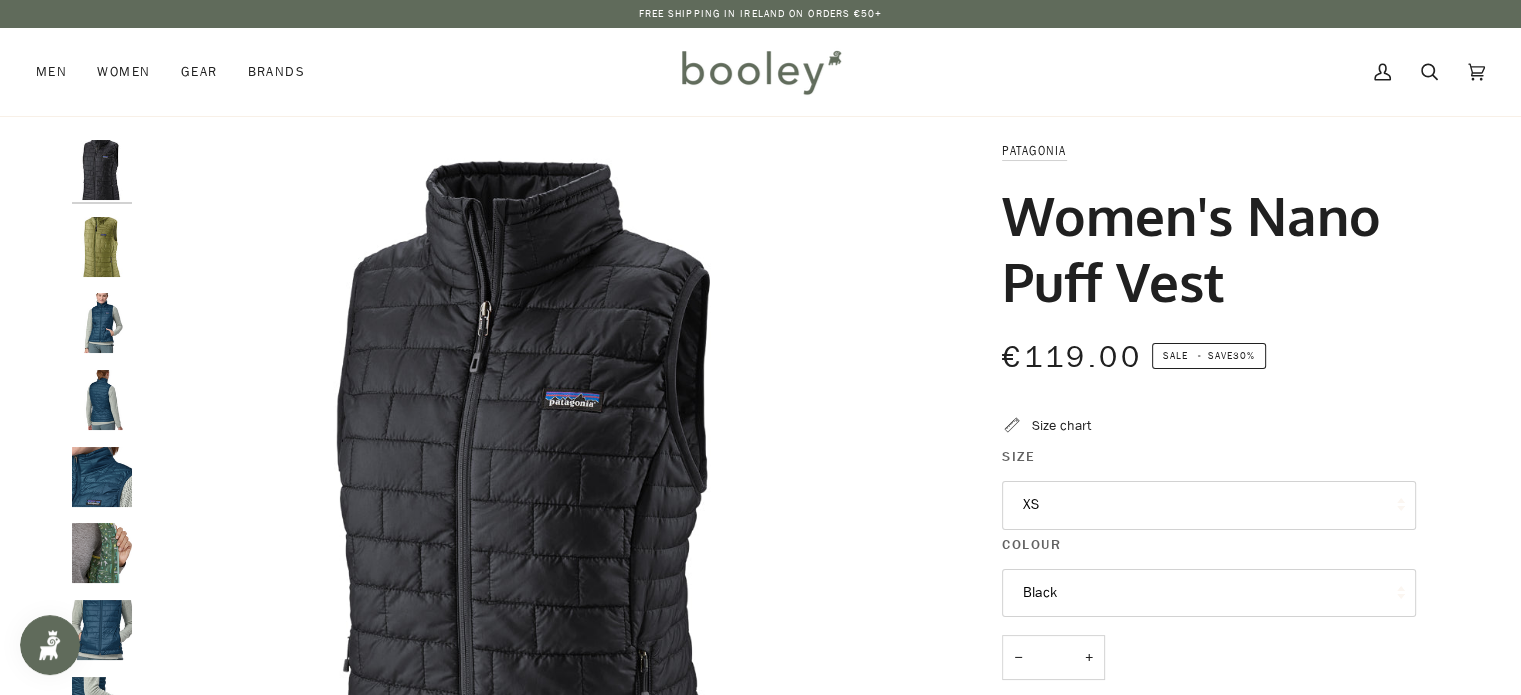 scroll, scrollTop: 0, scrollLeft: 0, axis: both 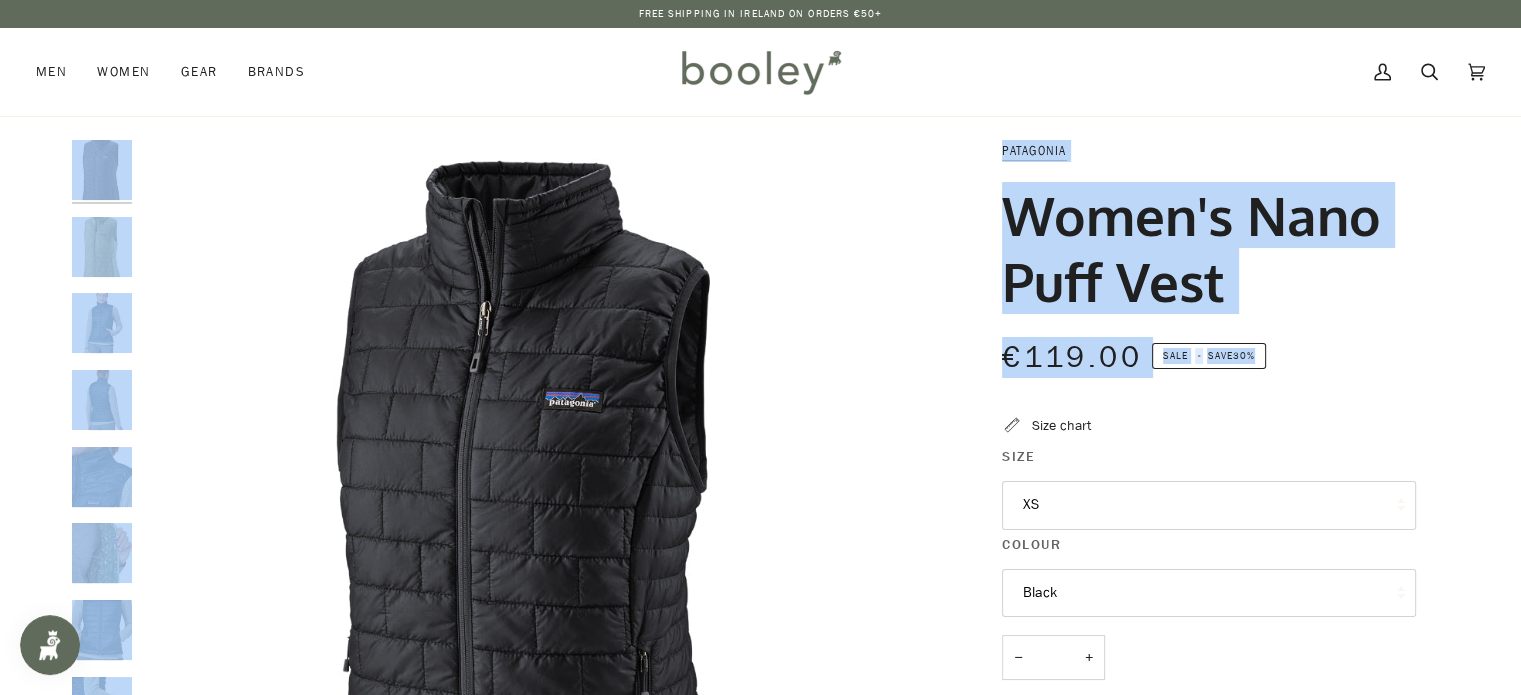 drag, startPoint x: 1299, startPoint y: 367, endPoint x: 988, endPoint y: 94, distance: 413.82364 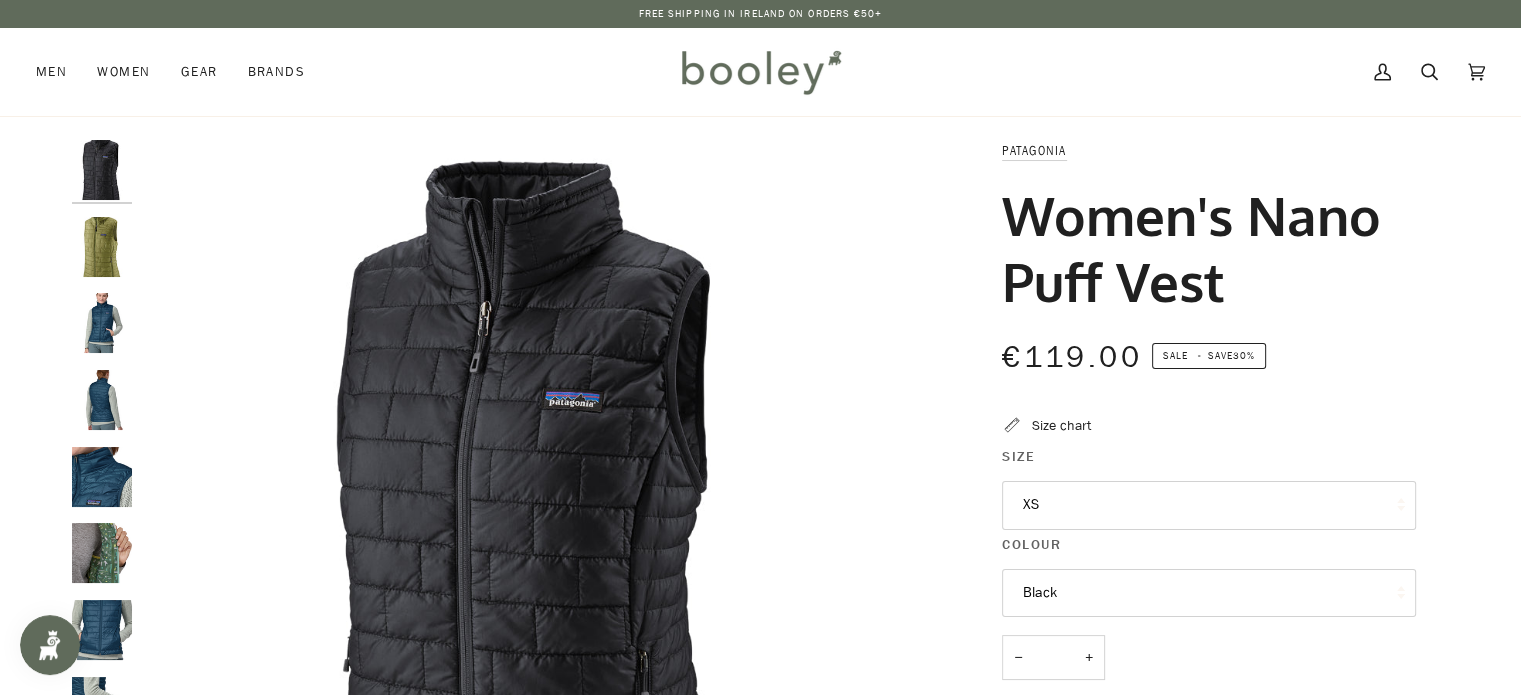 click on "My Account
Search
Cart
€0.00
(0)" at bounding box center [1166, 72] 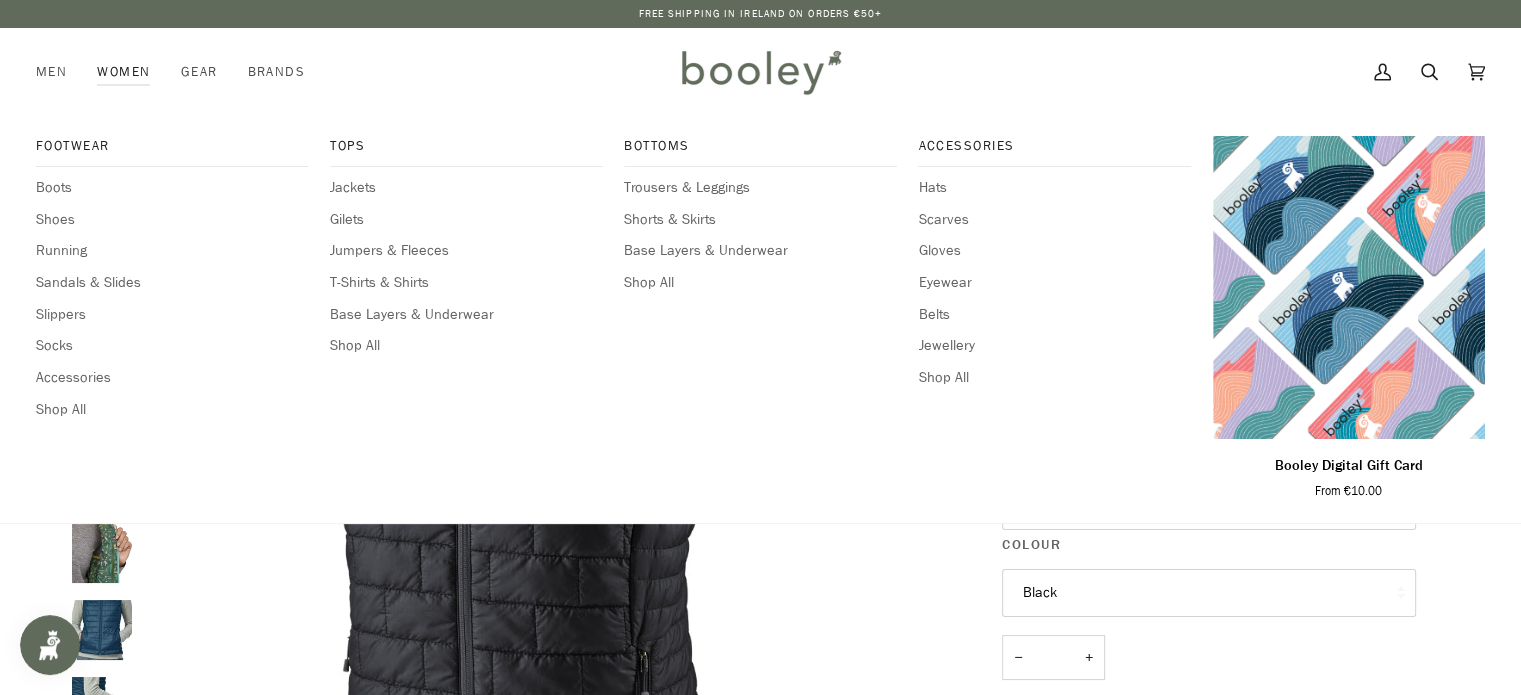 click on "Women" at bounding box center [123, 72] 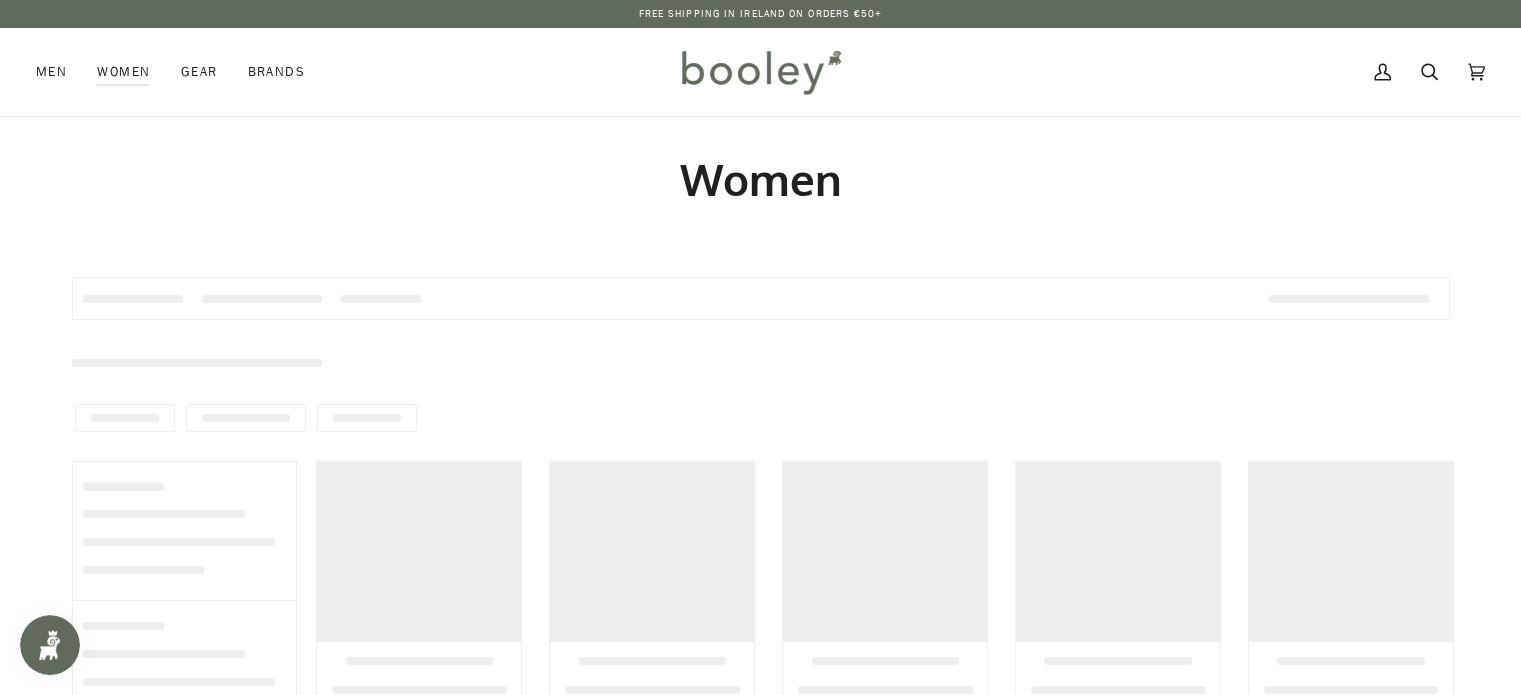 scroll, scrollTop: 0, scrollLeft: 0, axis: both 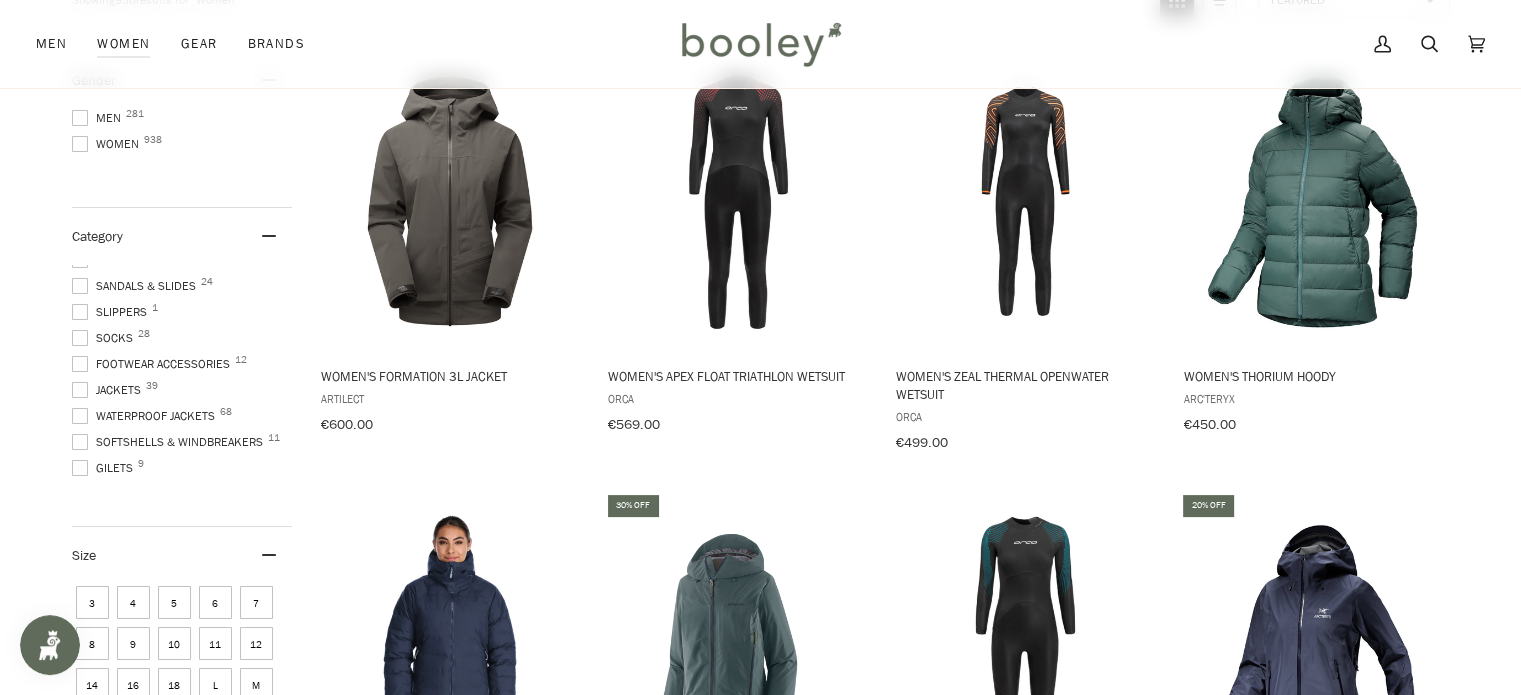 click at bounding box center [80, 390] 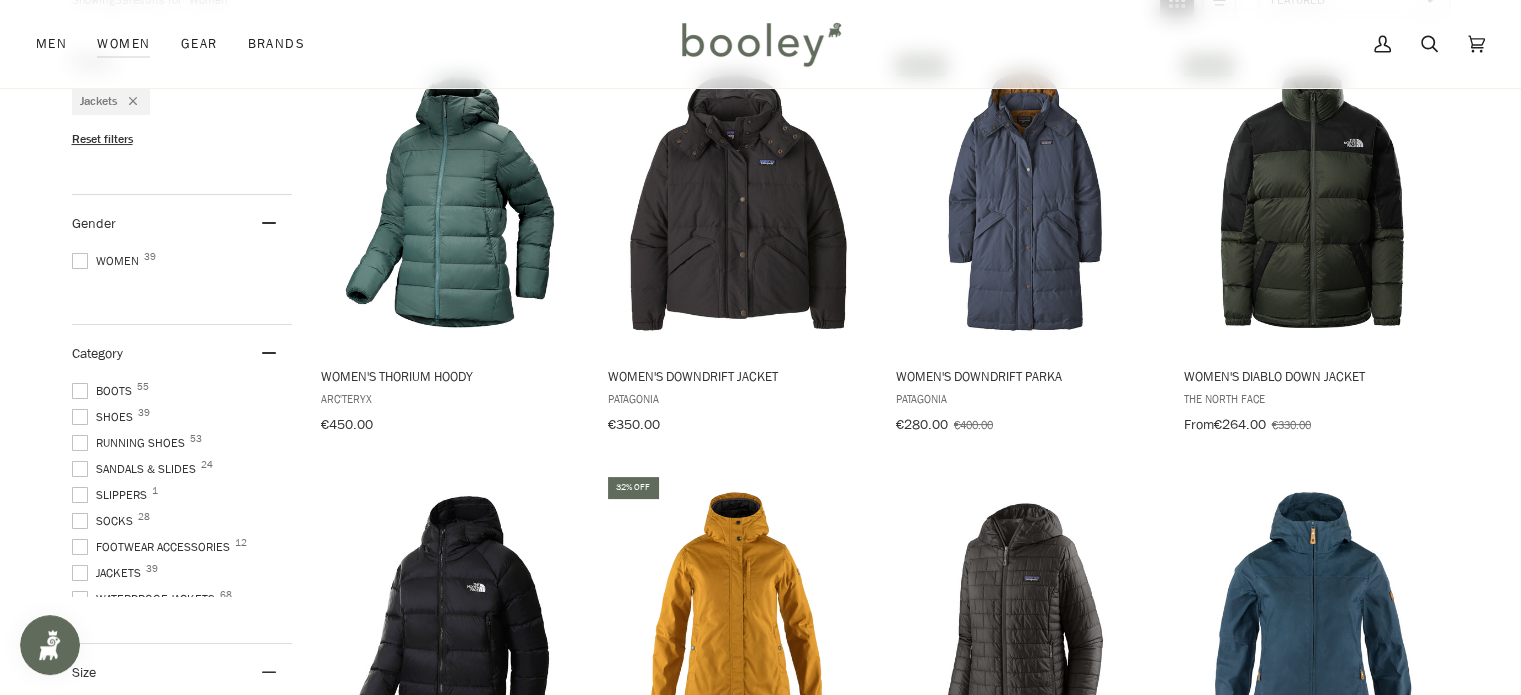 scroll, scrollTop: 95, scrollLeft: 0, axis: vertical 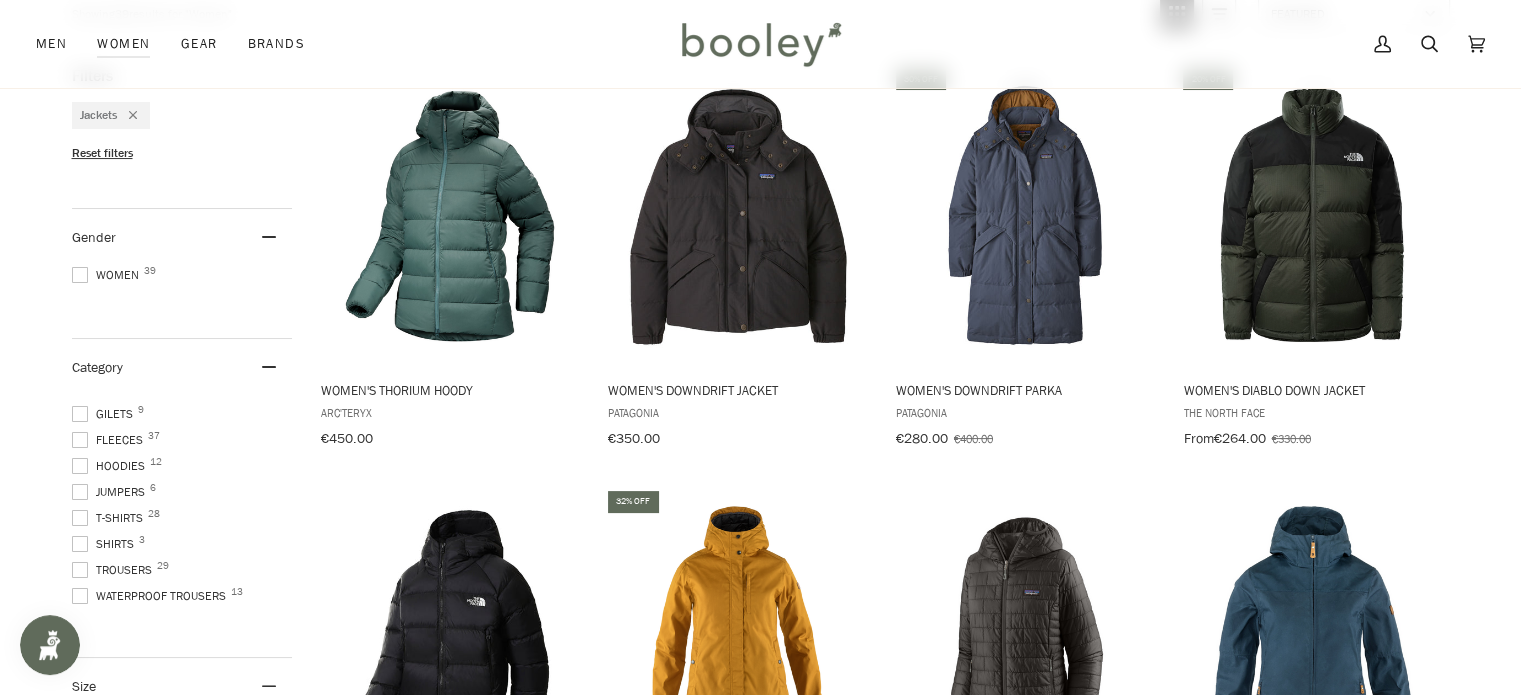 click at bounding box center (80, 414) 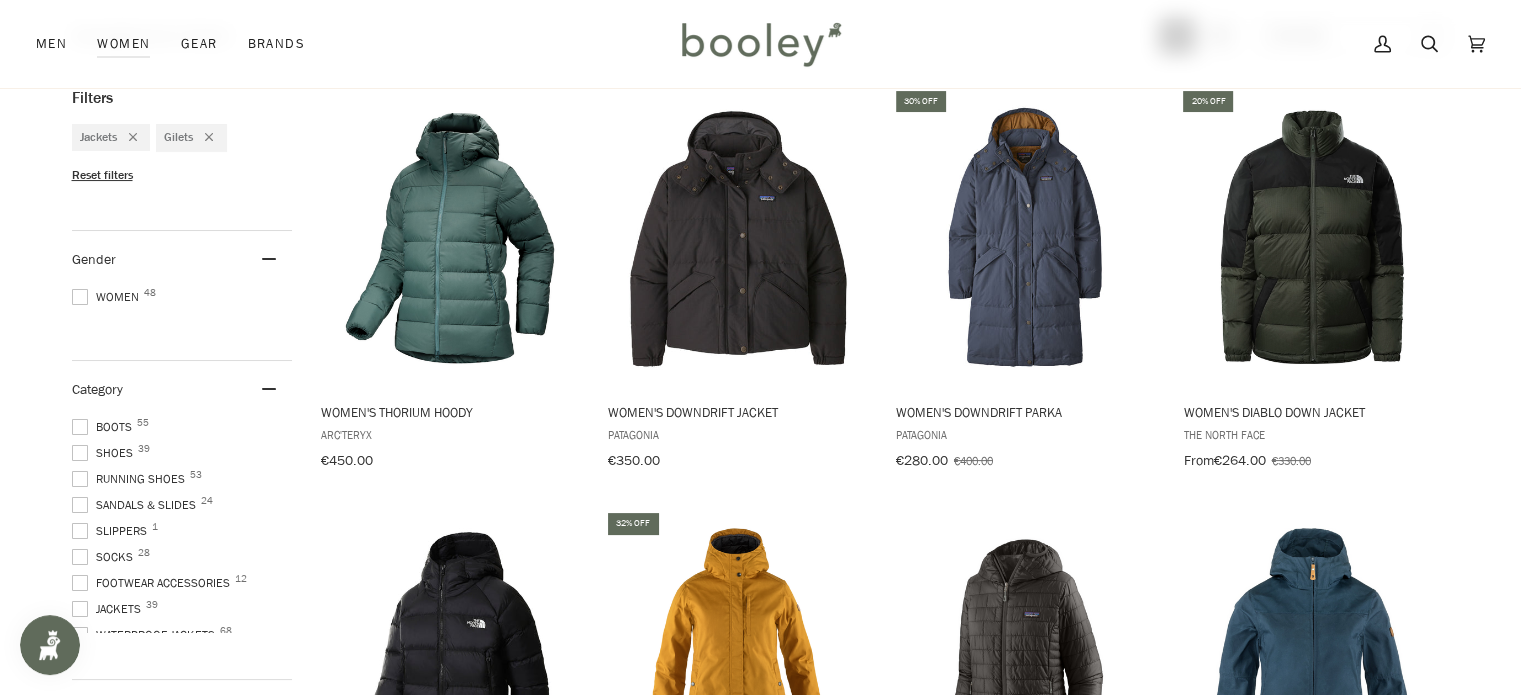 scroll, scrollTop: 162, scrollLeft: 0, axis: vertical 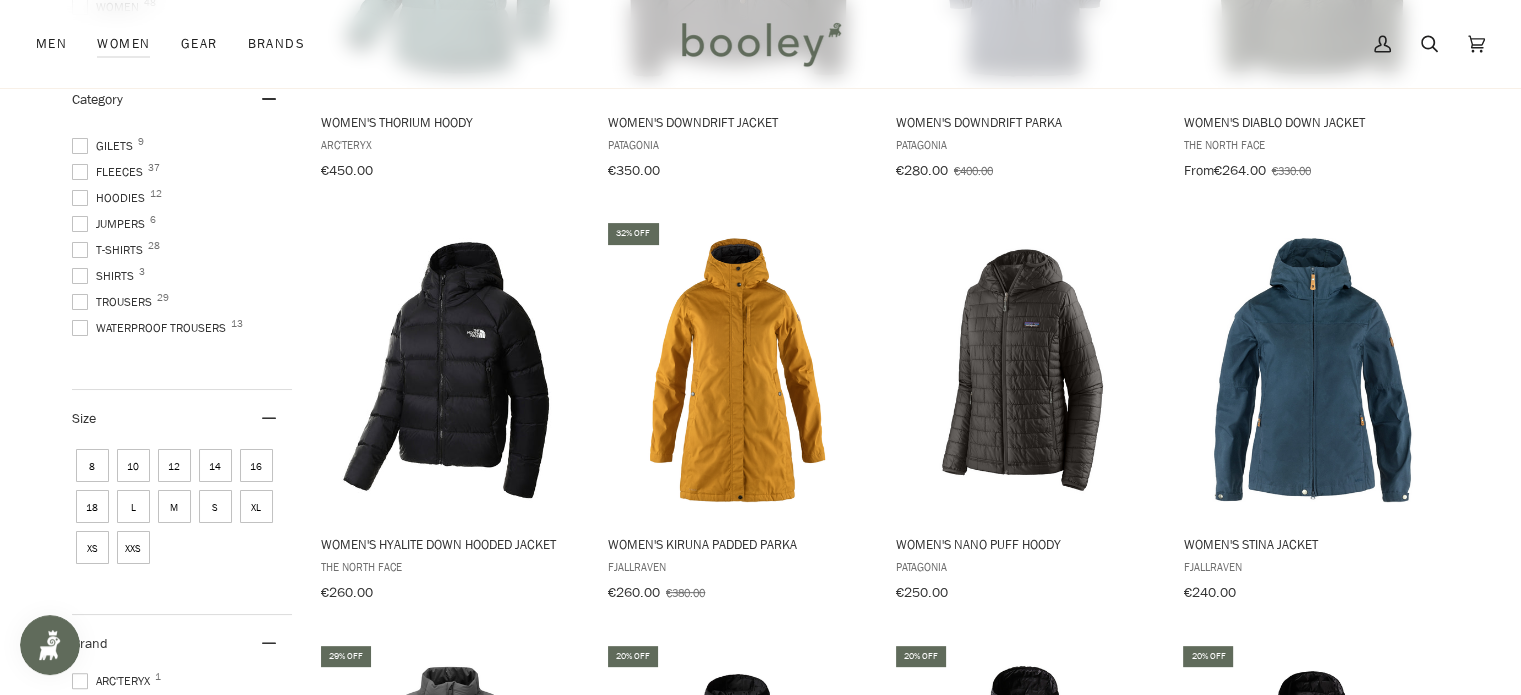 click at bounding box center [80, 172] 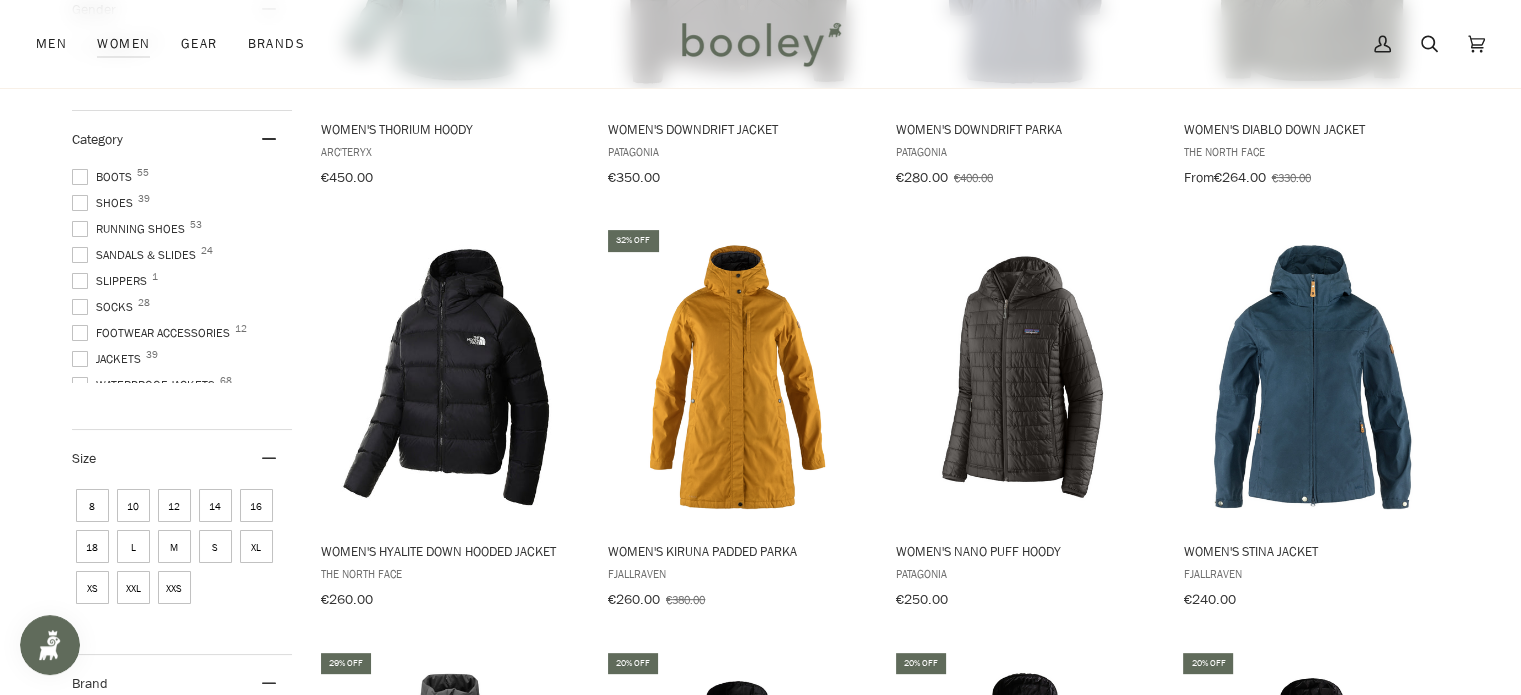 scroll, scrollTop: 181, scrollLeft: 0, axis: vertical 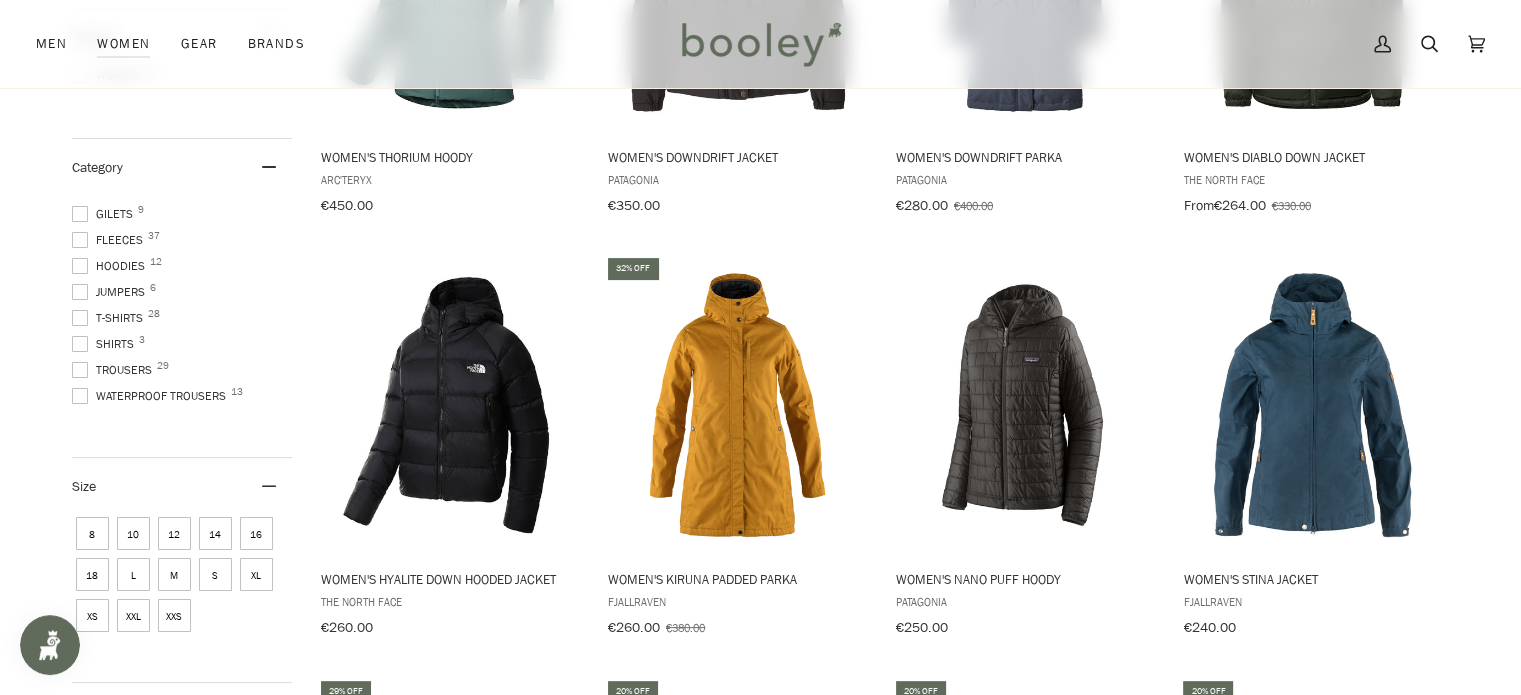 click at bounding box center [80, 344] 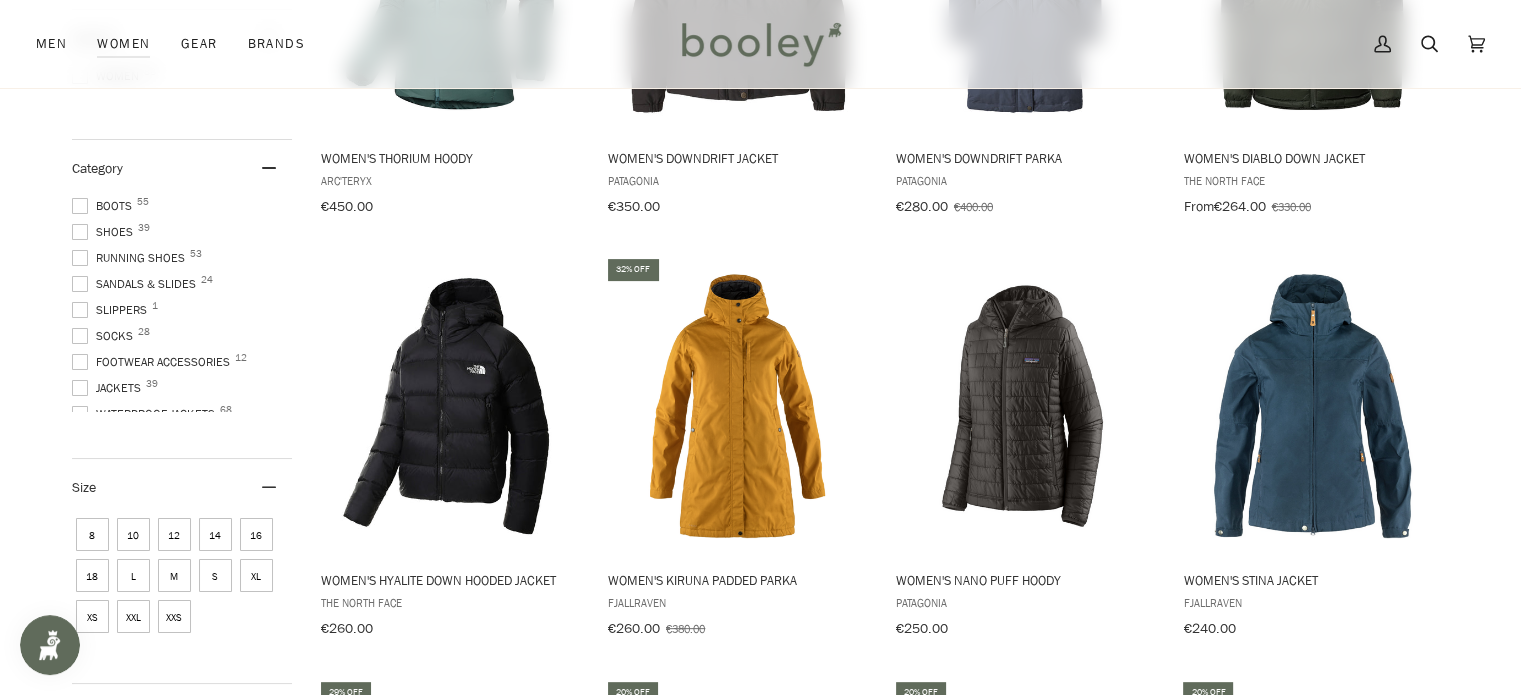 scroll, scrollTop: 290, scrollLeft: 0, axis: vertical 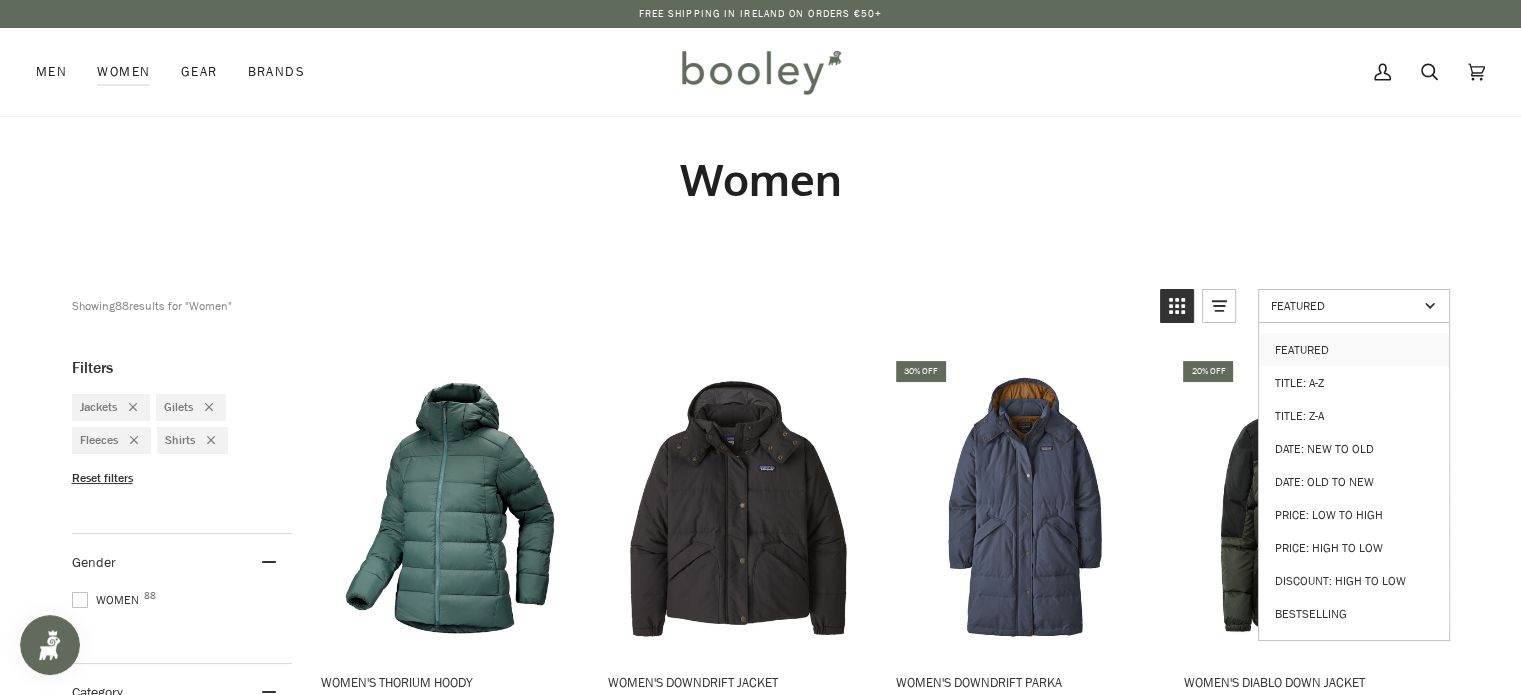 click on "Featured" at bounding box center [1344, 305] 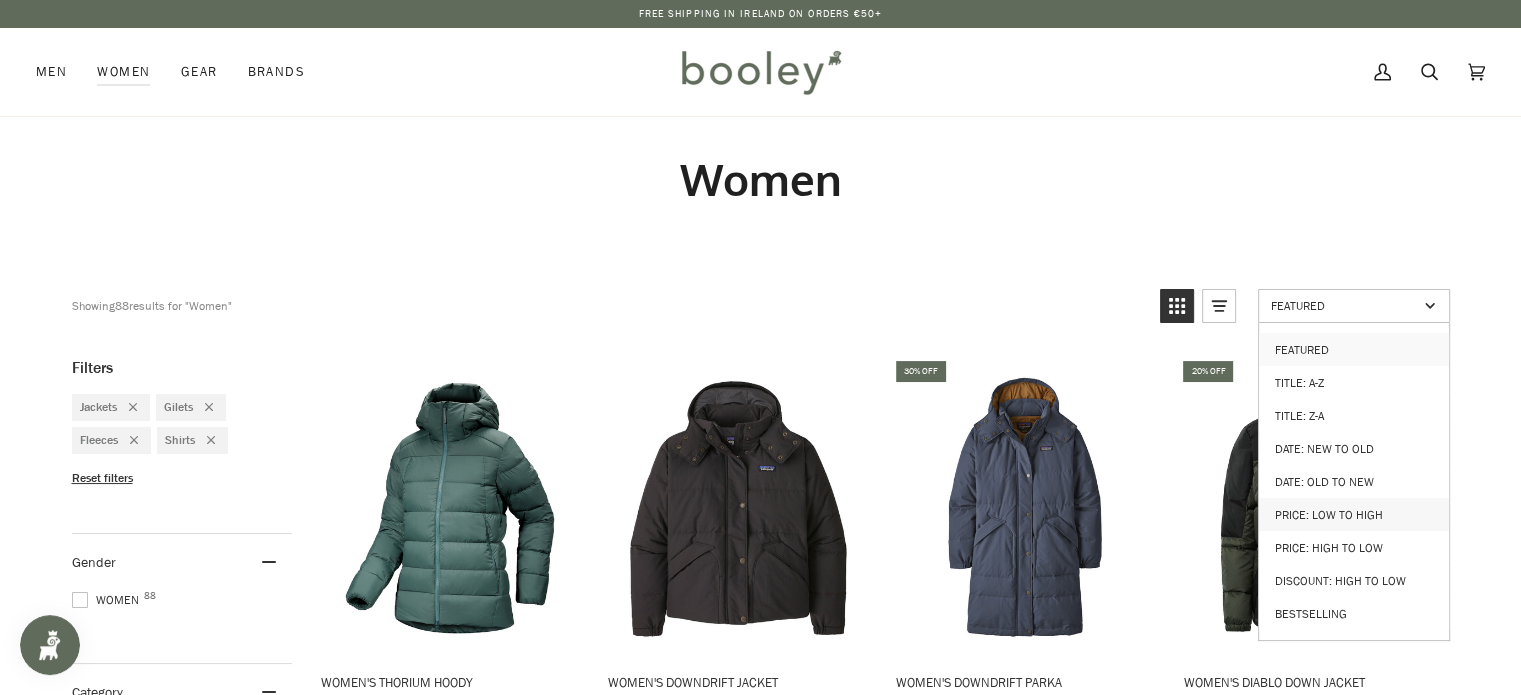 click on "Price: Low to High" at bounding box center [1354, 514] 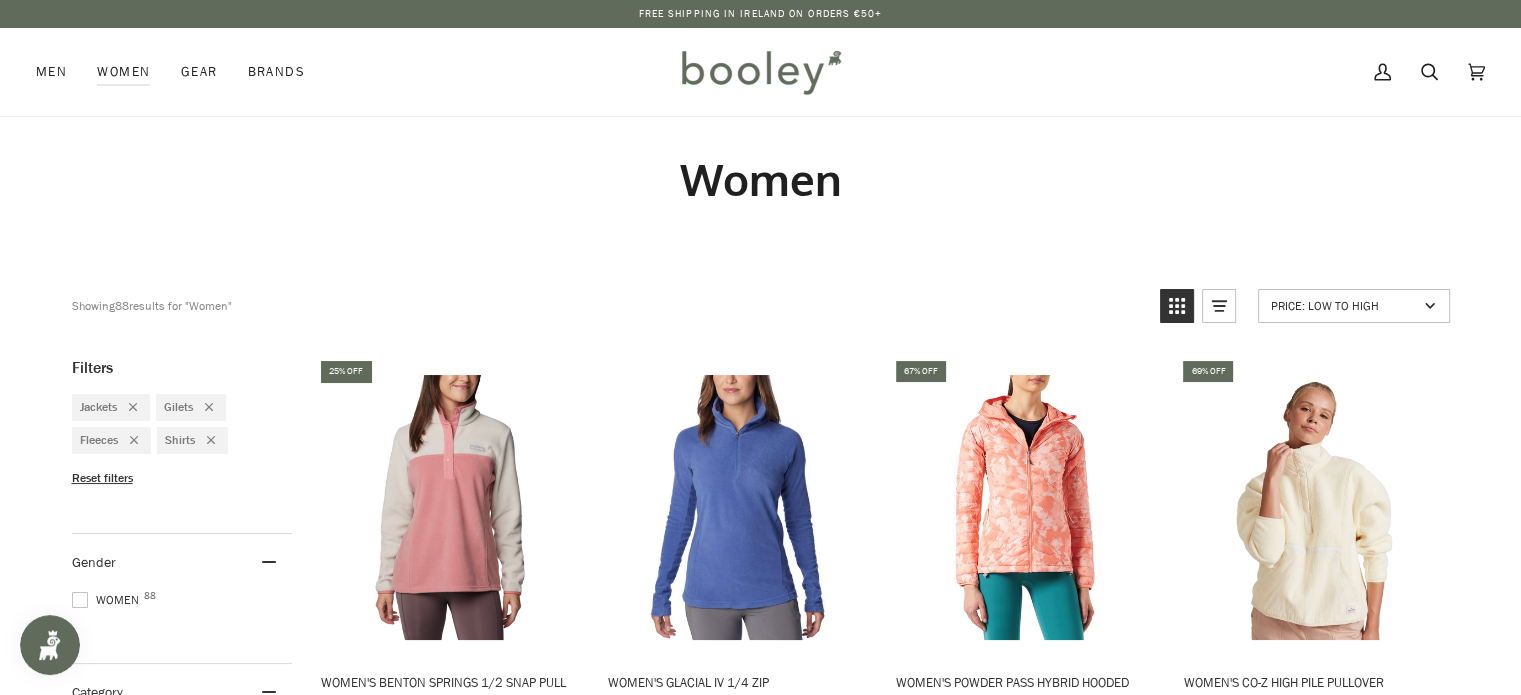 click on "Women" at bounding box center [761, 179] 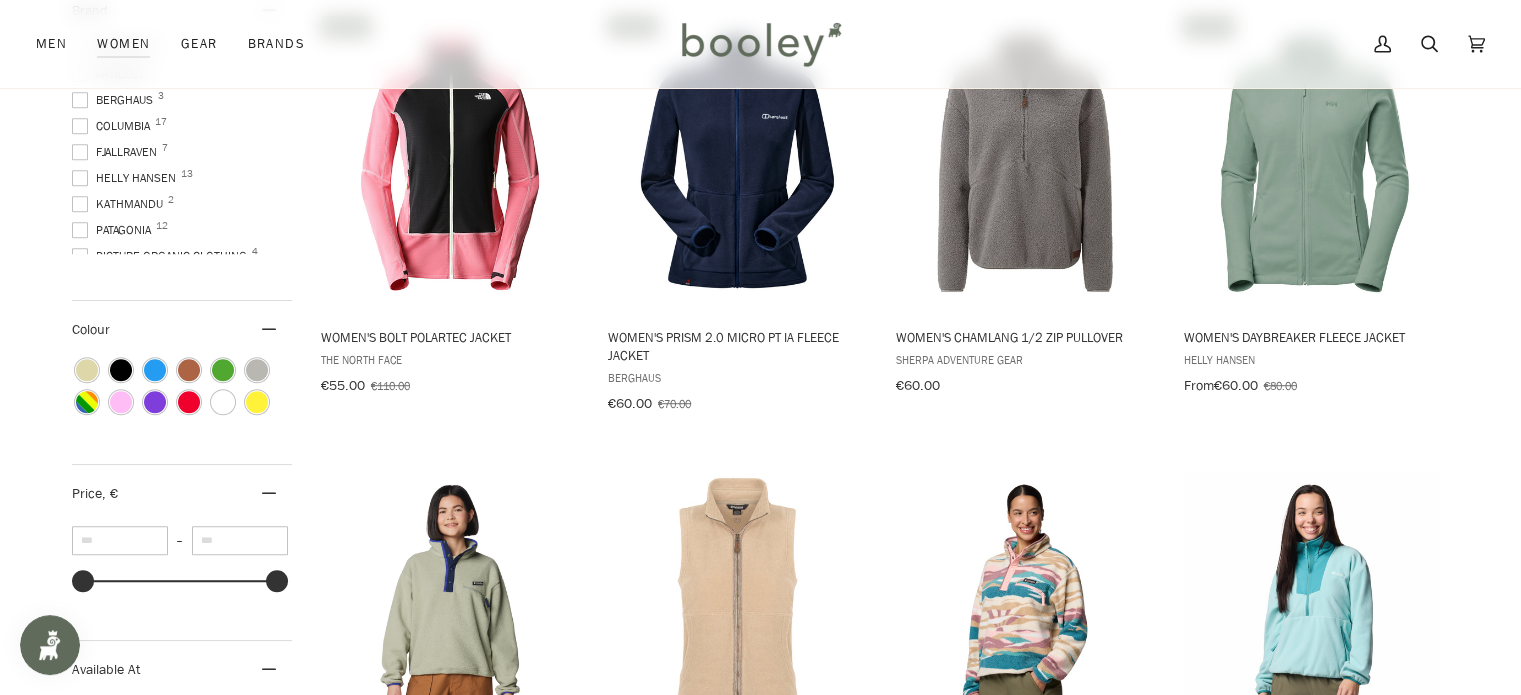 scroll, scrollTop: 0, scrollLeft: 0, axis: both 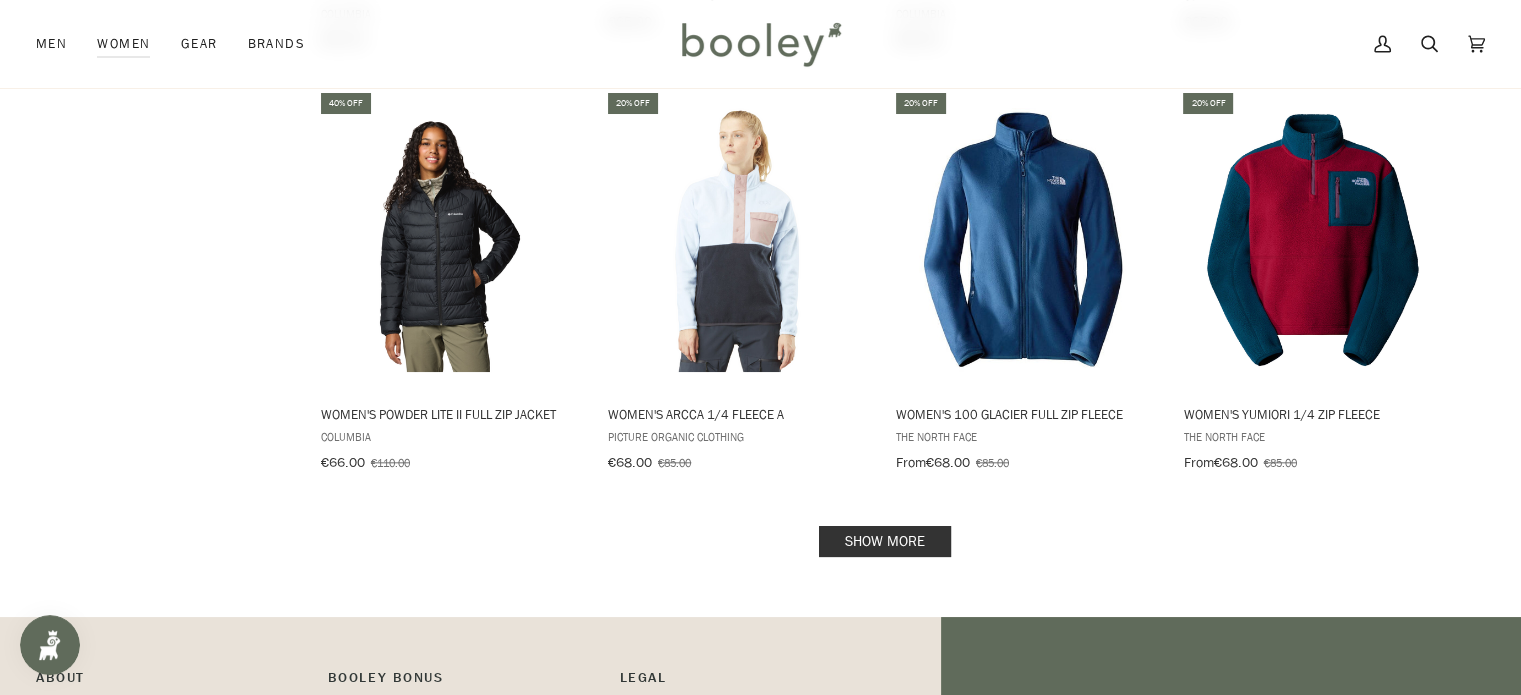 click on "Show more" at bounding box center [885, 541] 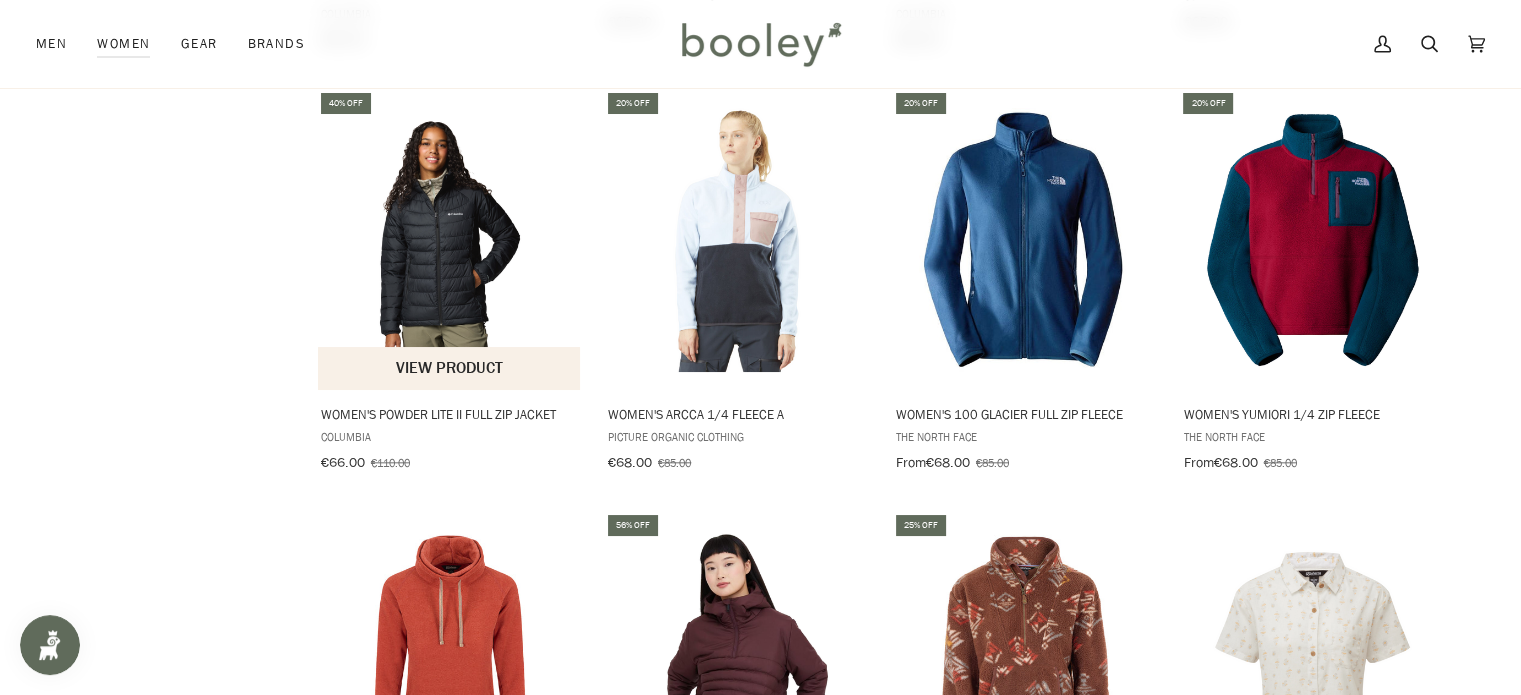 click on "View product" at bounding box center [449, 368] 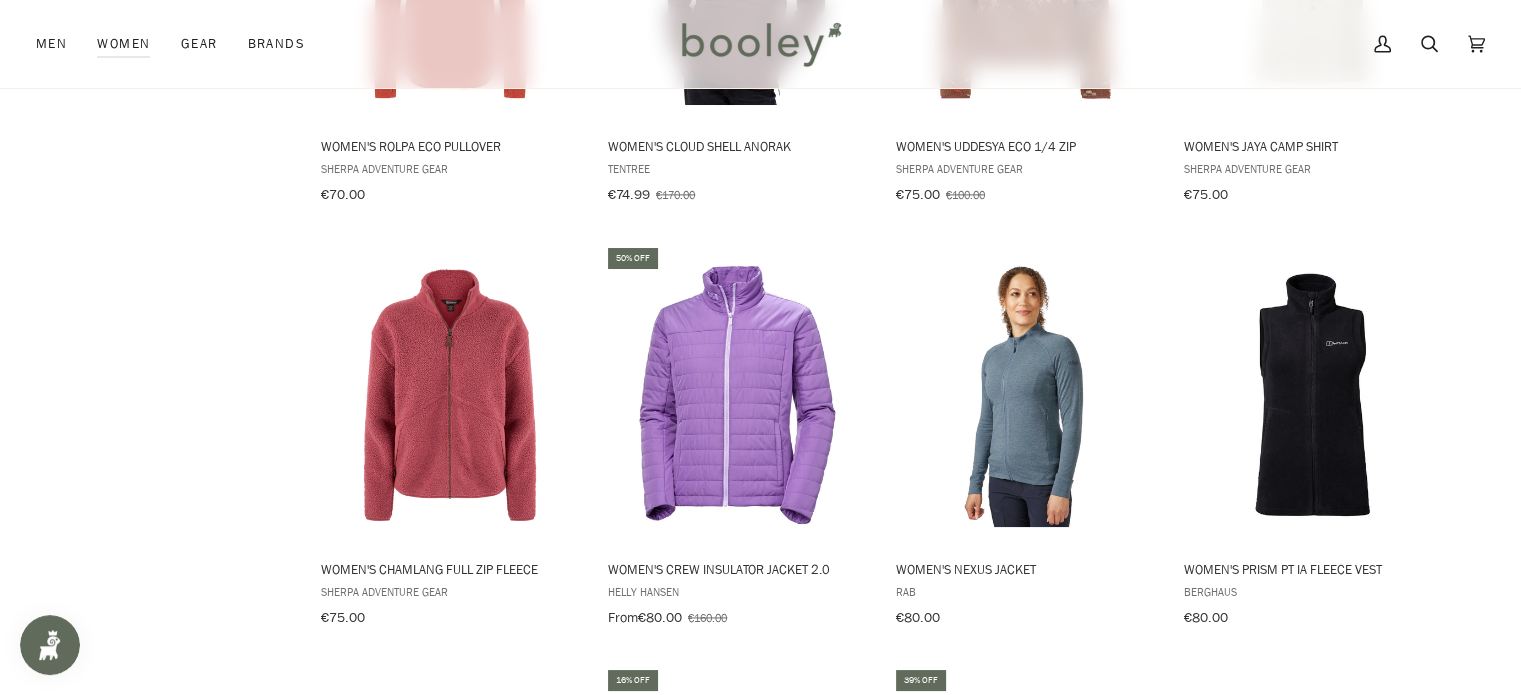 scroll, scrollTop: 2733, scrollLeft: 0, axis: vertical 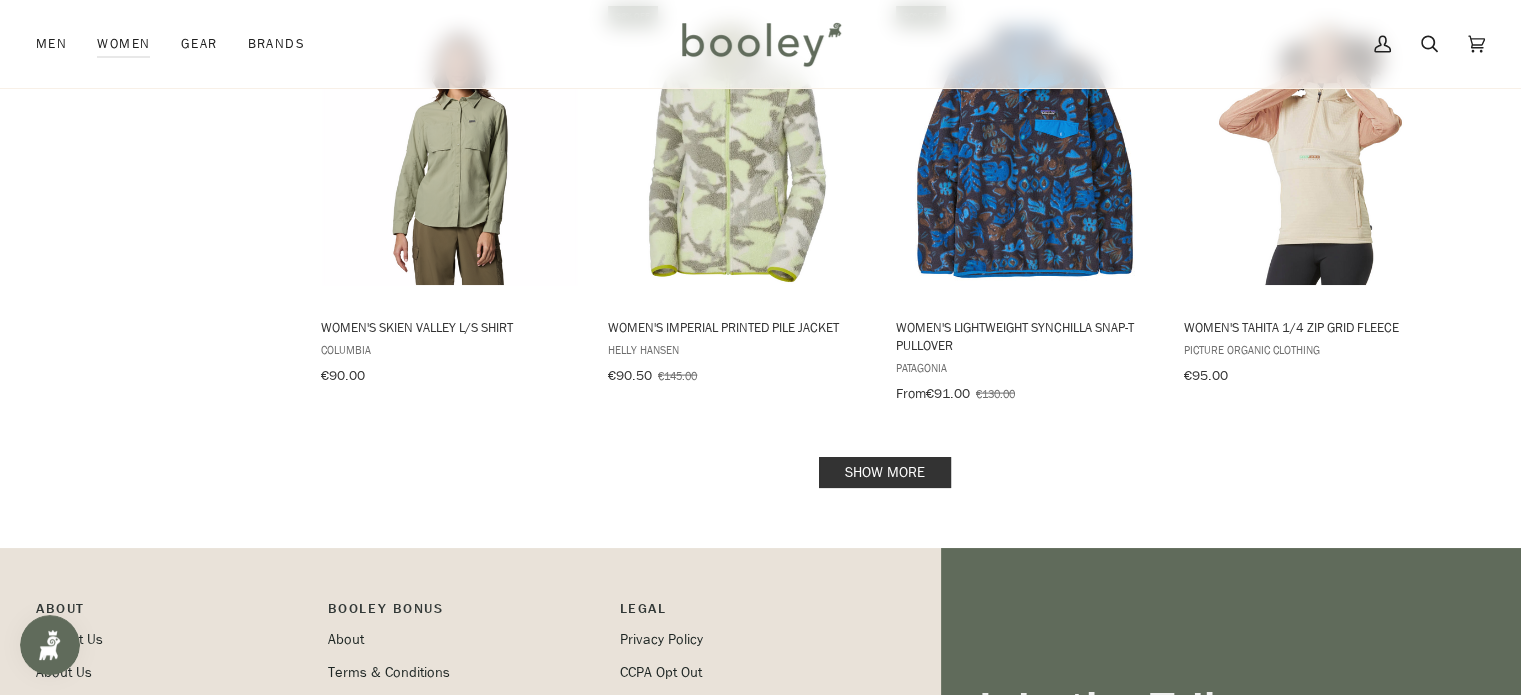 click on "Show more" at bounding box center (885, 472) 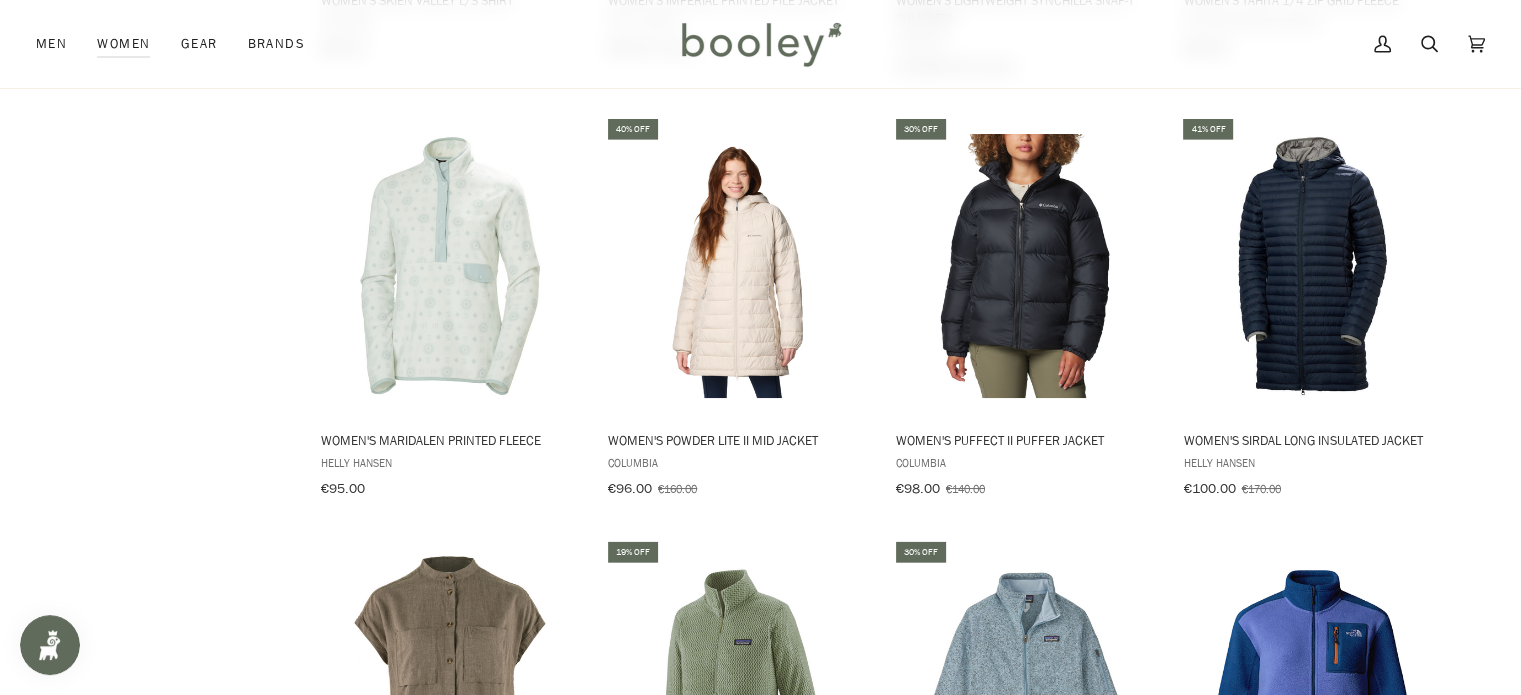 scroll, scrollTop: 4593, scrollLeft: 0, axis: vertical 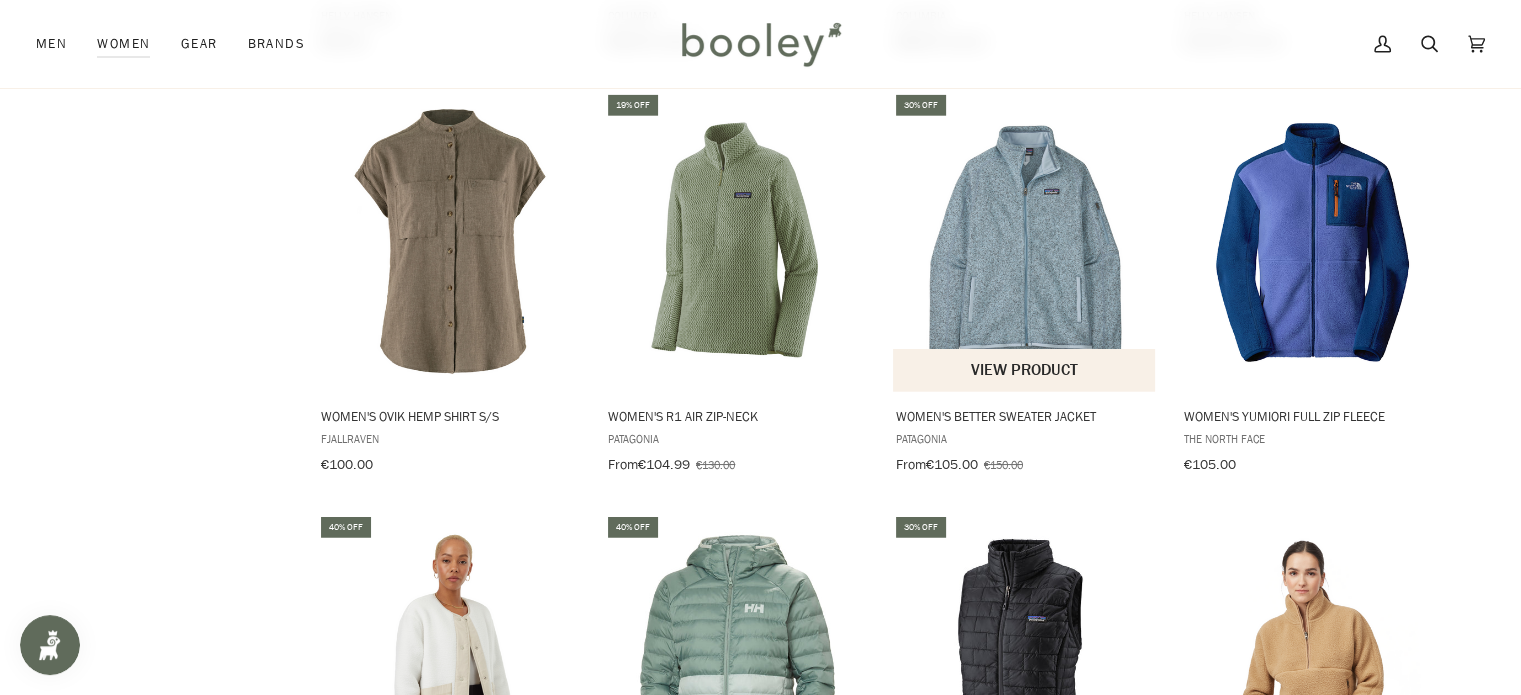 click on "View product" at bounding box center (1024, 370) 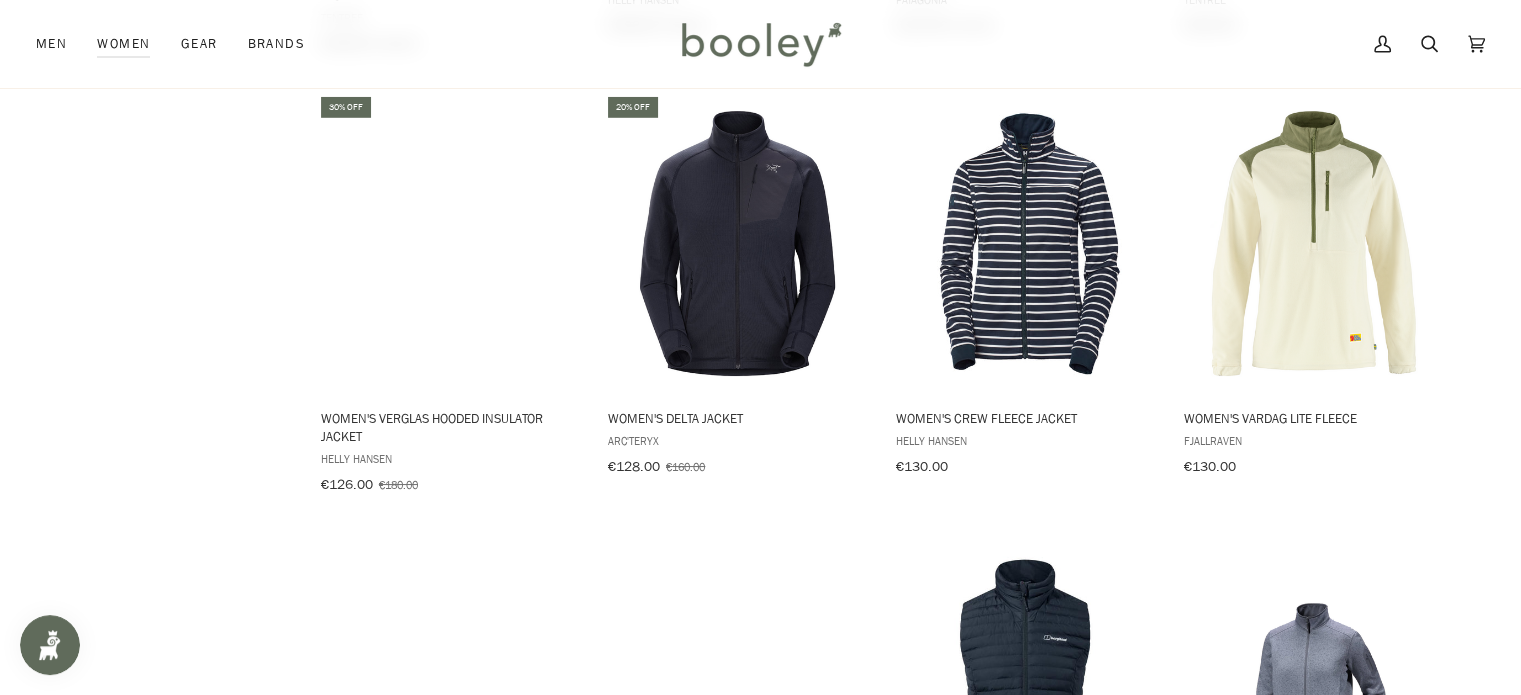 scroll, scrollTop: 6090, scrollLeft: 0, axis: vertical 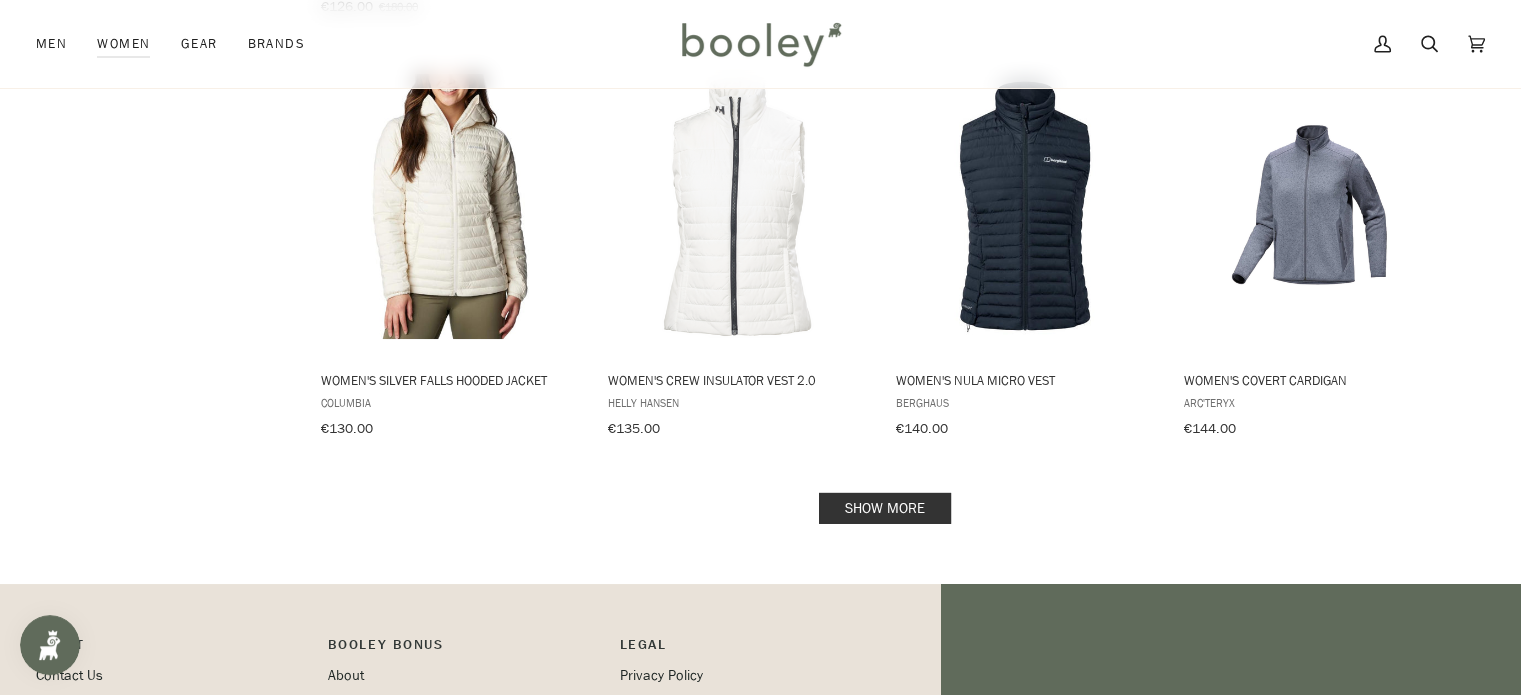 click on "Show more" at bounding box center (885, 508) 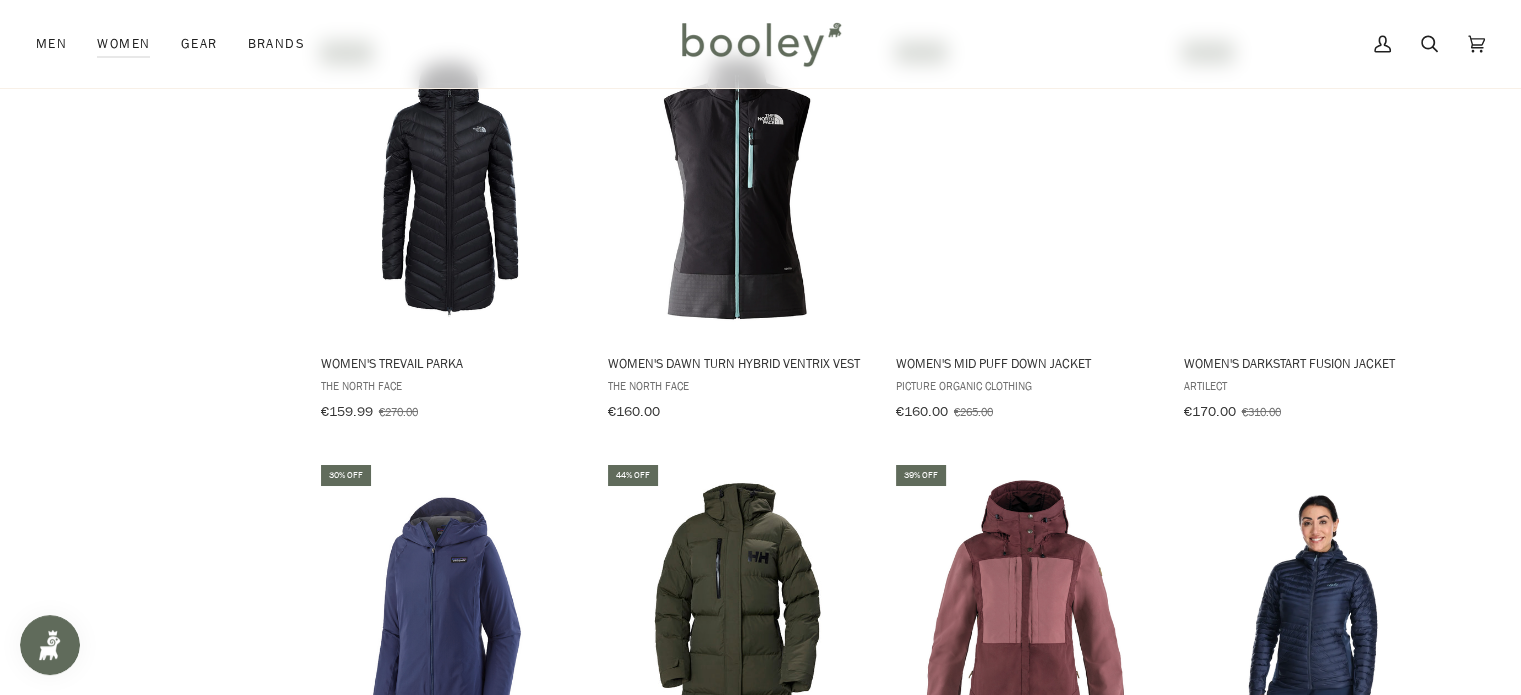 scroll, scrollTop: 7235, scrollLeft: 0, axis: vertical 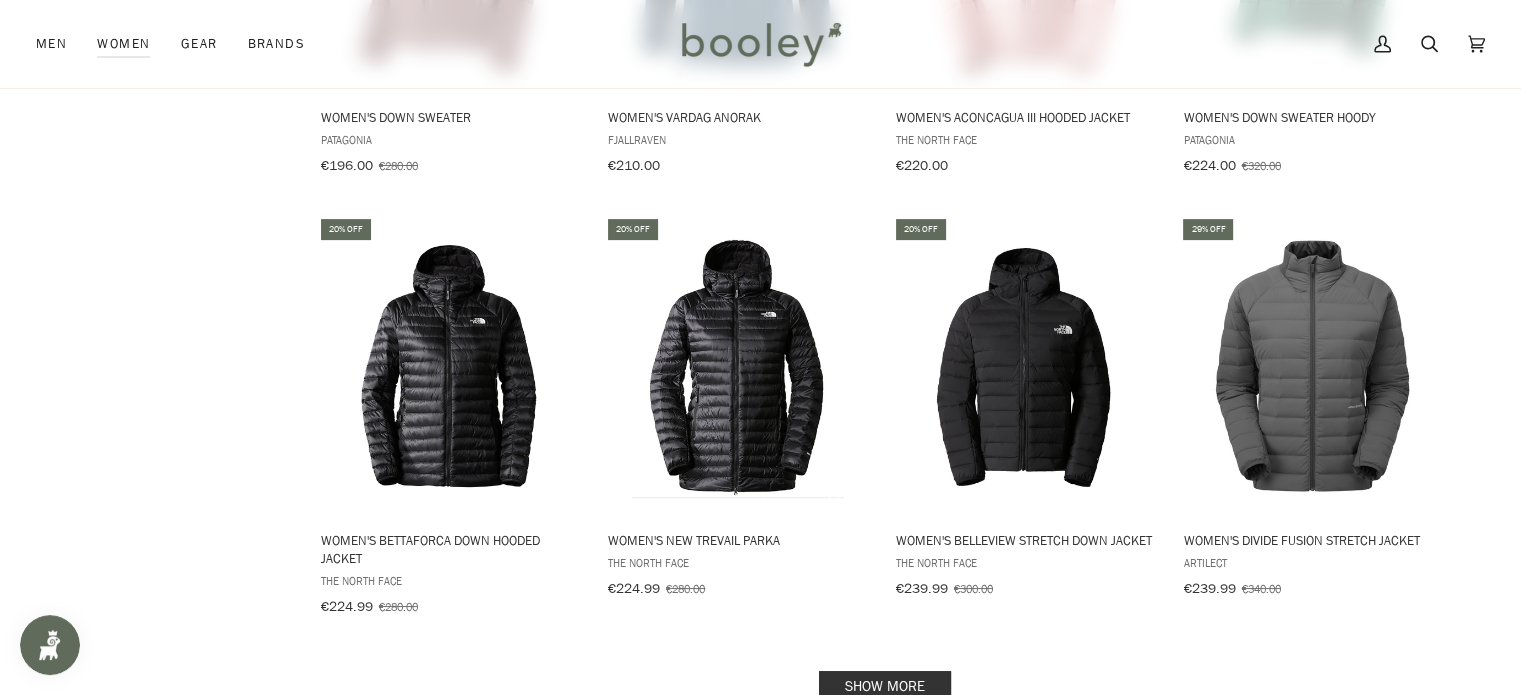 click on "Show more" at bounding box center (885, 686) 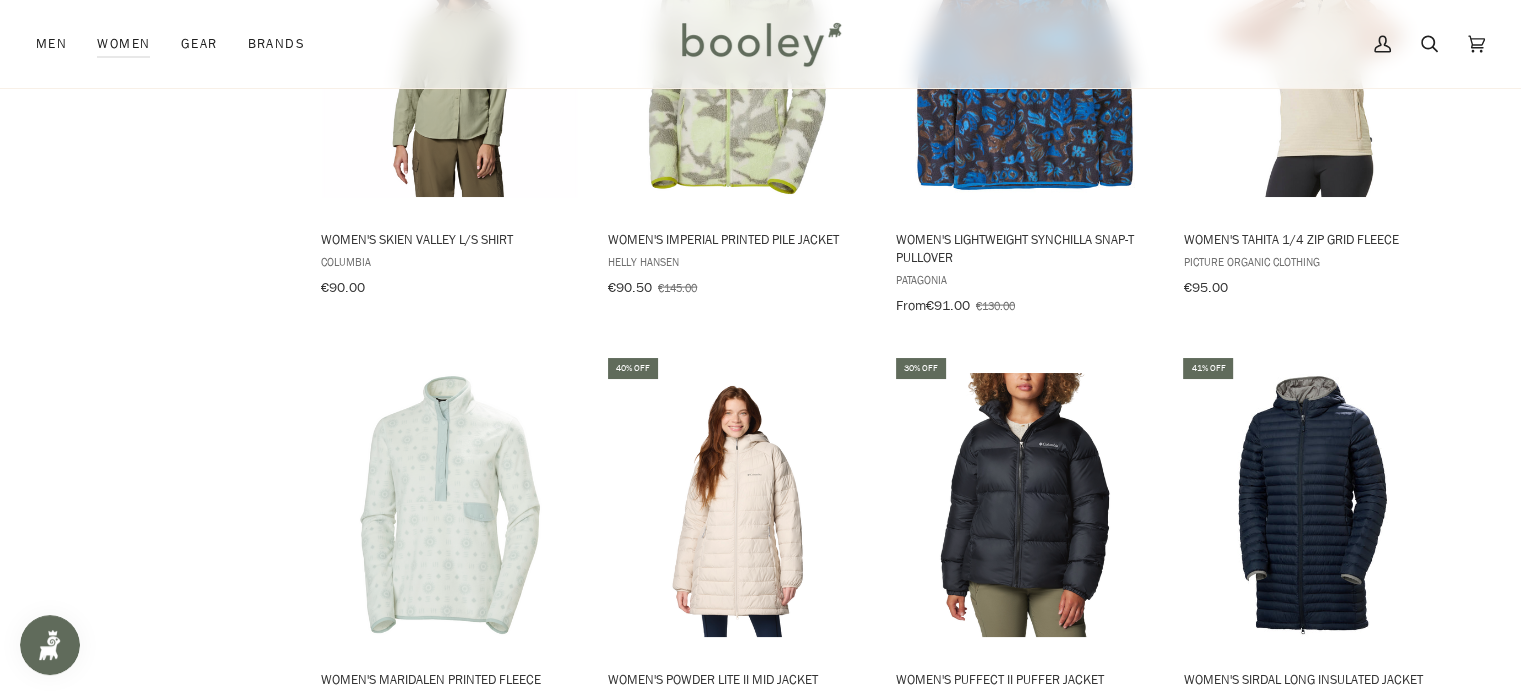 scroll, scrollTop: 4436, scrollLeft: 0, axis: vertical 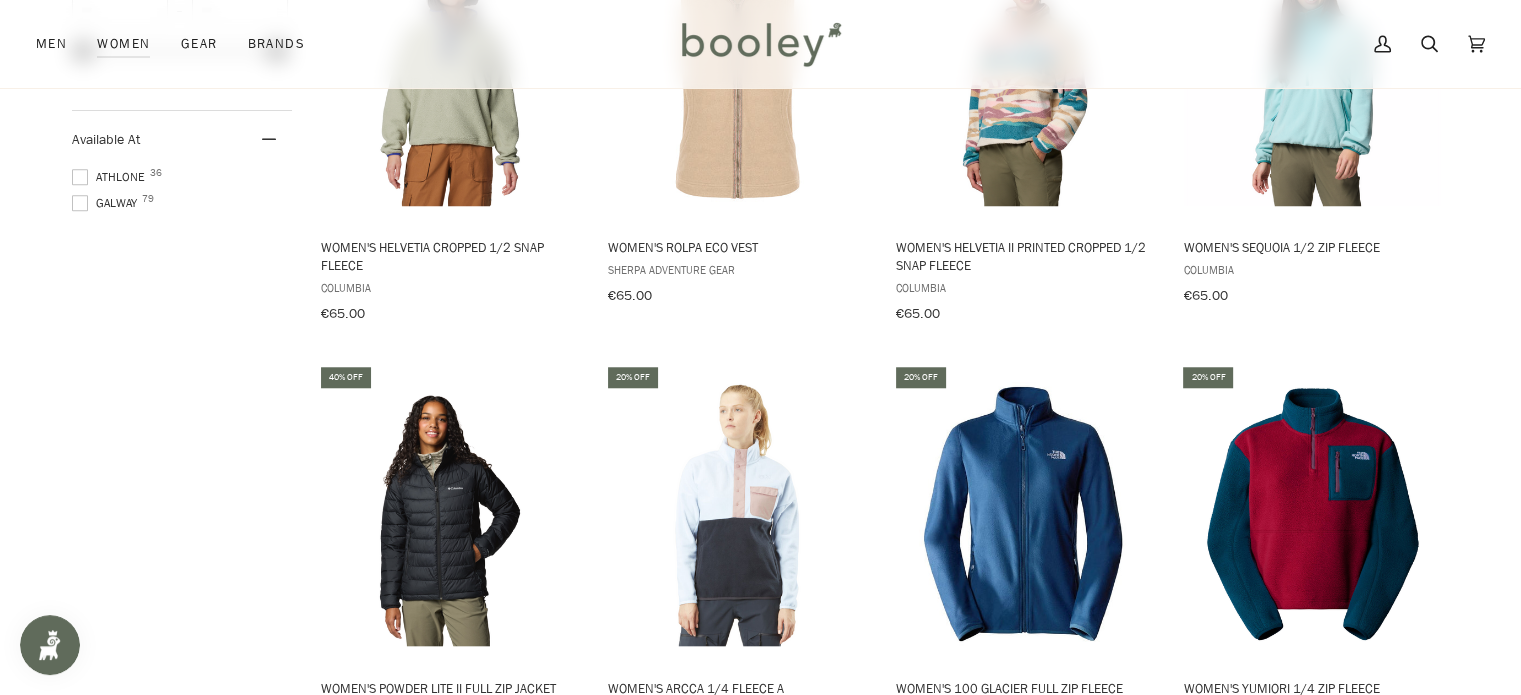 drag, startPoint x: 1500, startPoint y: 307, endPoint x: 1535, endPoint y: 150, distance: 160.85397 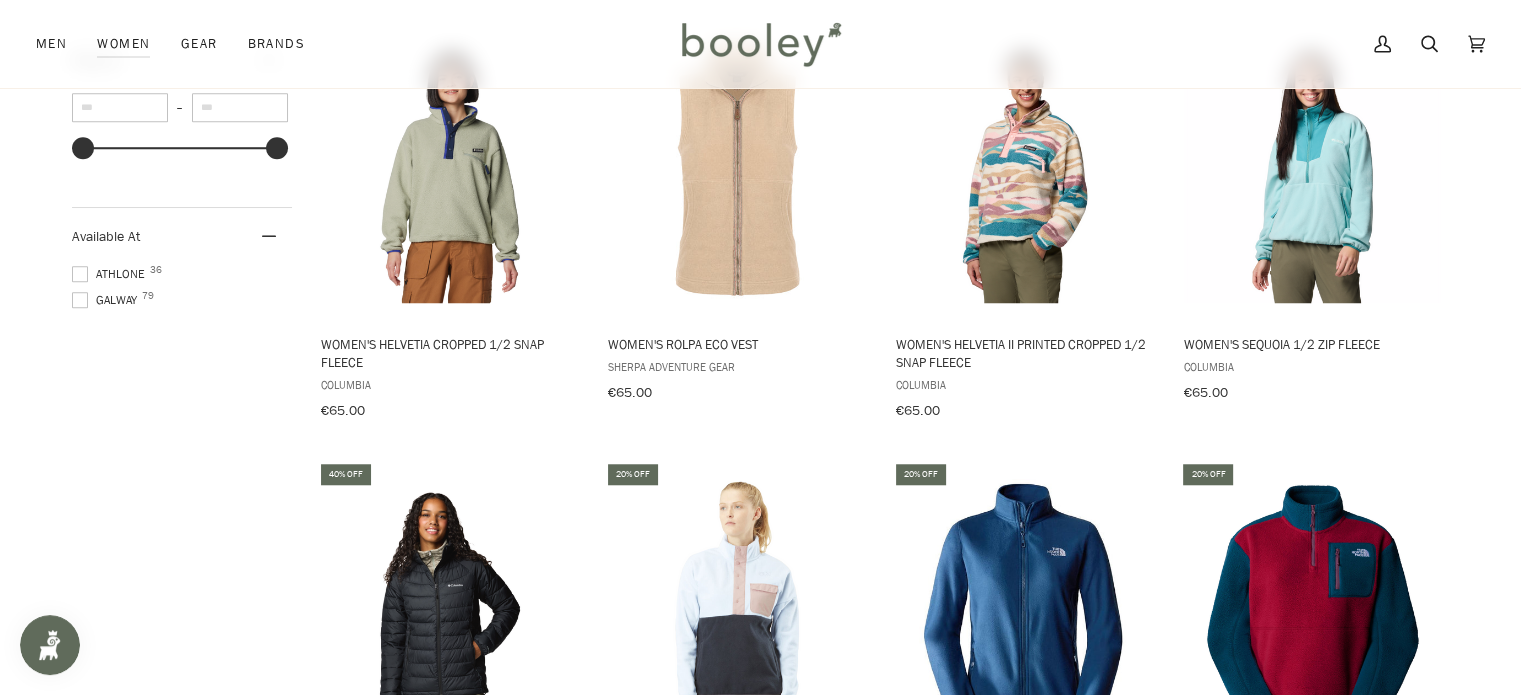 scroll, scrollTop: 1646, scrollLeft: 0, axis: vertical 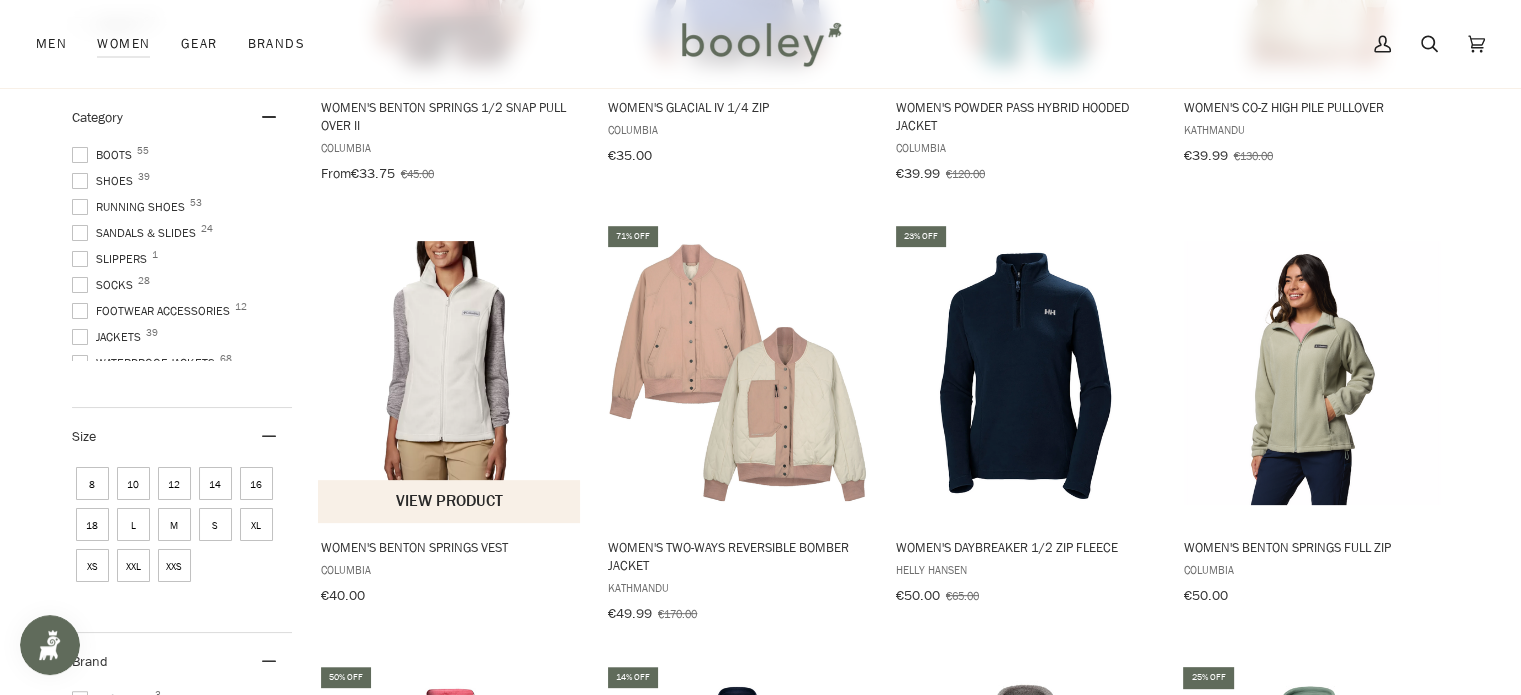 click on "View product" at bounding box center [449, 501] 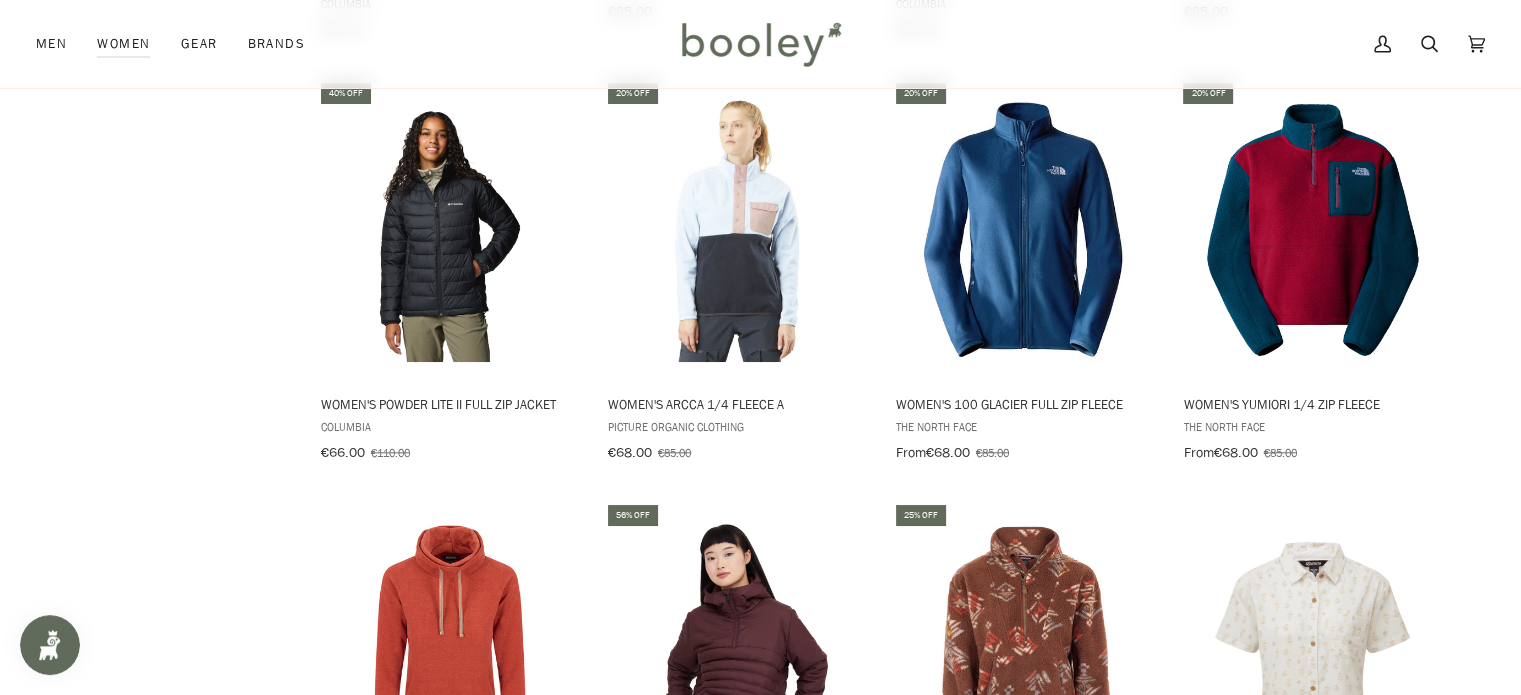 scroll, scrollTop: 2078, scrollLeft: 0, axis: vertical 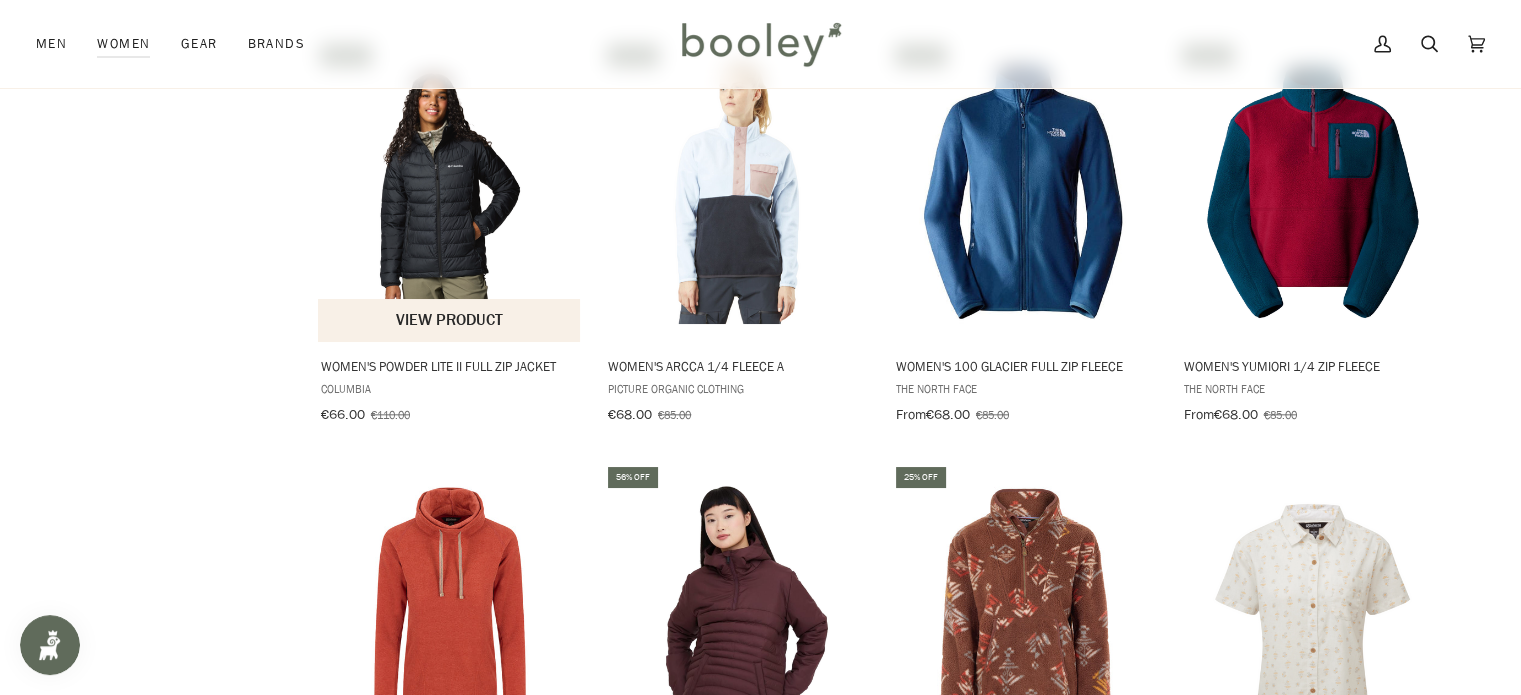 click at bounding box center [450, 192] 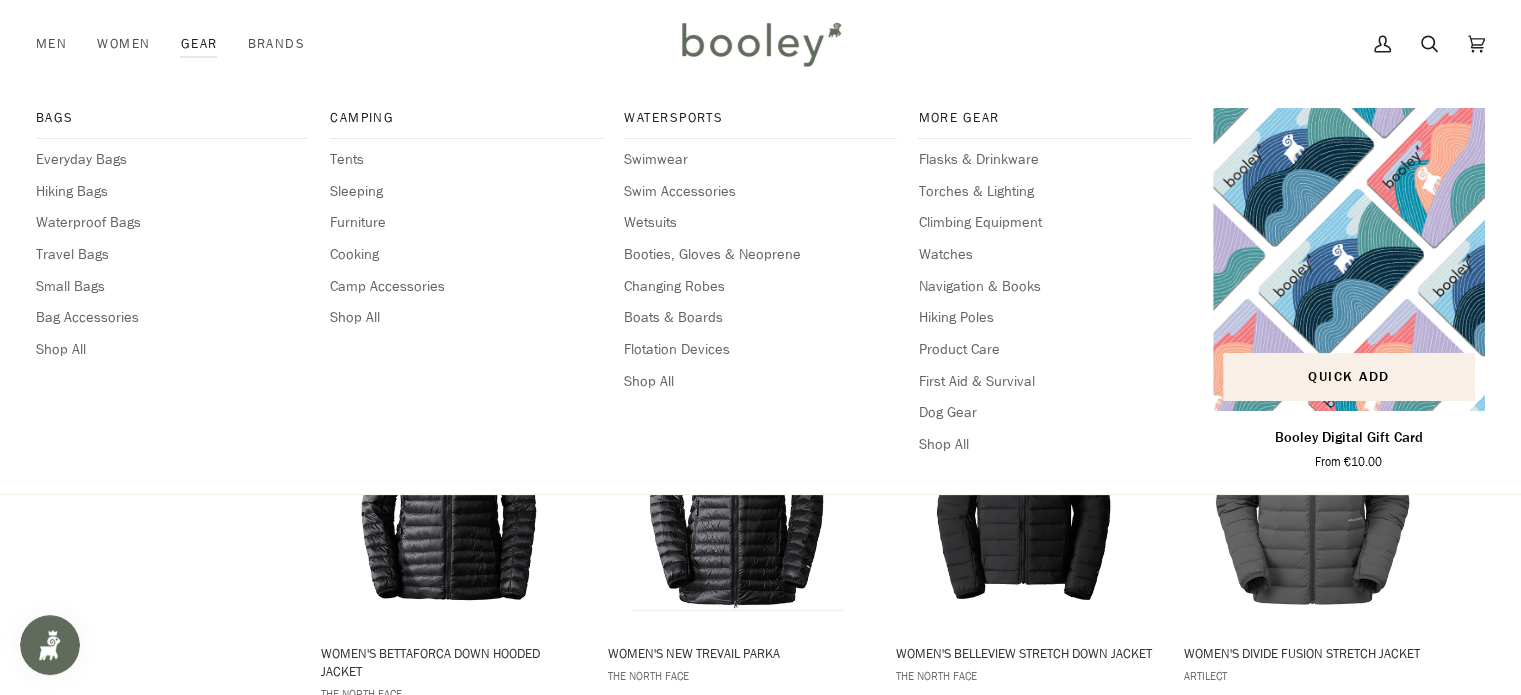 scroll, scrollTop: 8314, scrollLeft: 0, axis: vertical 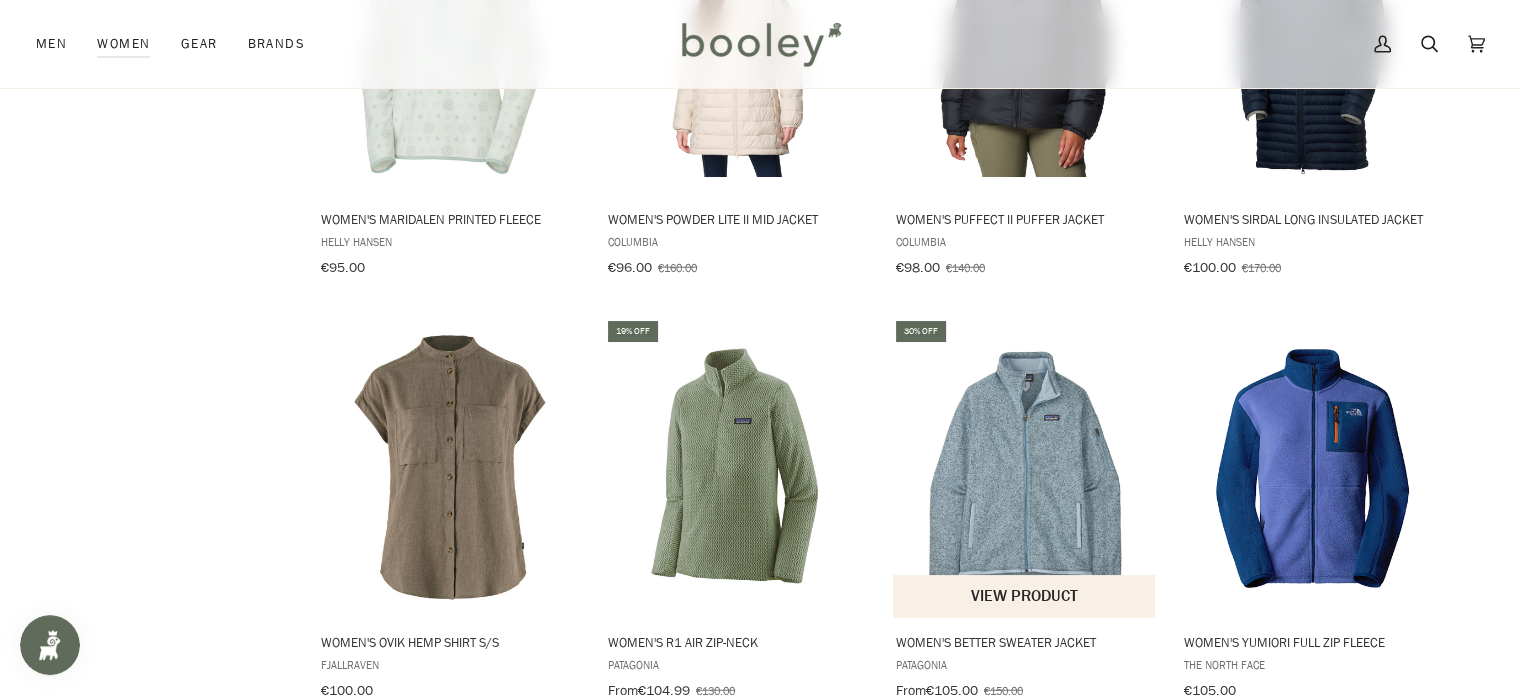 click on "View product" at bounding box center [1024, 596] 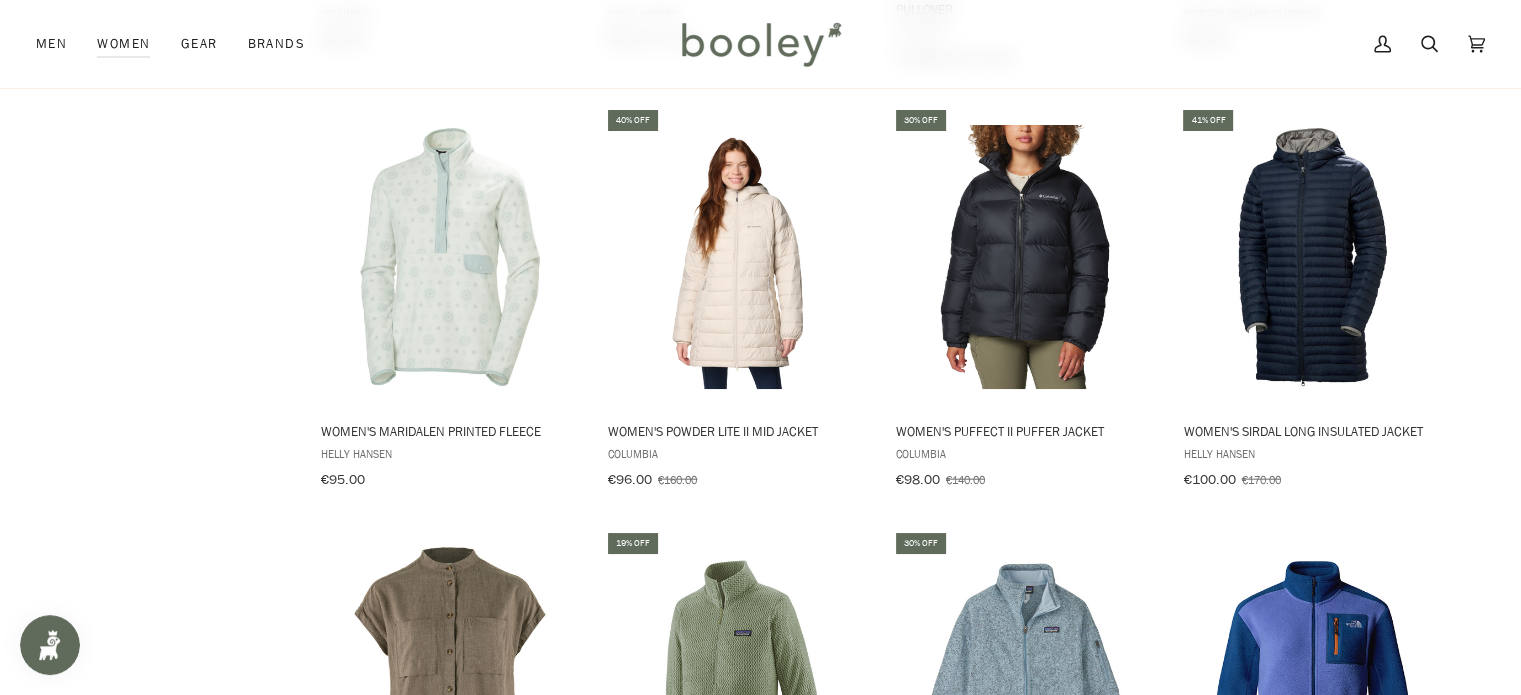 scroll, scrollTop: 4572, scrollLeft: 0, axis: vertical 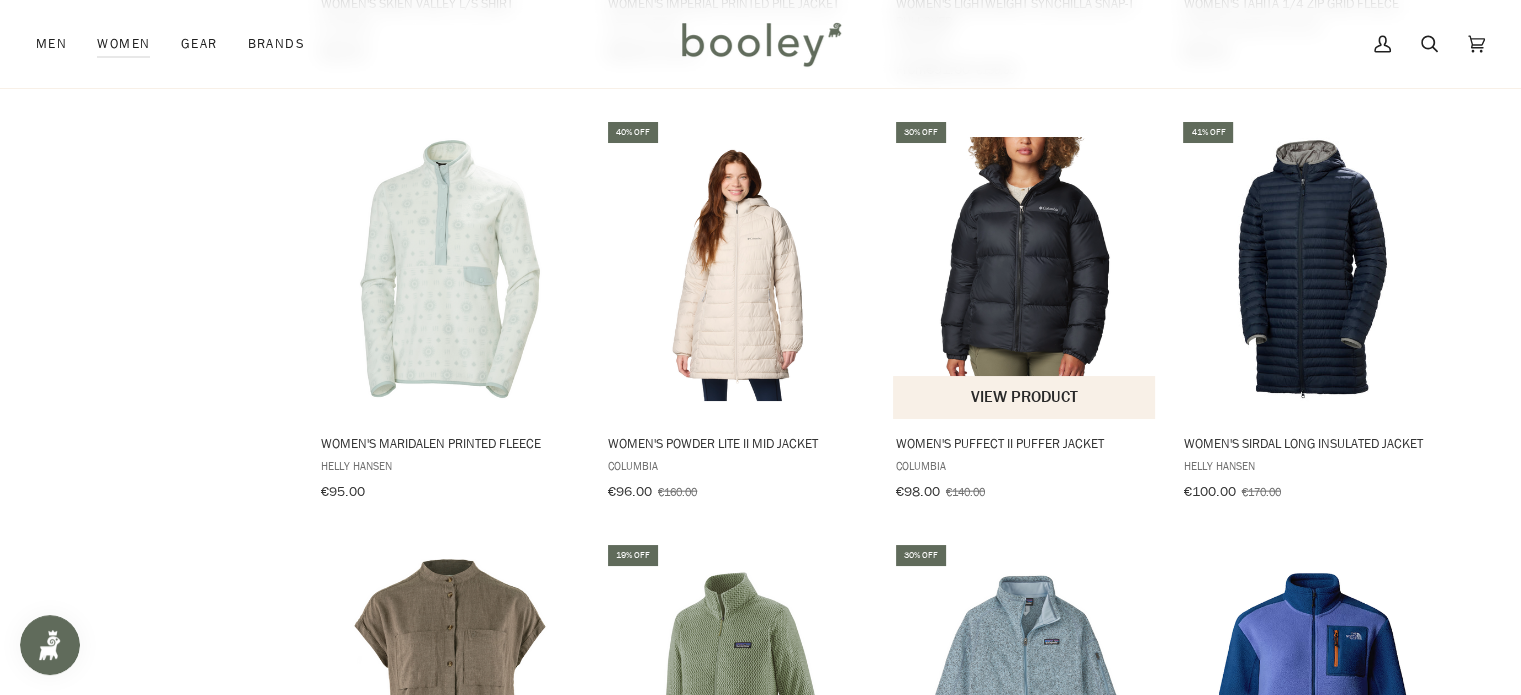 click at bounding box center [1025, 269] 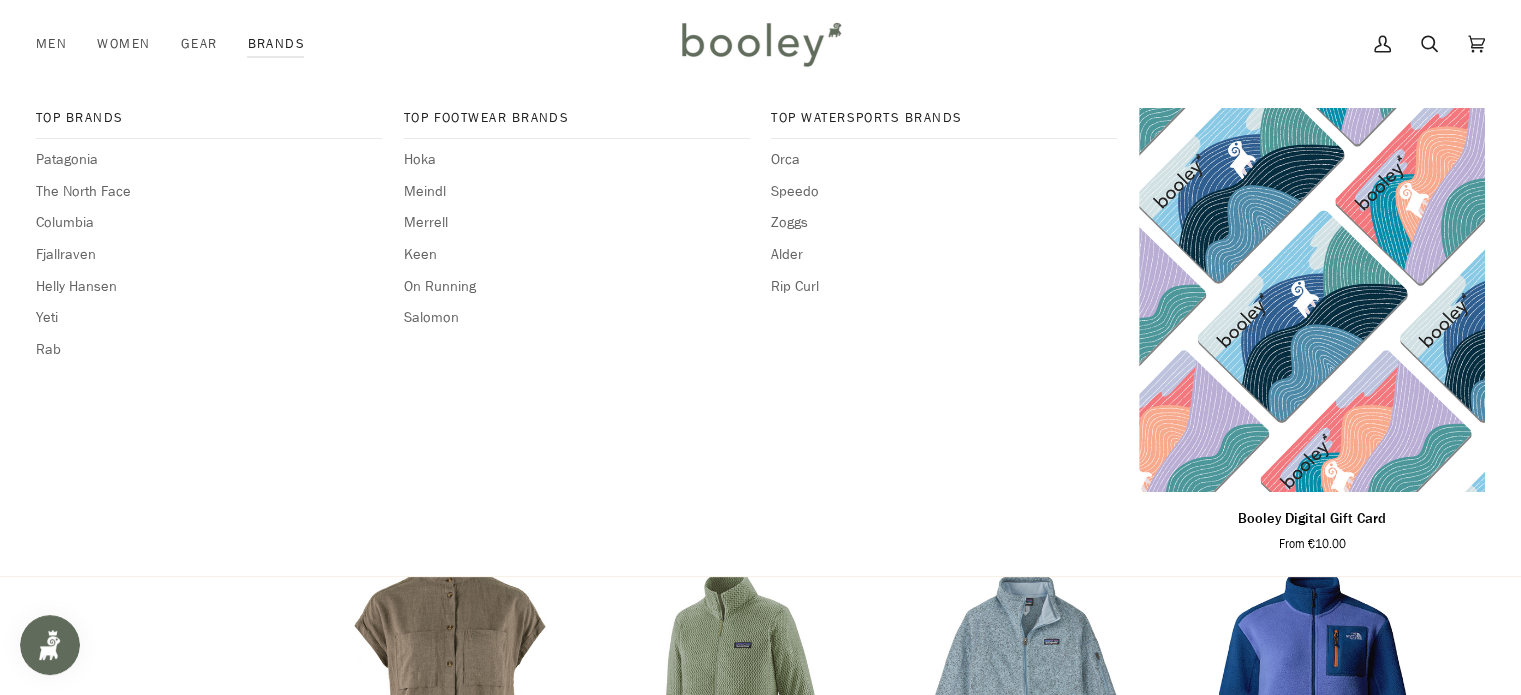 click on "Top Brands
Patagonia
The North Face
Columbia
Fjallraven
Helly Hansen
Yeti
Rab
Hoka" at bounding box center (760, 332) 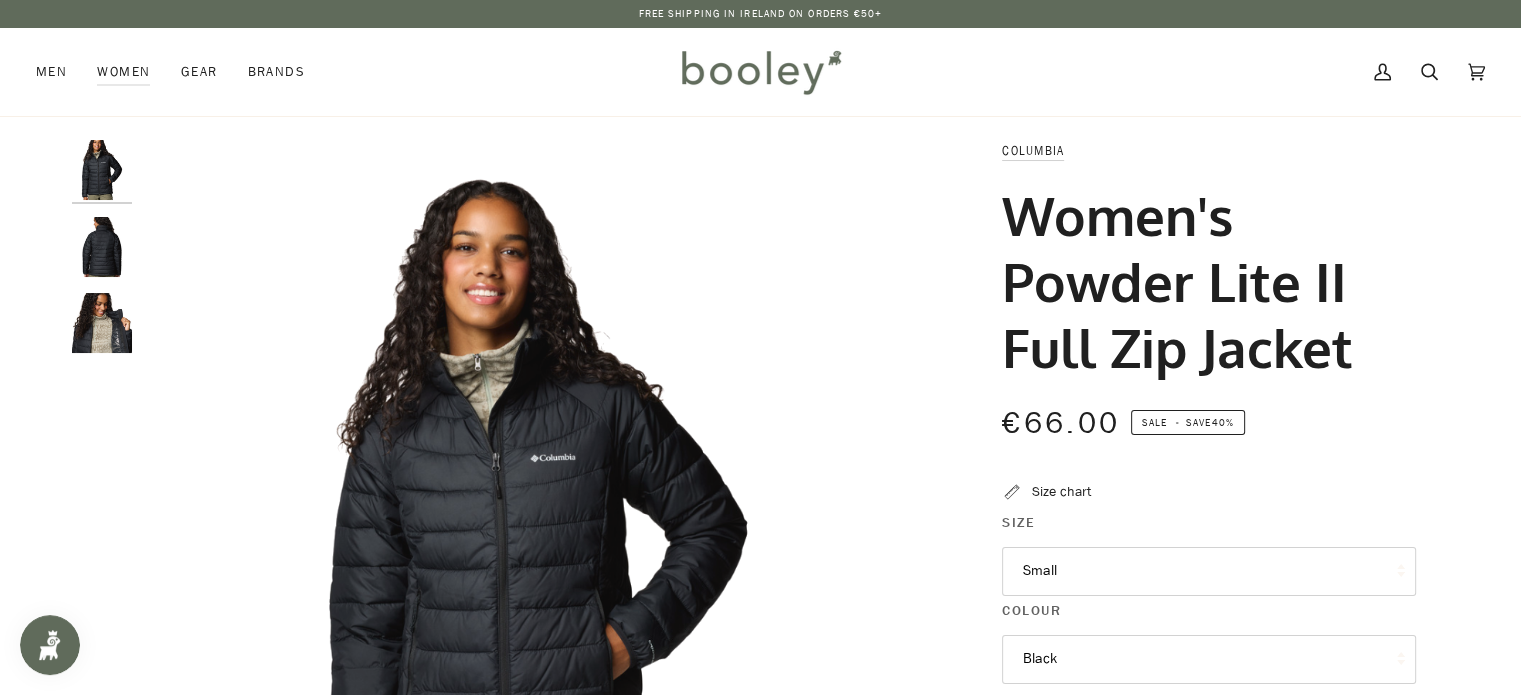 scroll, scrollTop: 0, scrollLeft: 0, axis: both 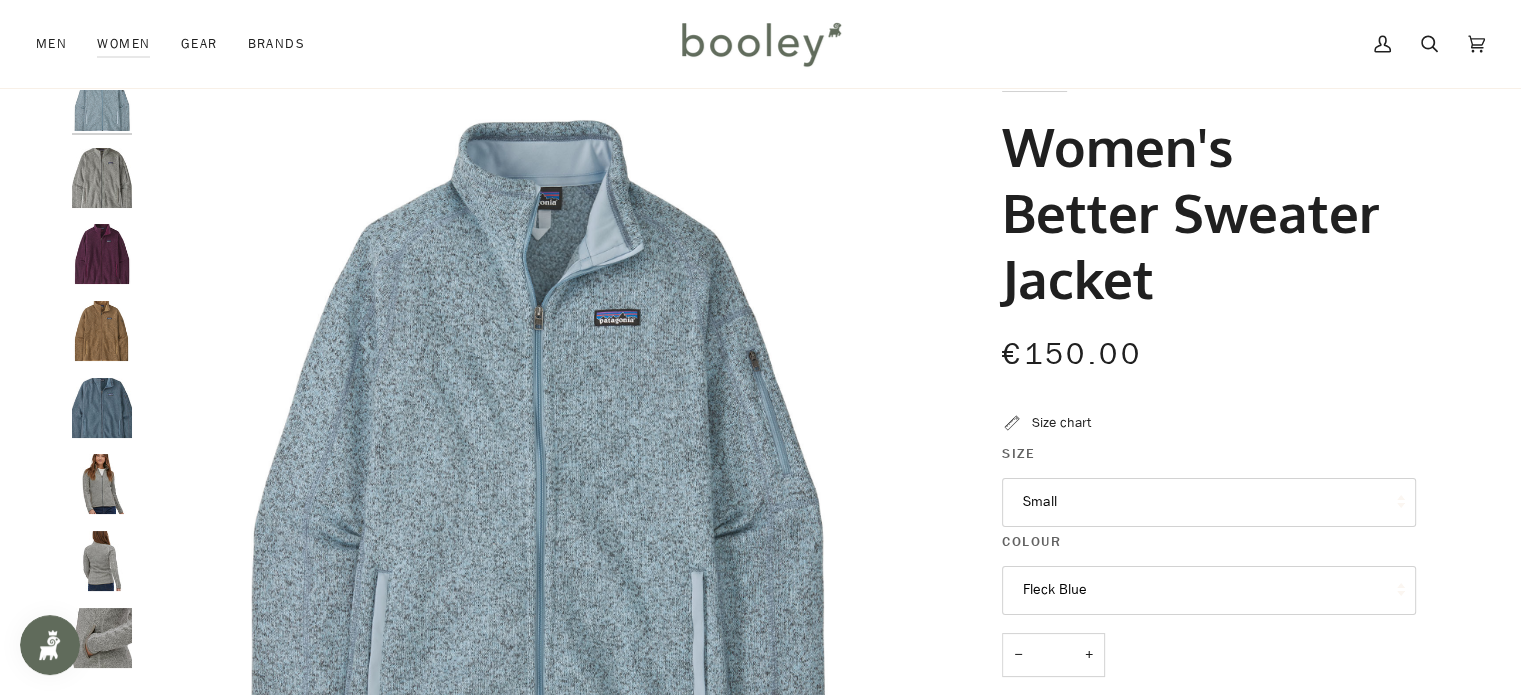 click at bounding box center (102, 408) 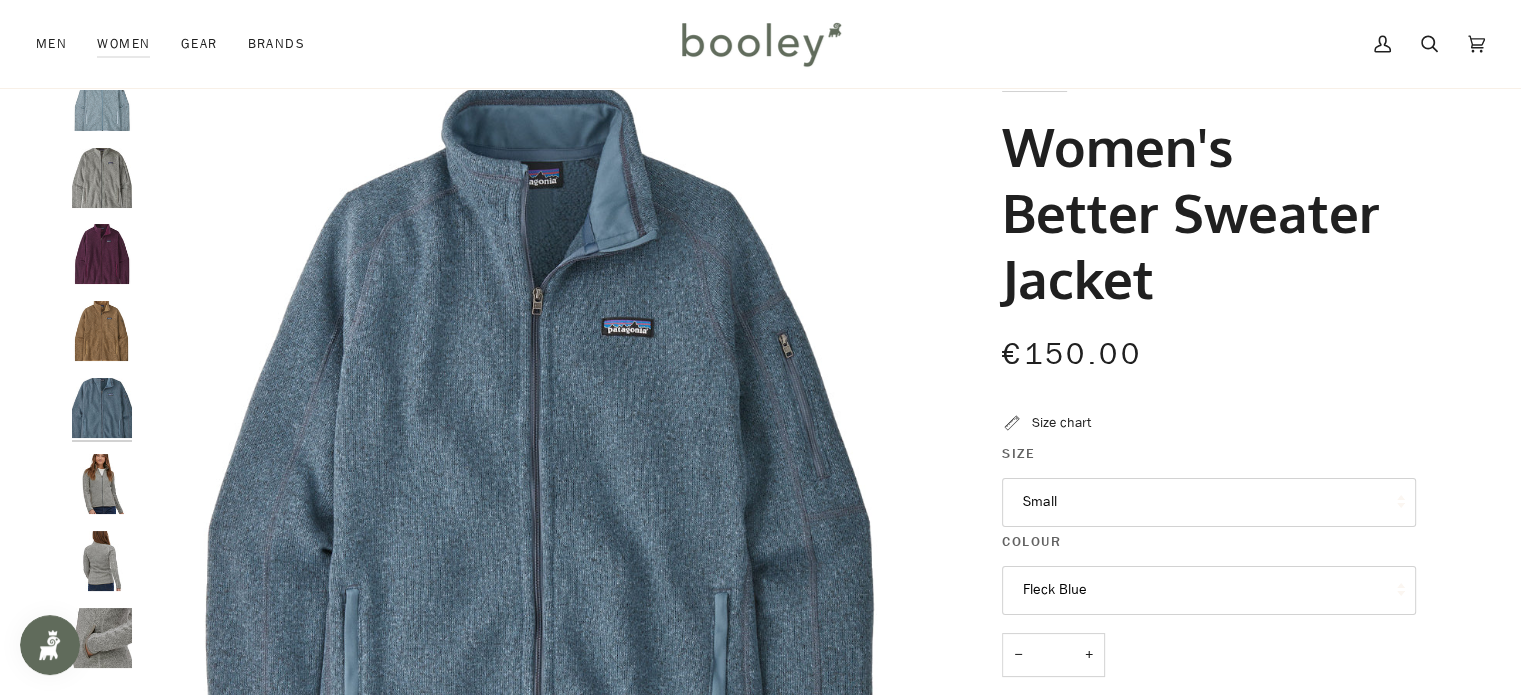 click at bounding box center [102, 331] 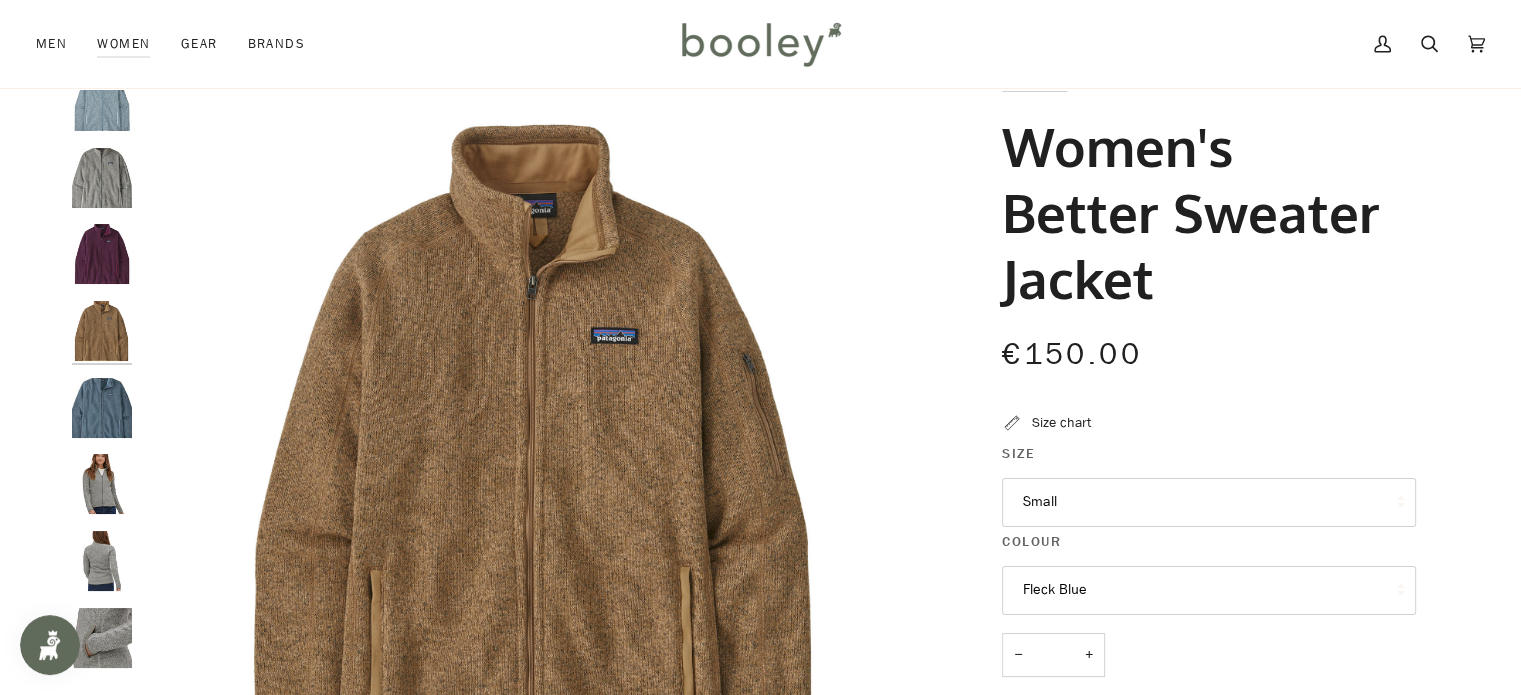 click at bounding box center [102, 254] 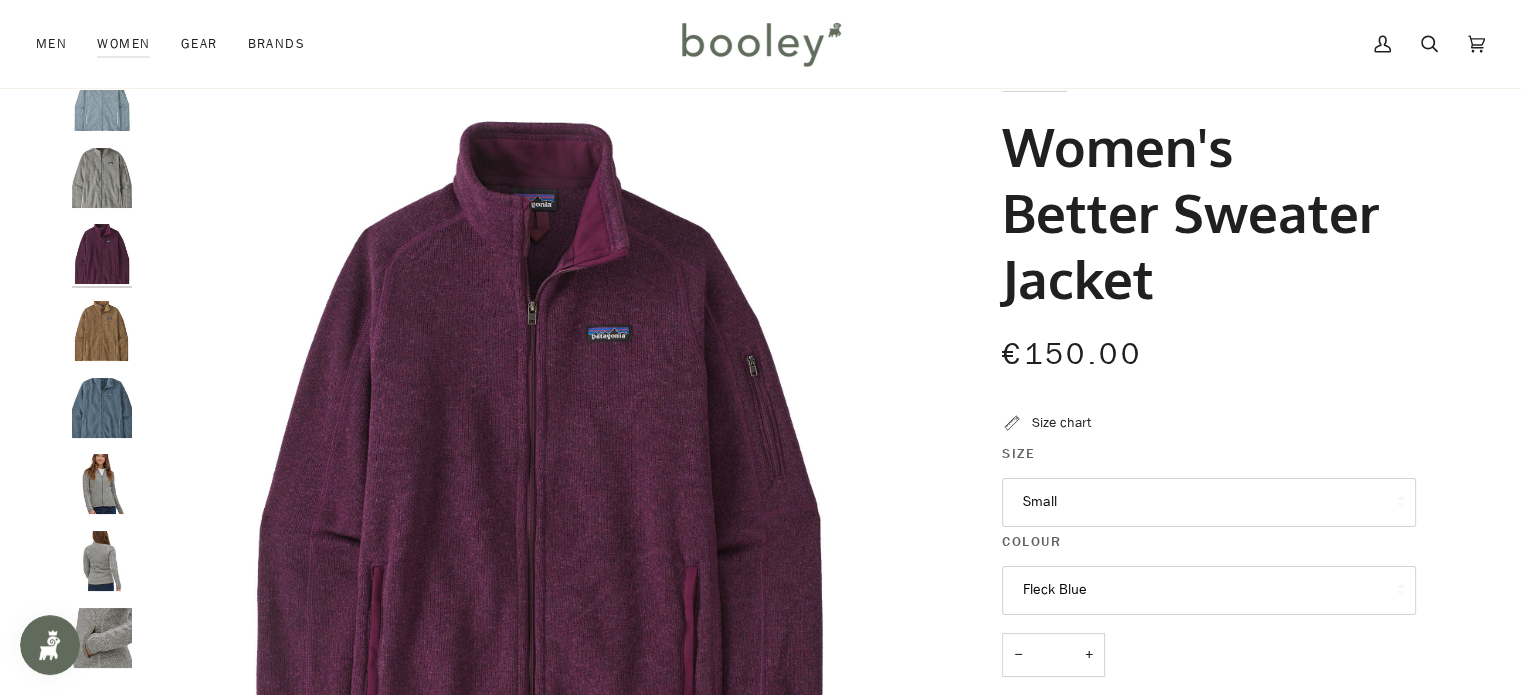 click at bounding box center (102, 178) 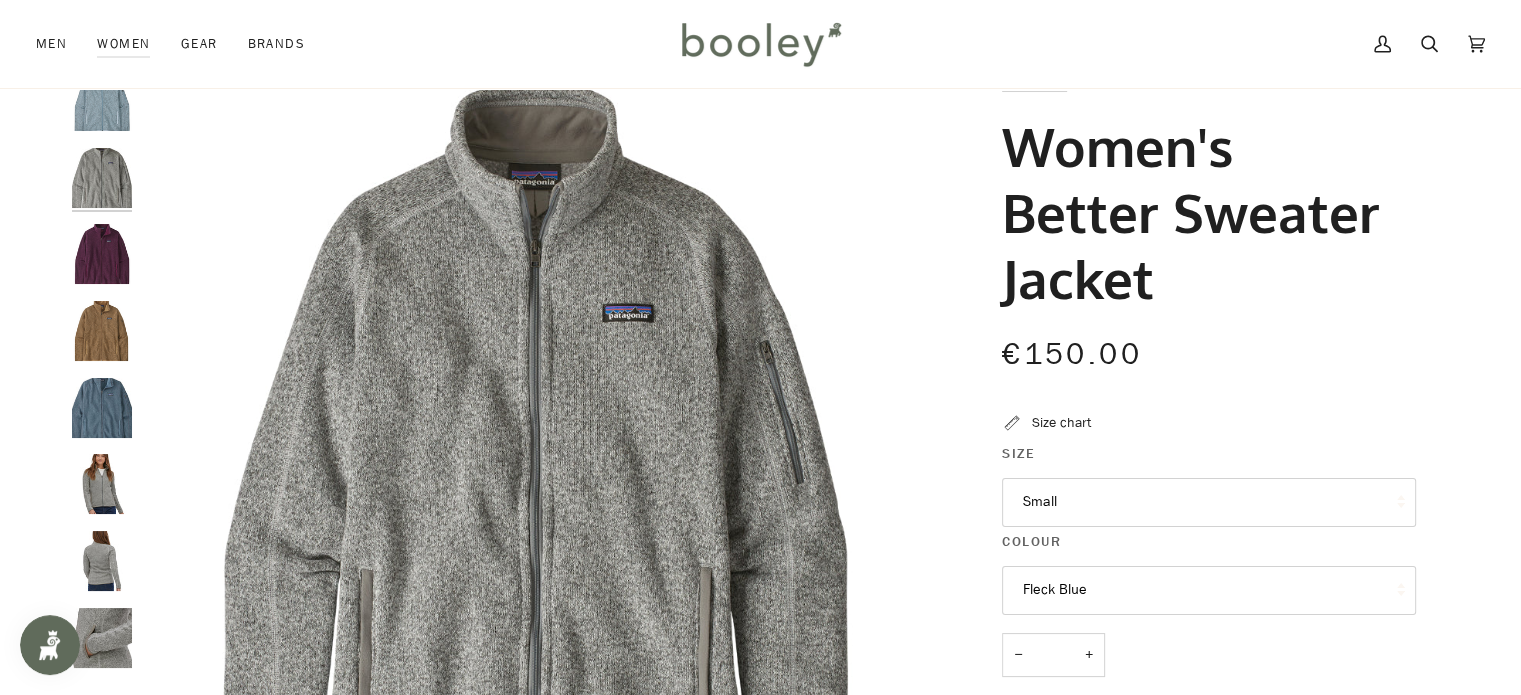 click at bounding box center (102, 101) 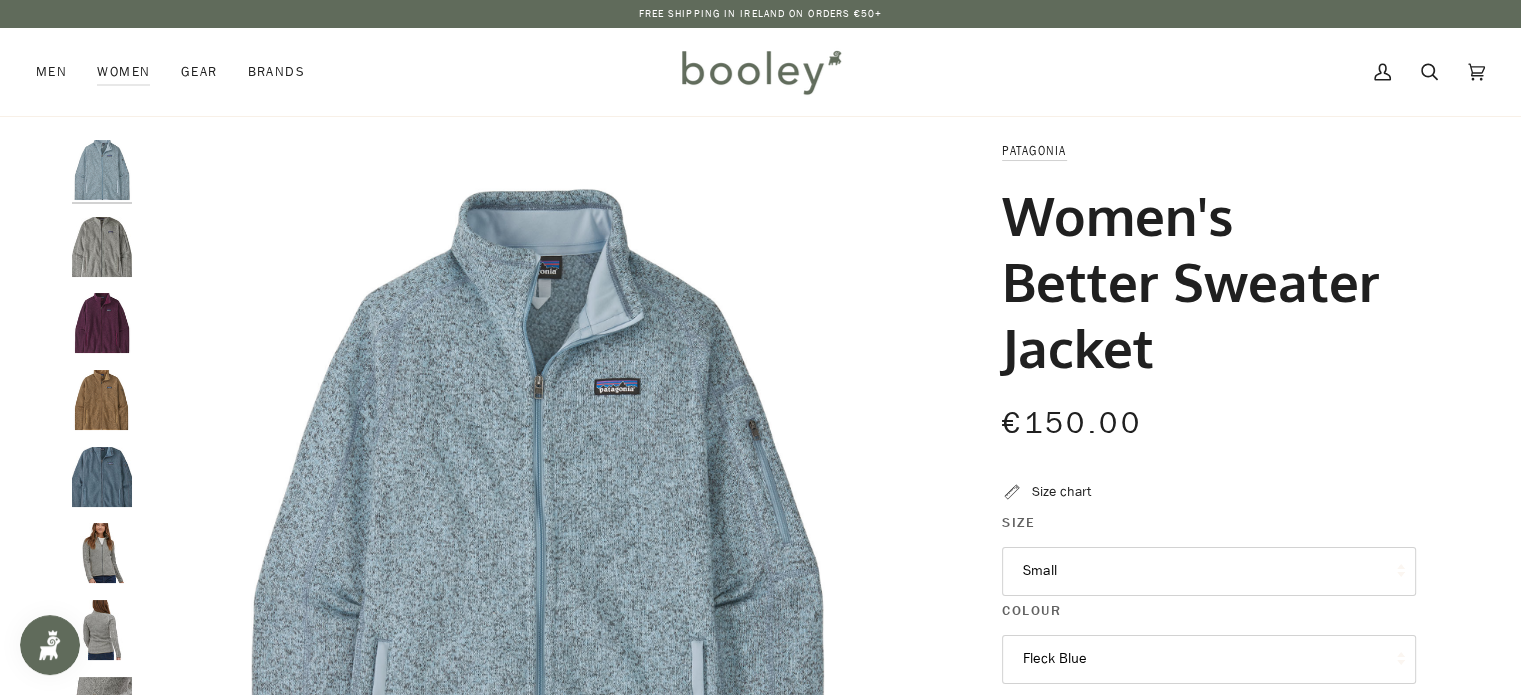 scroll, scrollTop: 0, scrollLeft: 0, axis: both 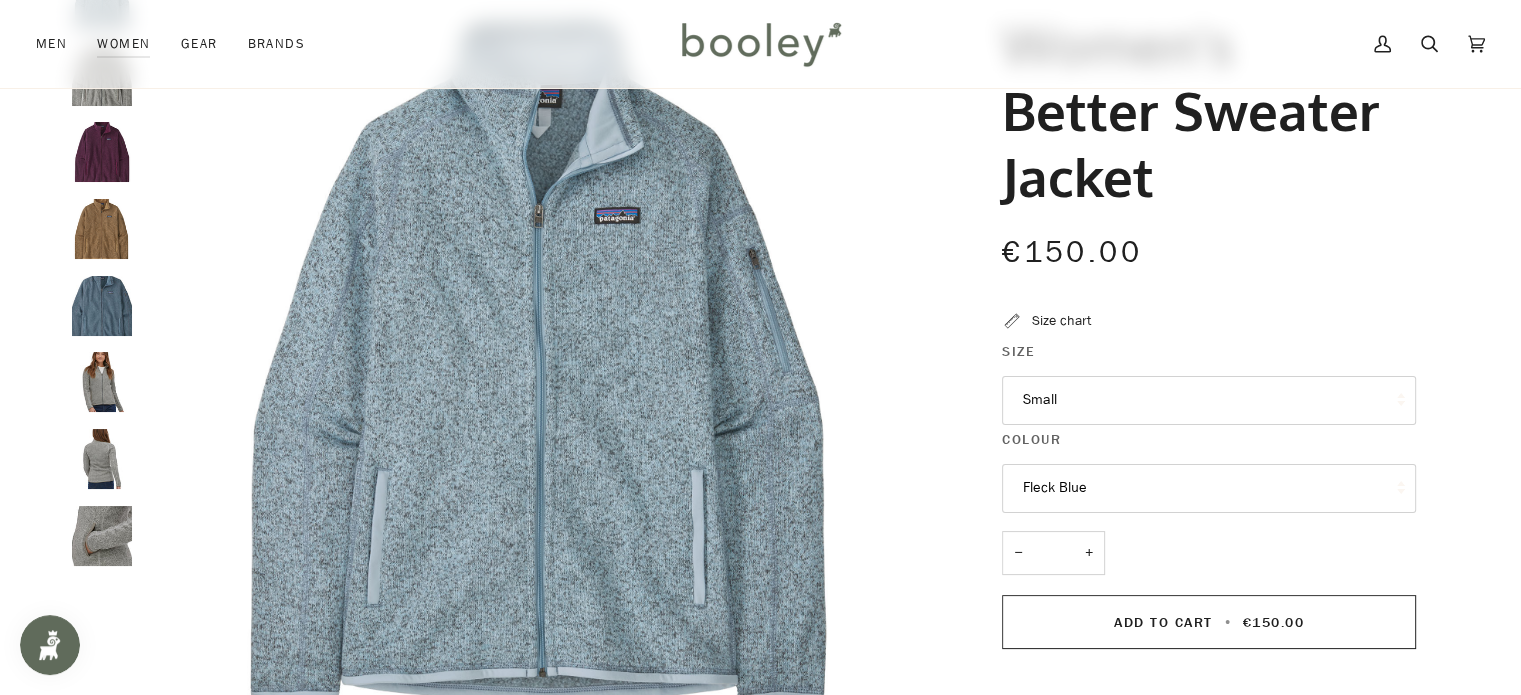 click on "Small" at bounding box center [1209, 400] 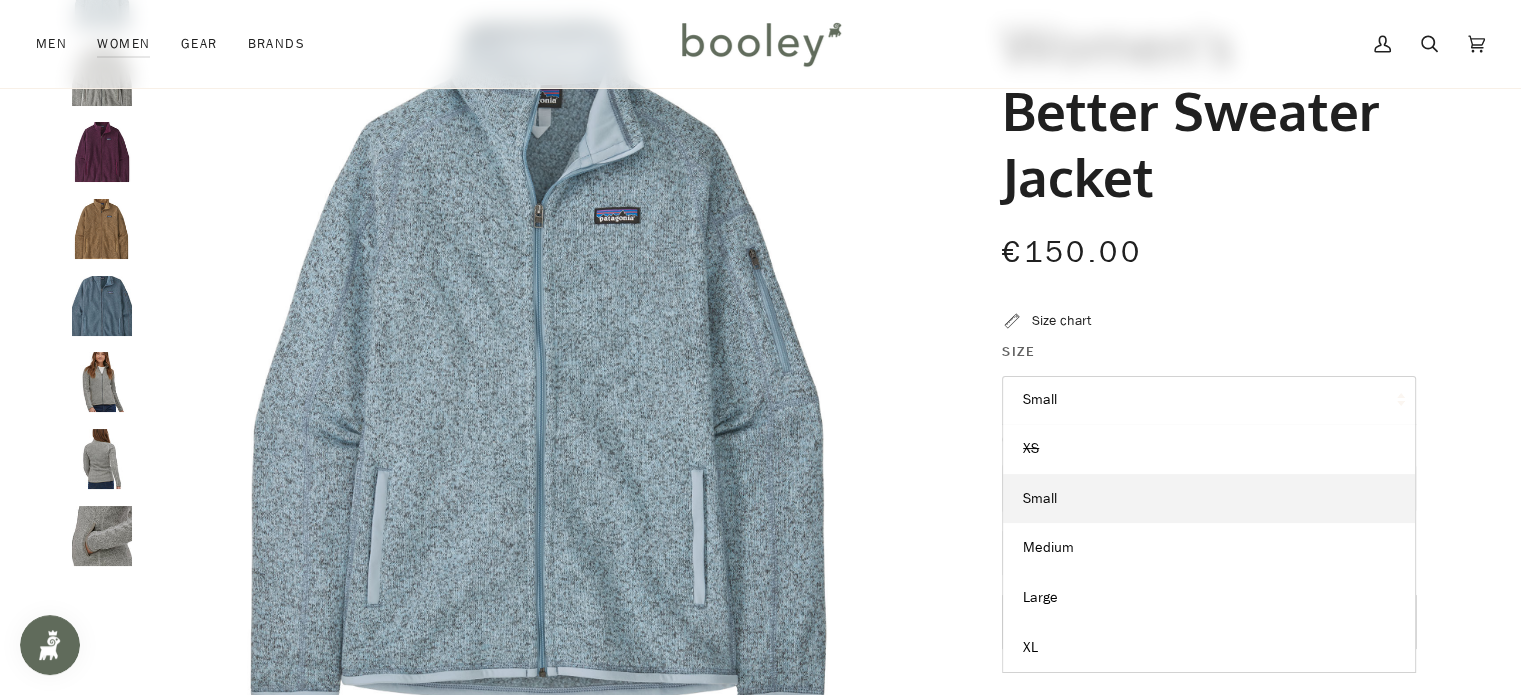 click on "Small" at bounding box center (1209, 400) 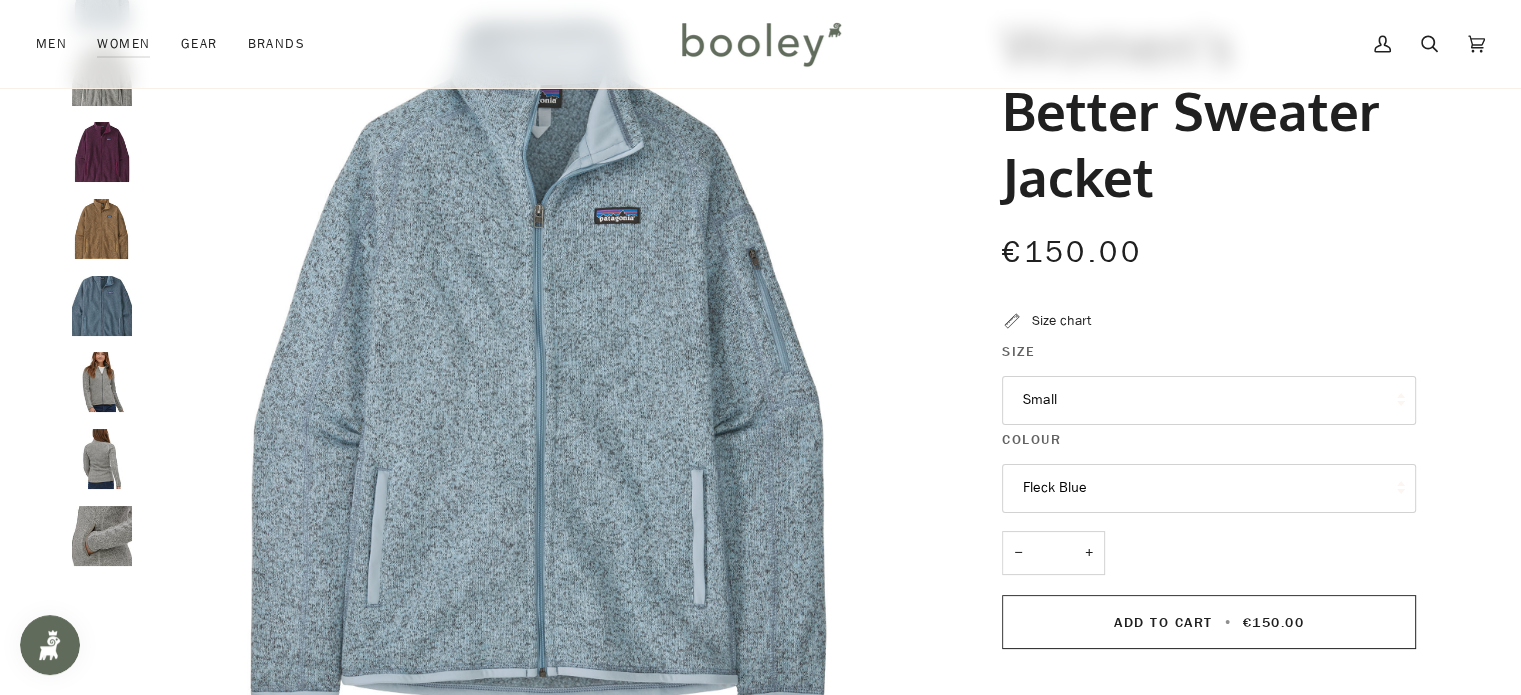 click at bounding box center (102, 536) 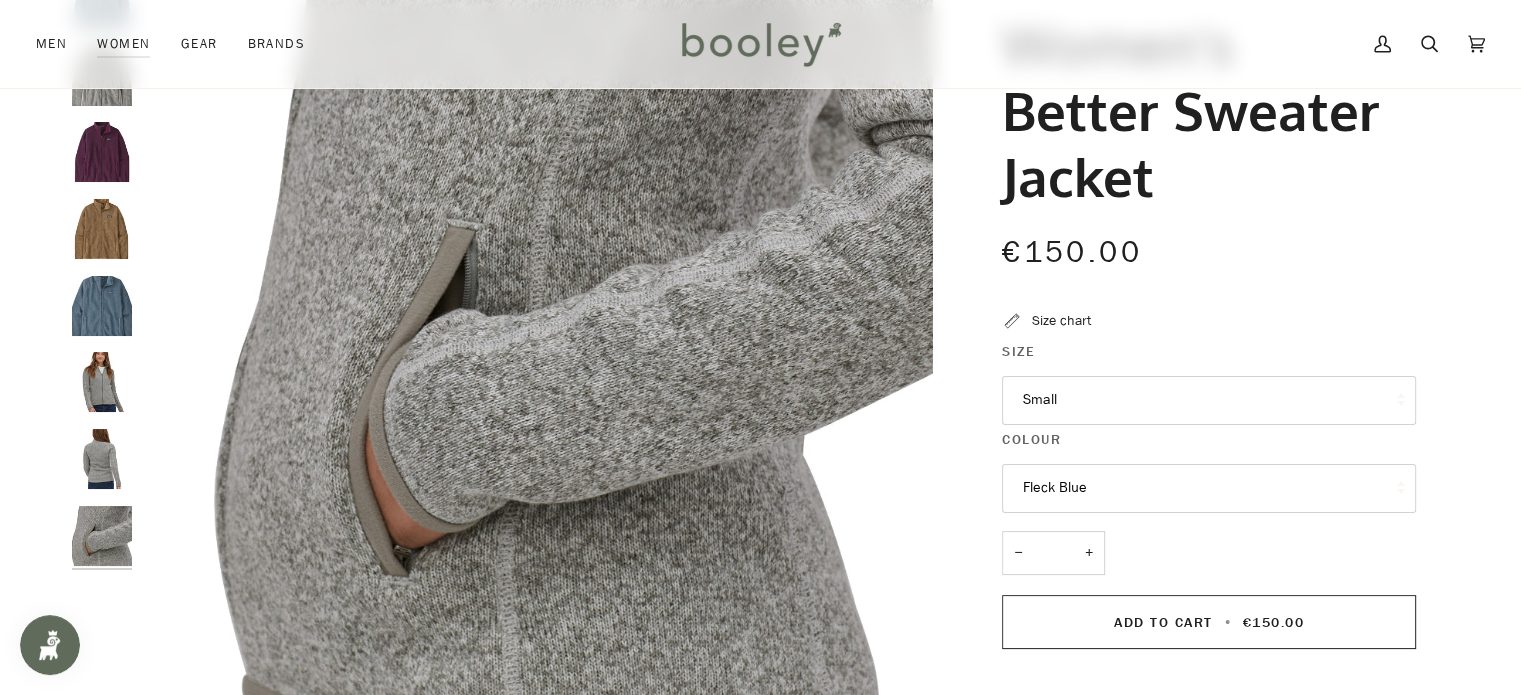 click at bounding box center [102, 459] 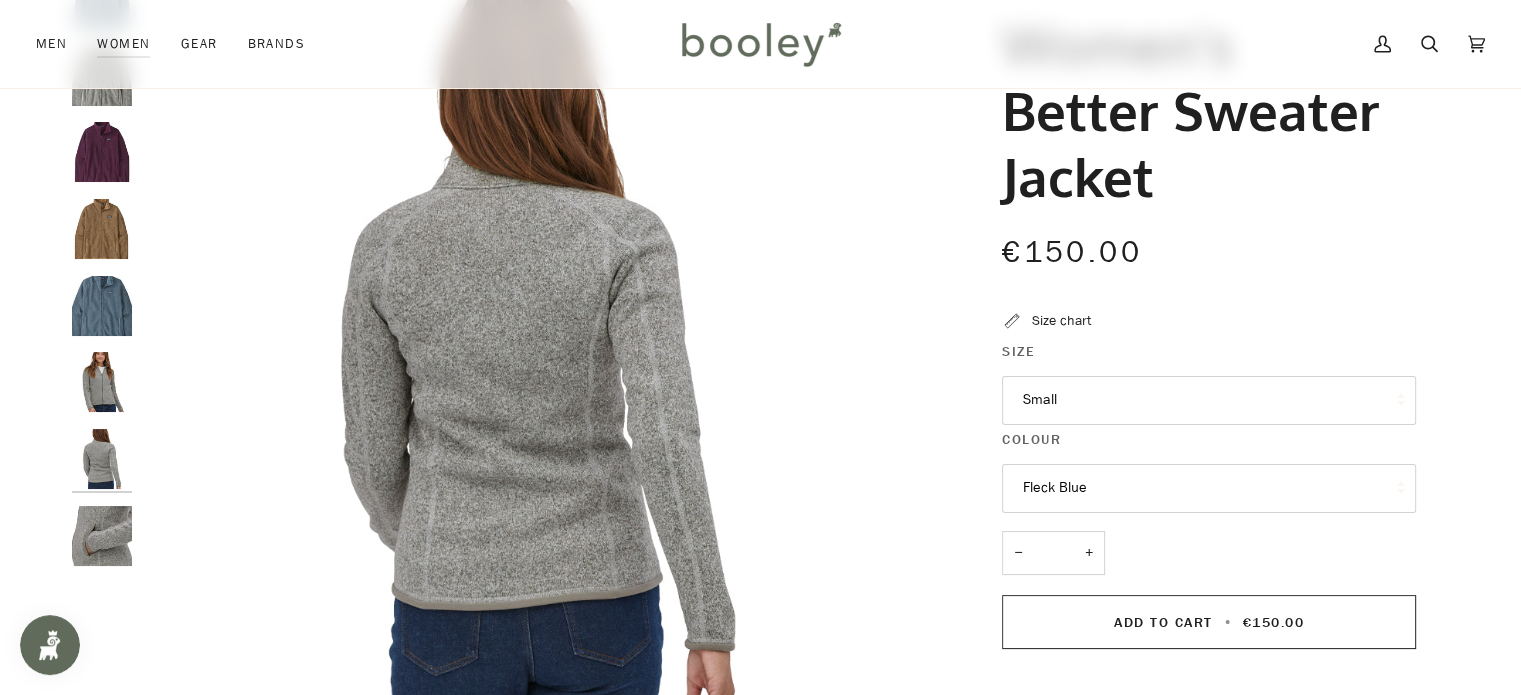 click on "Size chart" at bounding box center [1061, 320] 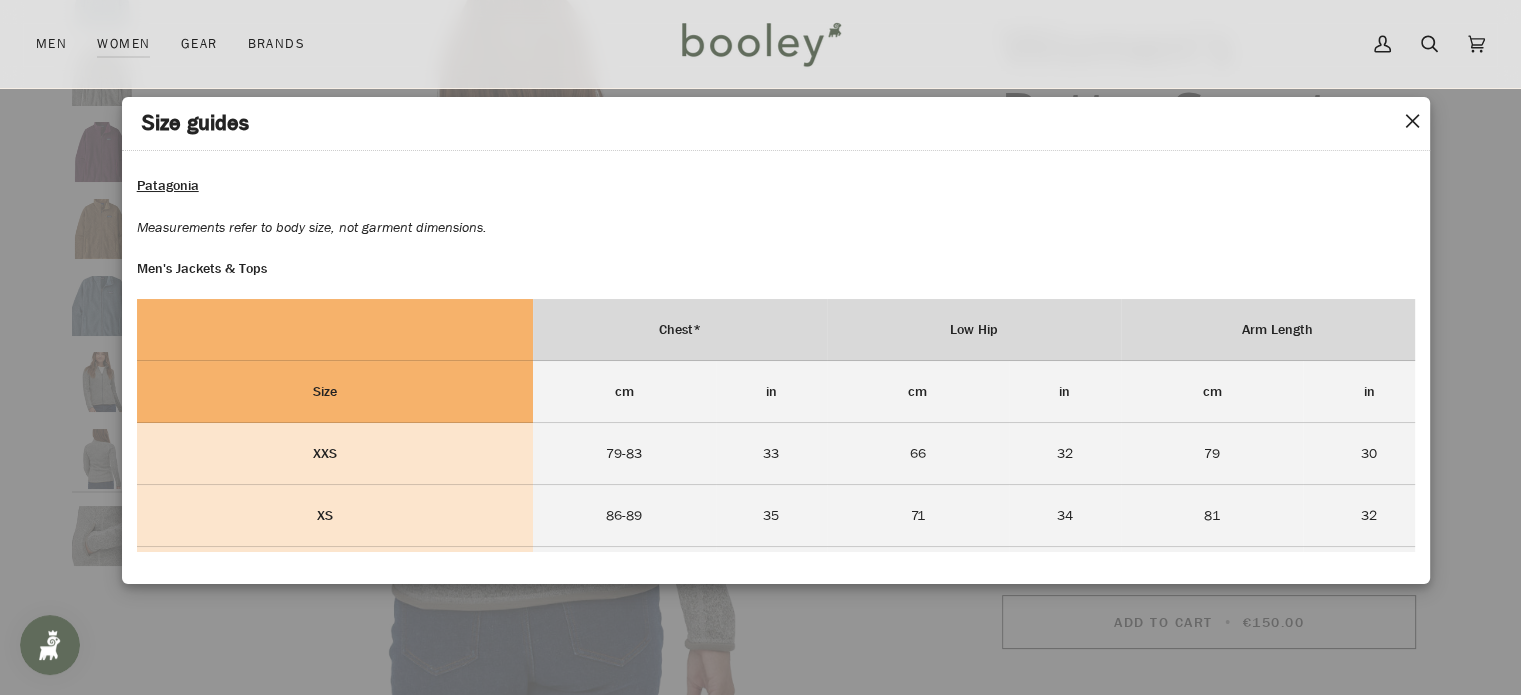 scroll, scrollTop: 341, scrollLeft: 0, axis: vertical 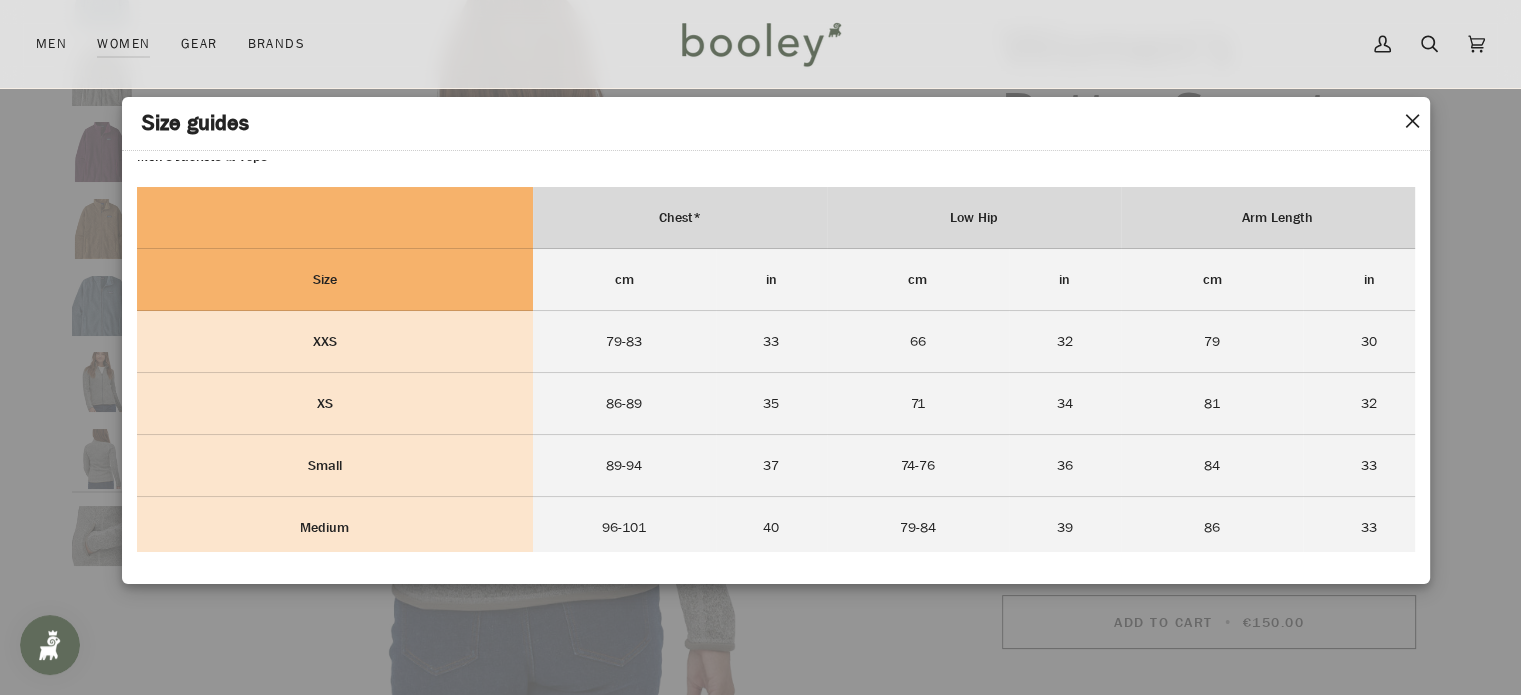 click on "✕" at bounding box center [1412, 122] 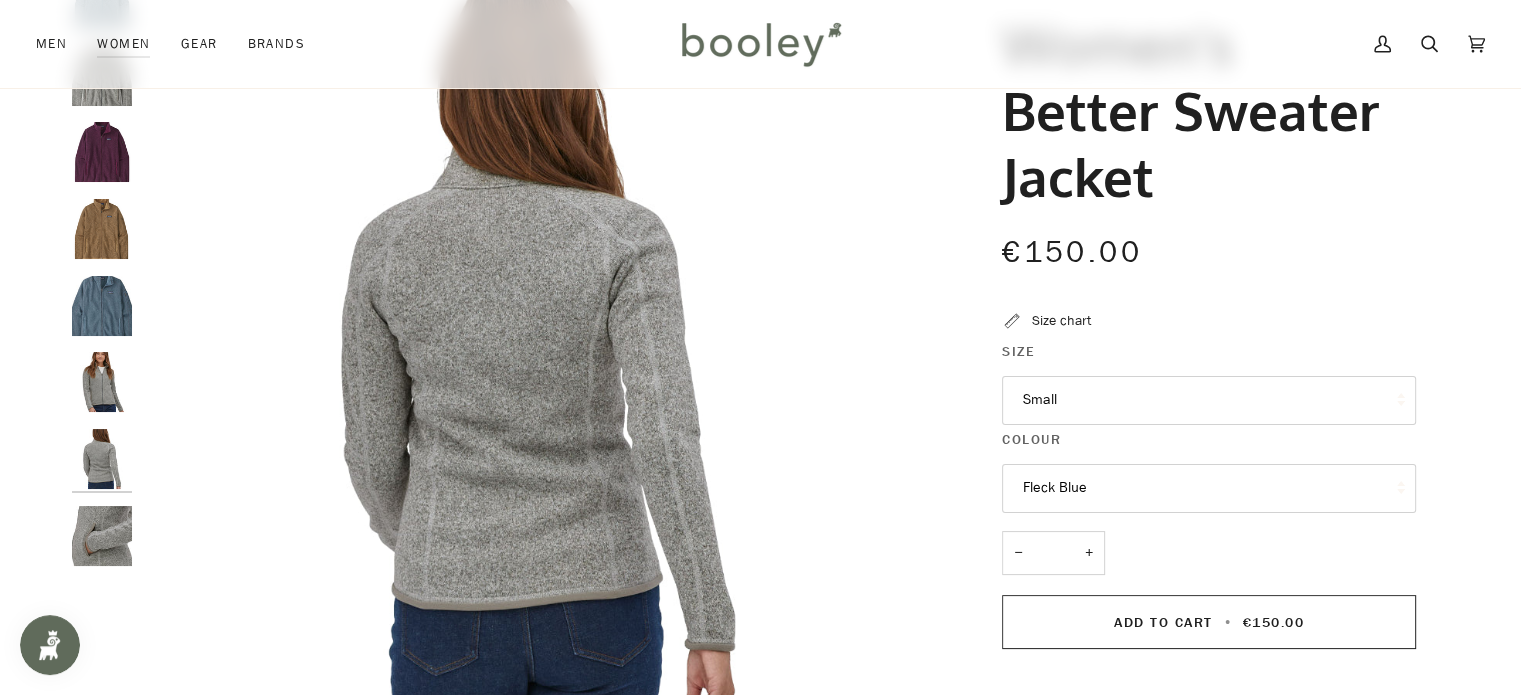 scroll, scrollTop: 154, scrollLeft: 0, axis: vertical 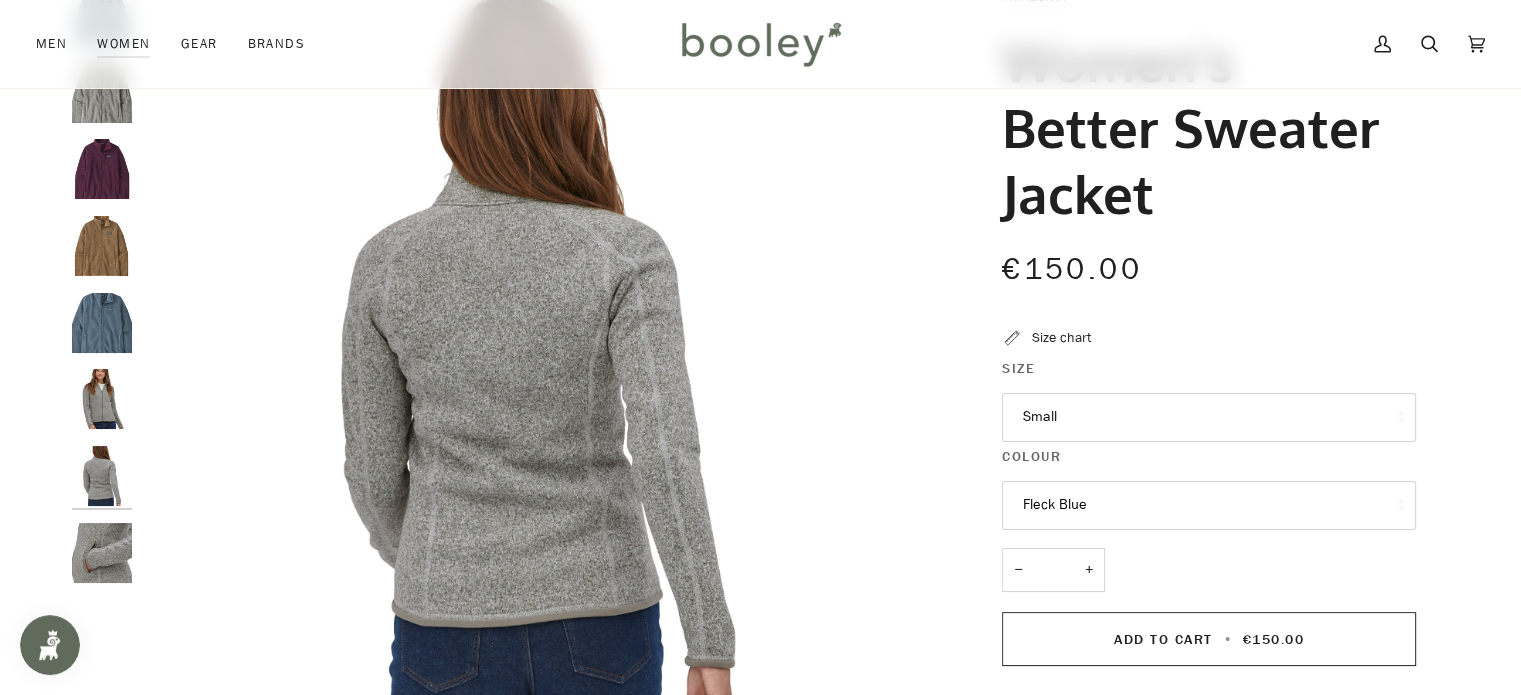 click at bounding box center (102, 93) 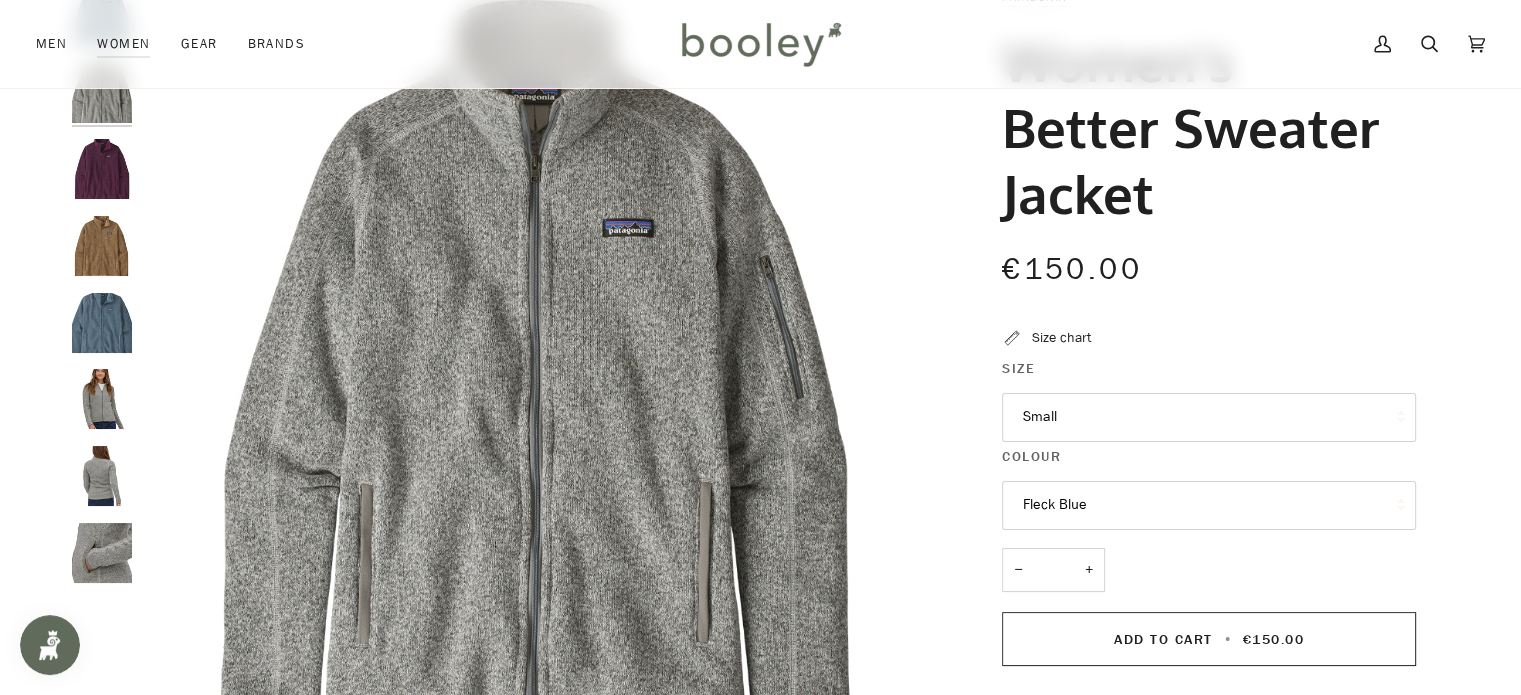 click at bounding box center [102, 169] 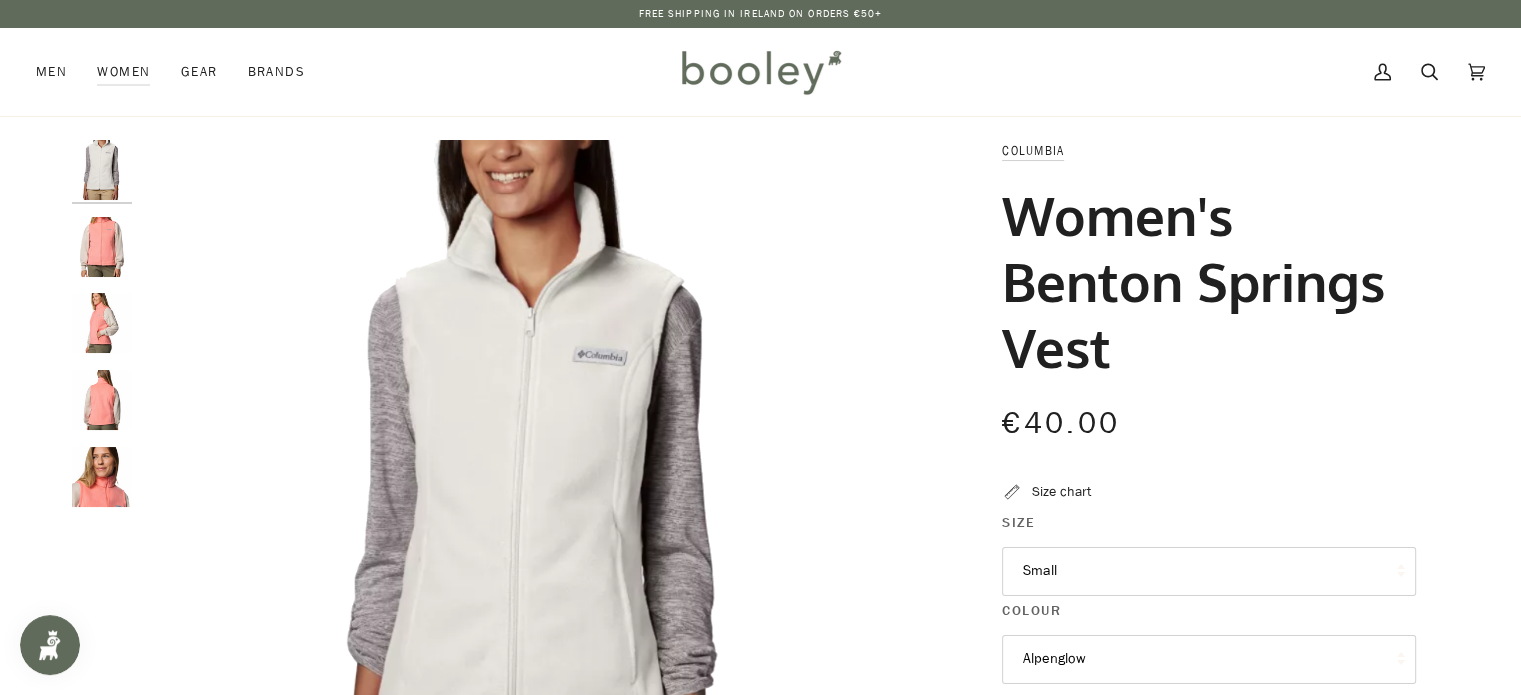scroll, scrollTop: 0, scrollLeft: 0, axis: both 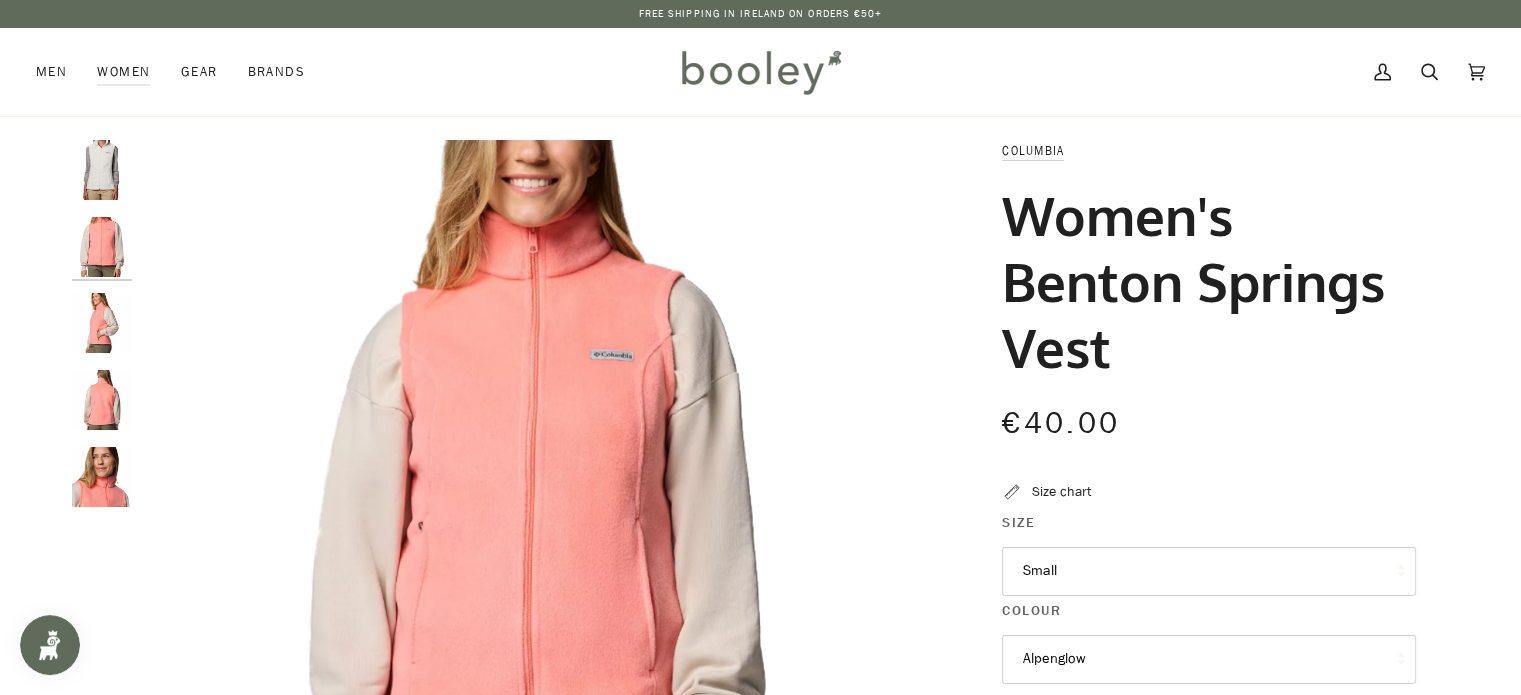 click at bounding box center [102, 170] 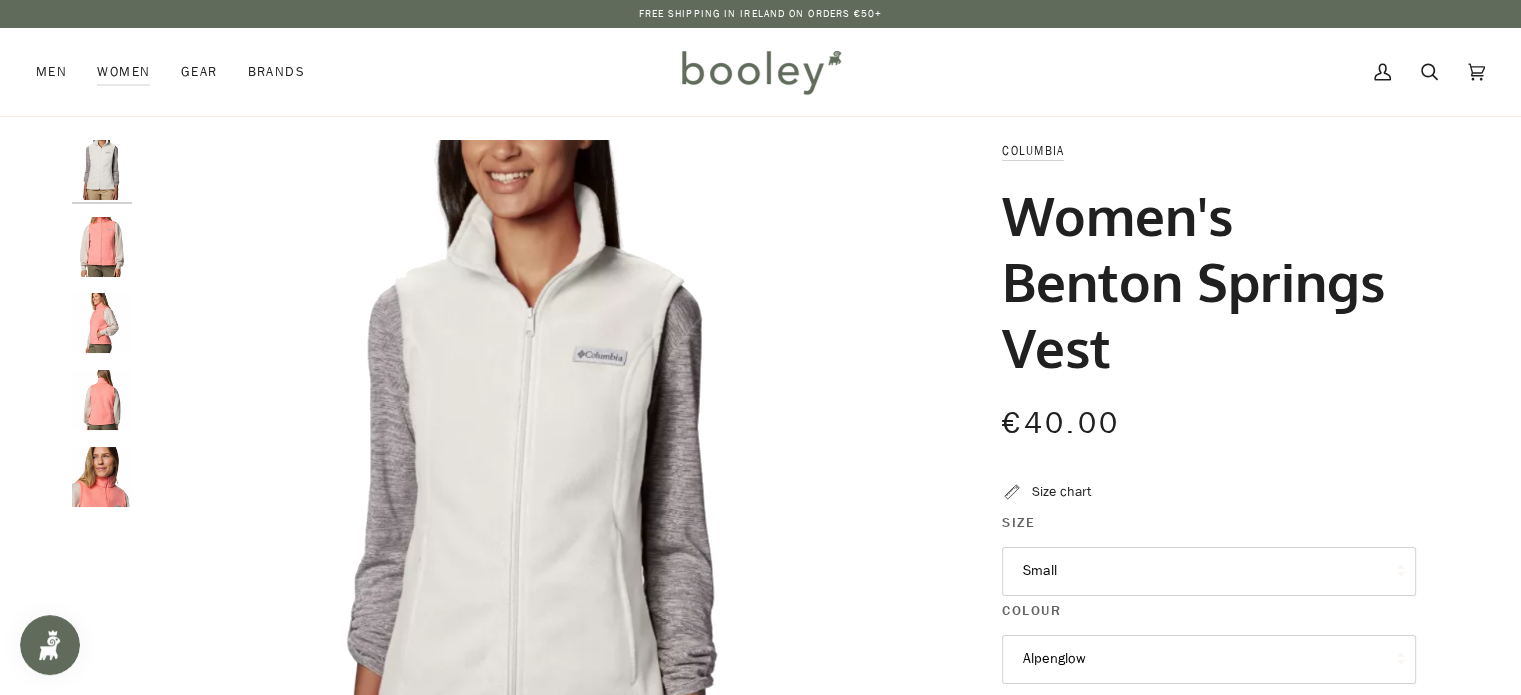 click on "Alpenglow" at bounding box center (1209, 659) 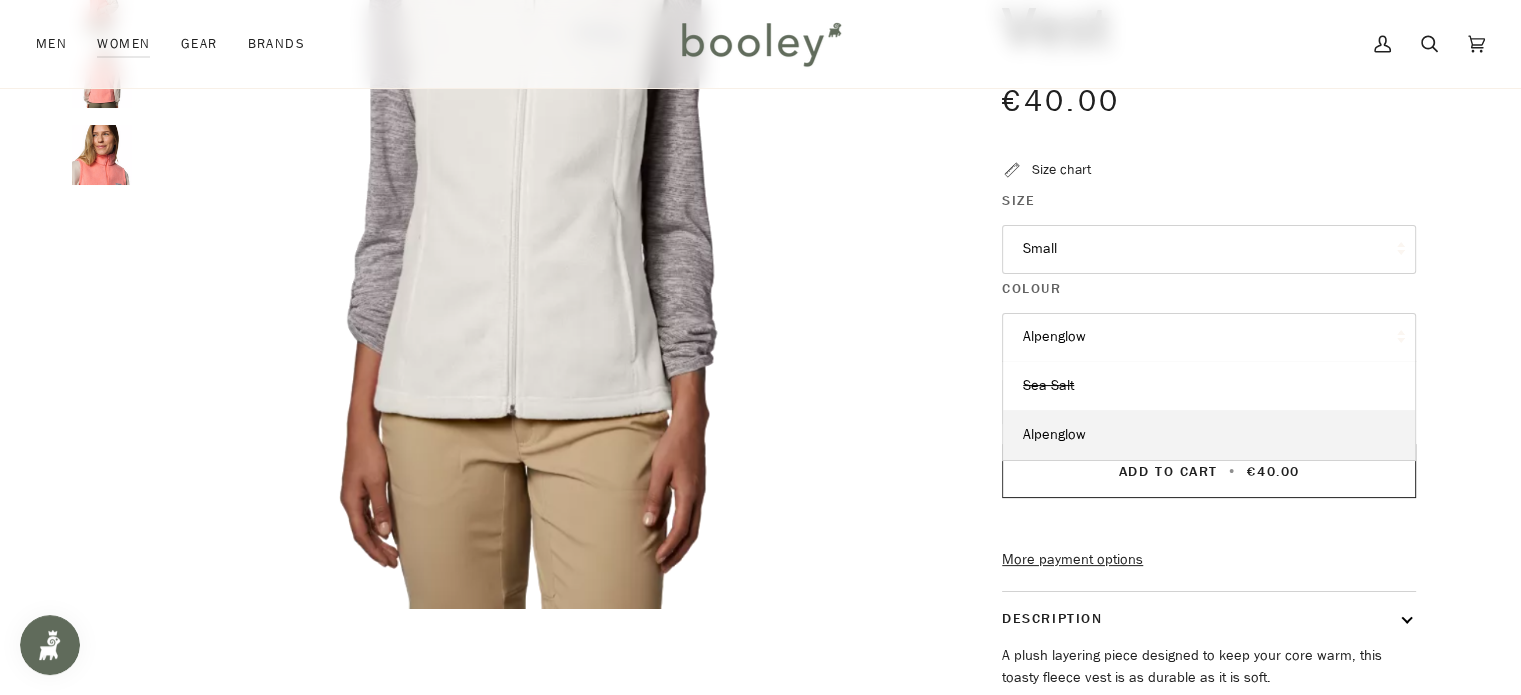 scroll, scrollTop: 355, scrollLeft: 0, axis: vertical 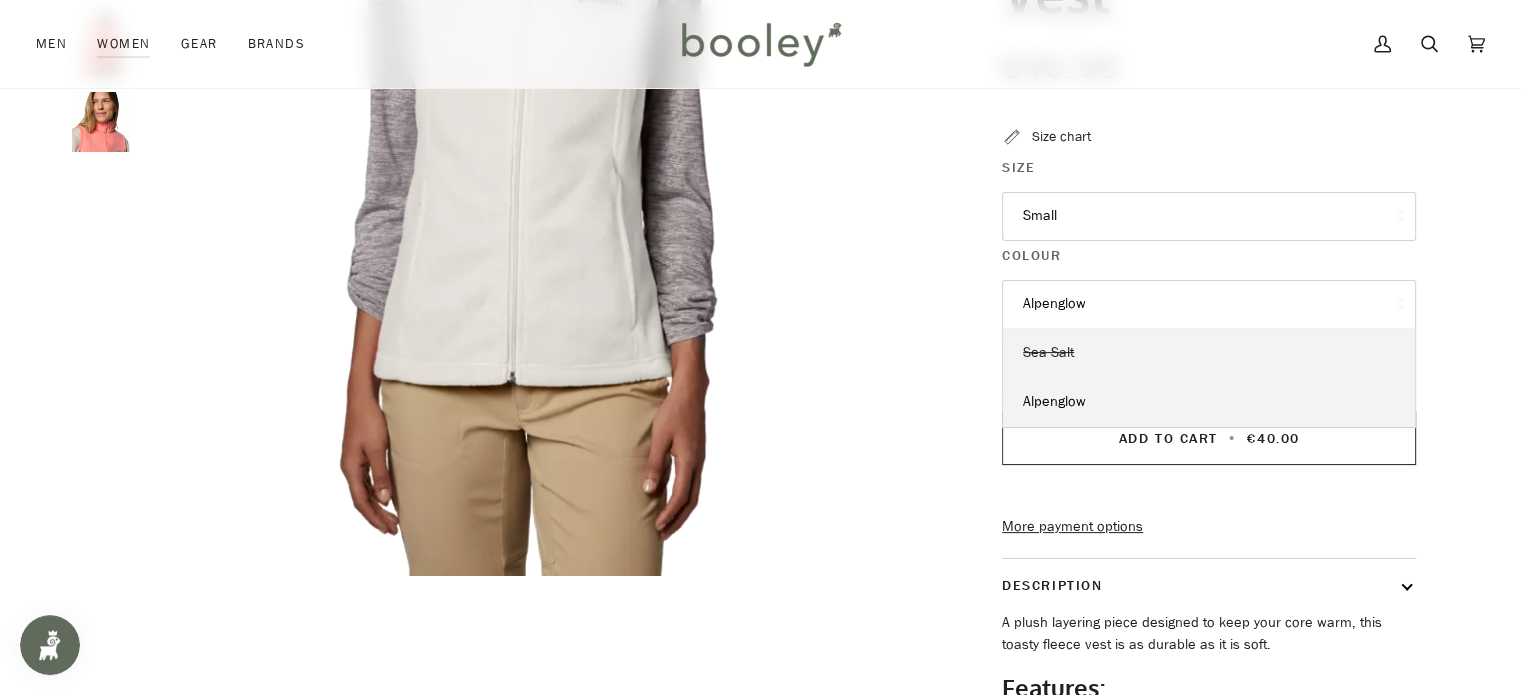 click on "Sea Salt" at bounding box center [1209, 353] 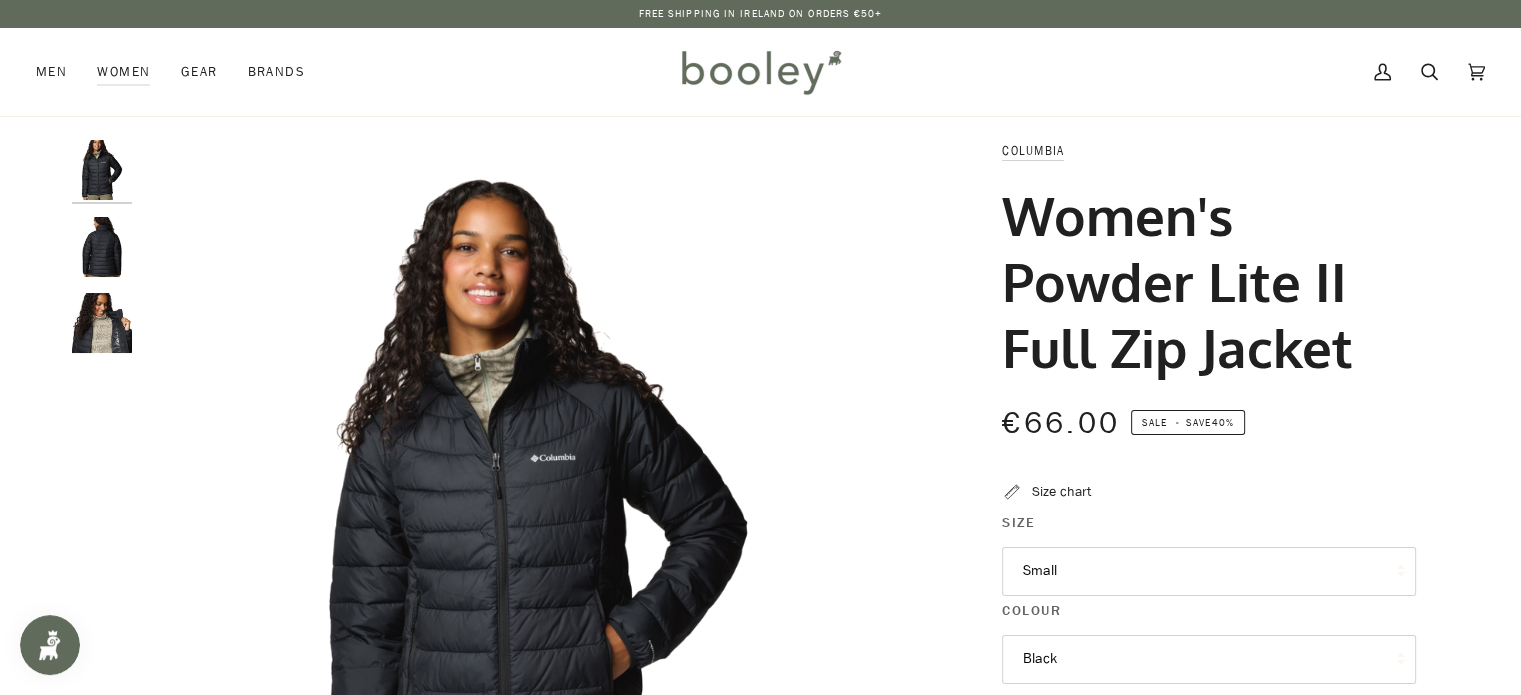 scroll, scrollTop: 0, scrollLeft: 0, axis: both 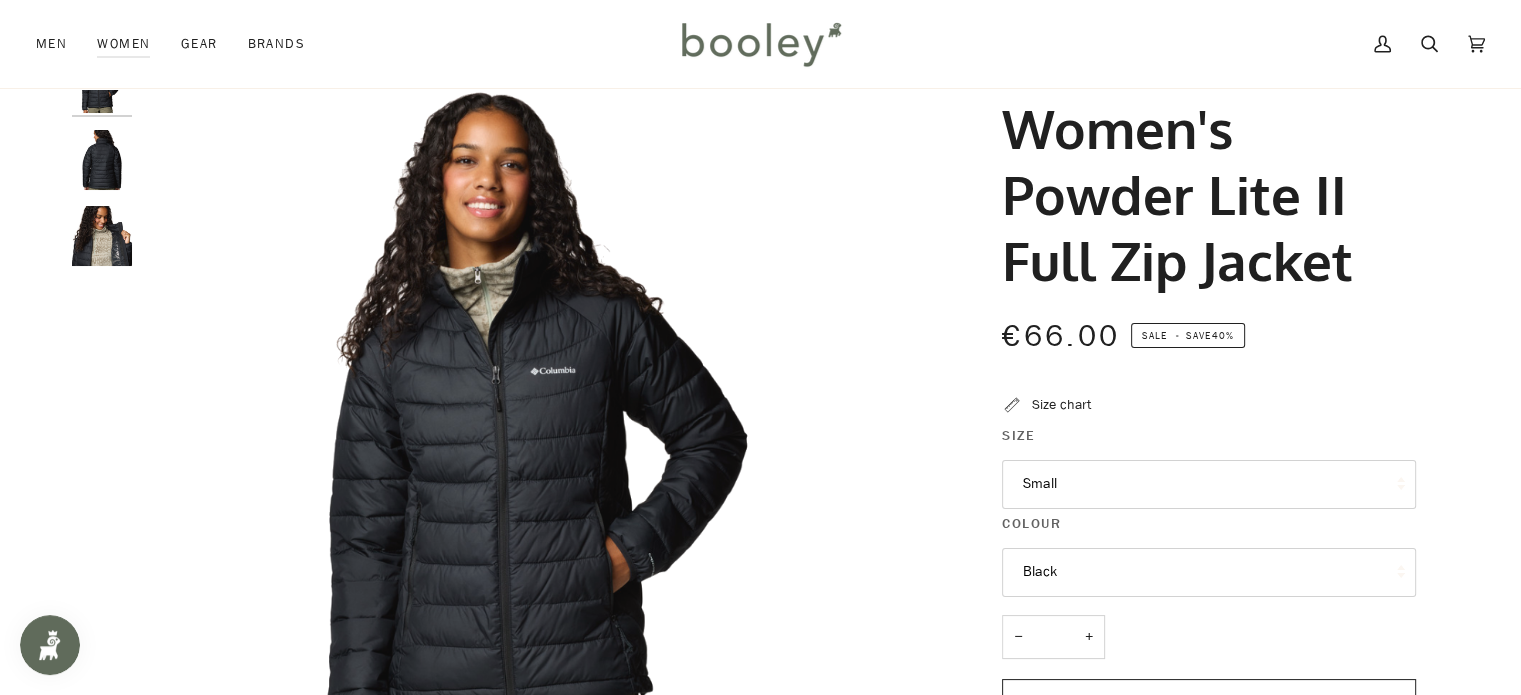 click at bounding box center (102, 236) 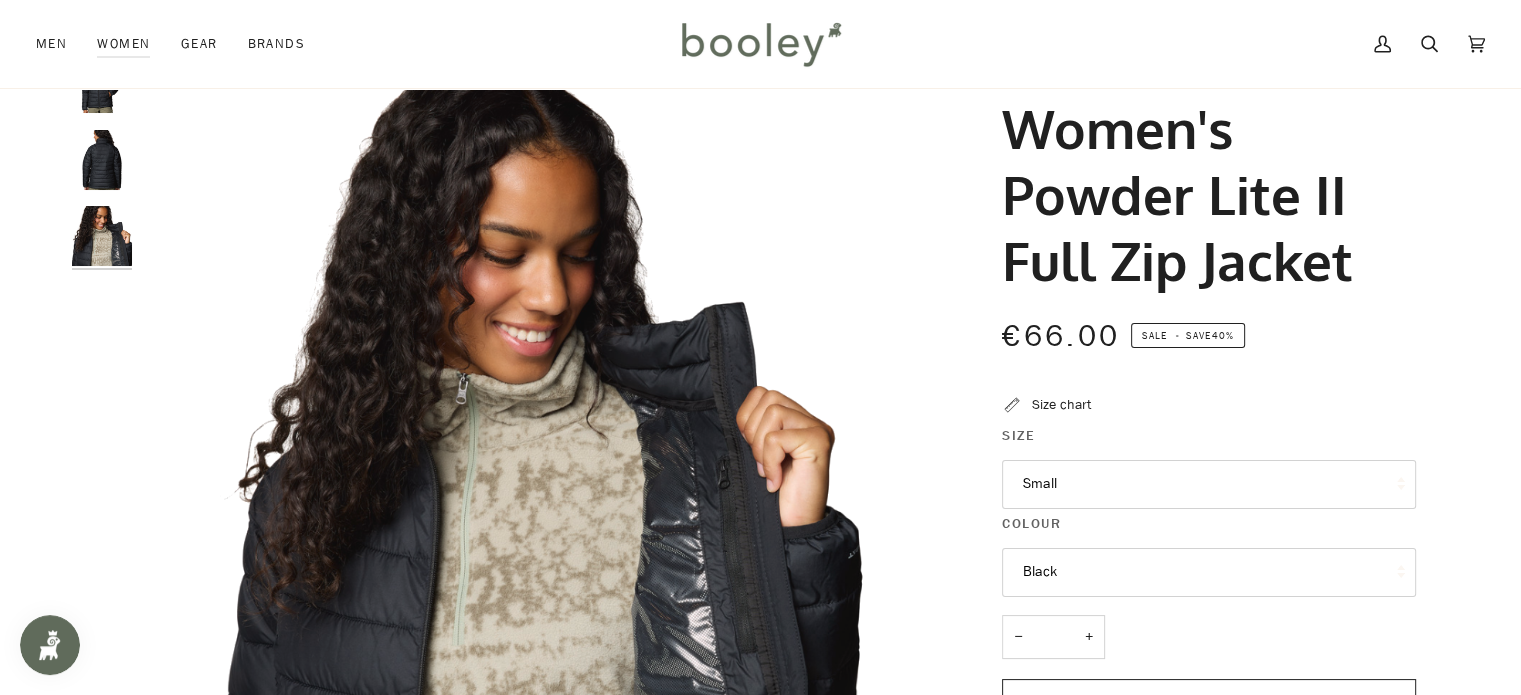 click at bounding box center (102, 160) 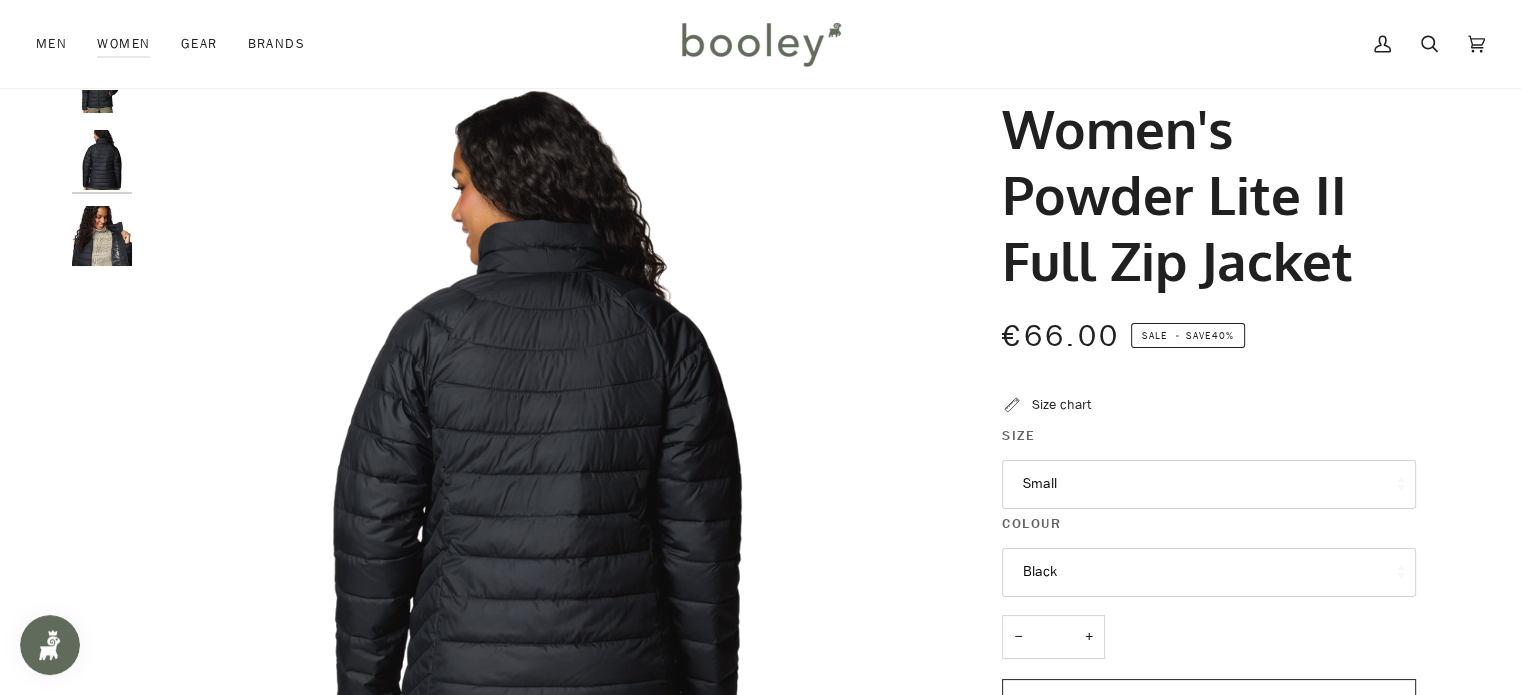 click at bounding box center [102, 83] 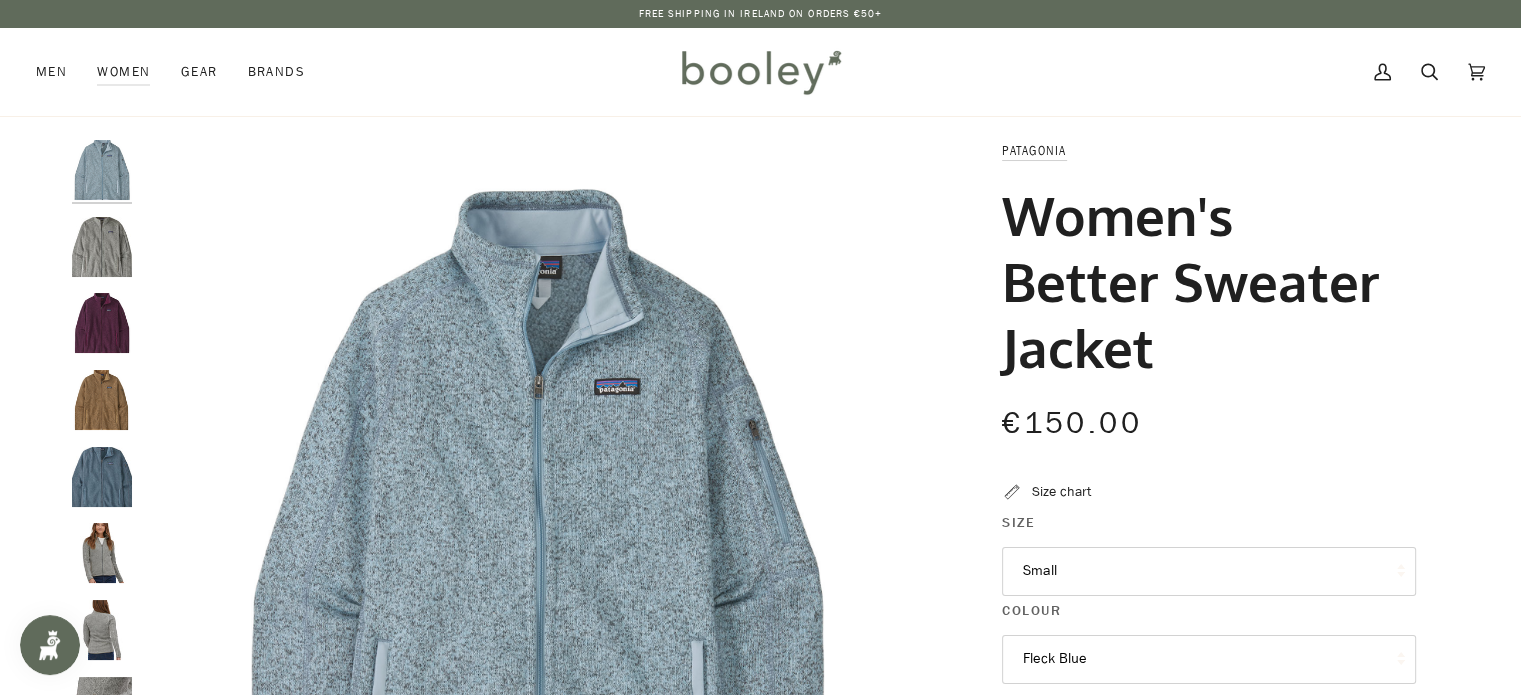 scroll, scrollTop: 0, scrollLeft: 0, axis: both 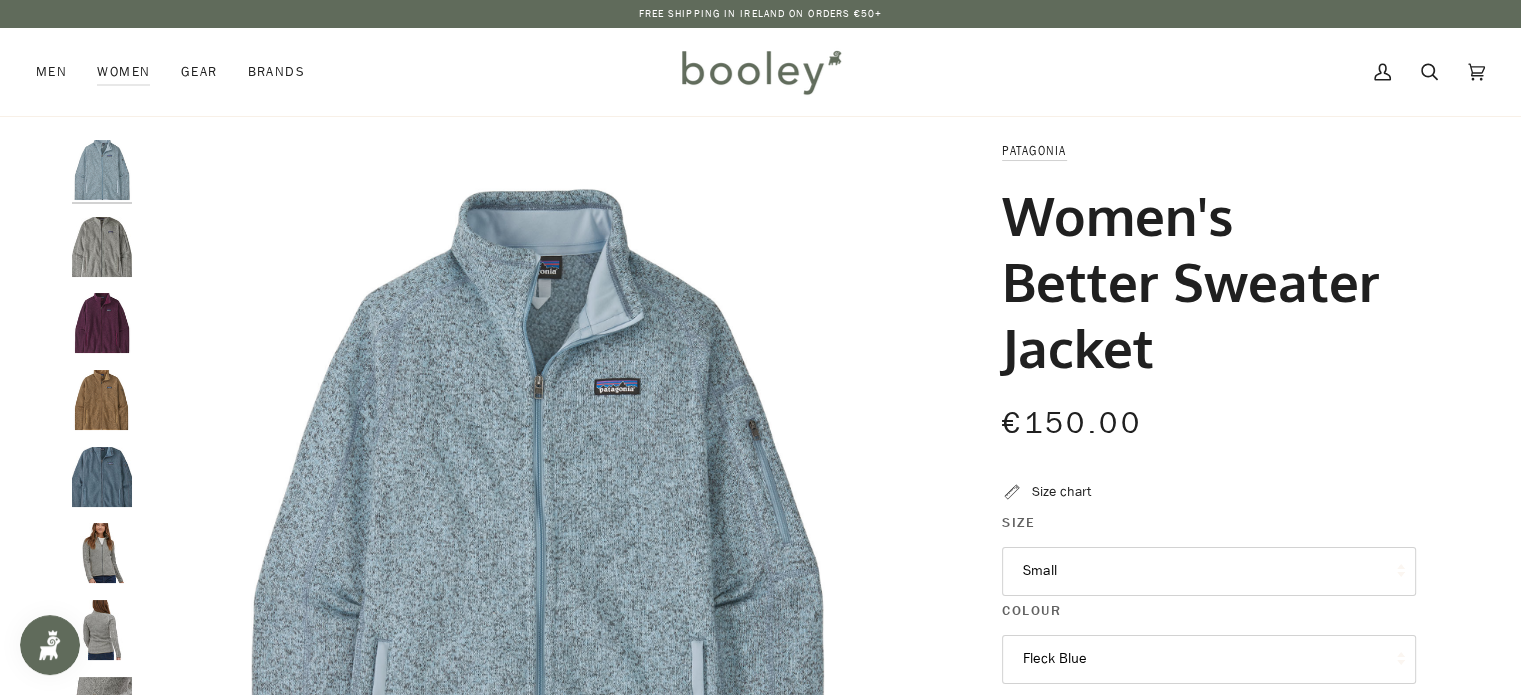 click on "Fleck Blue" at bounding box center [1209, 659] 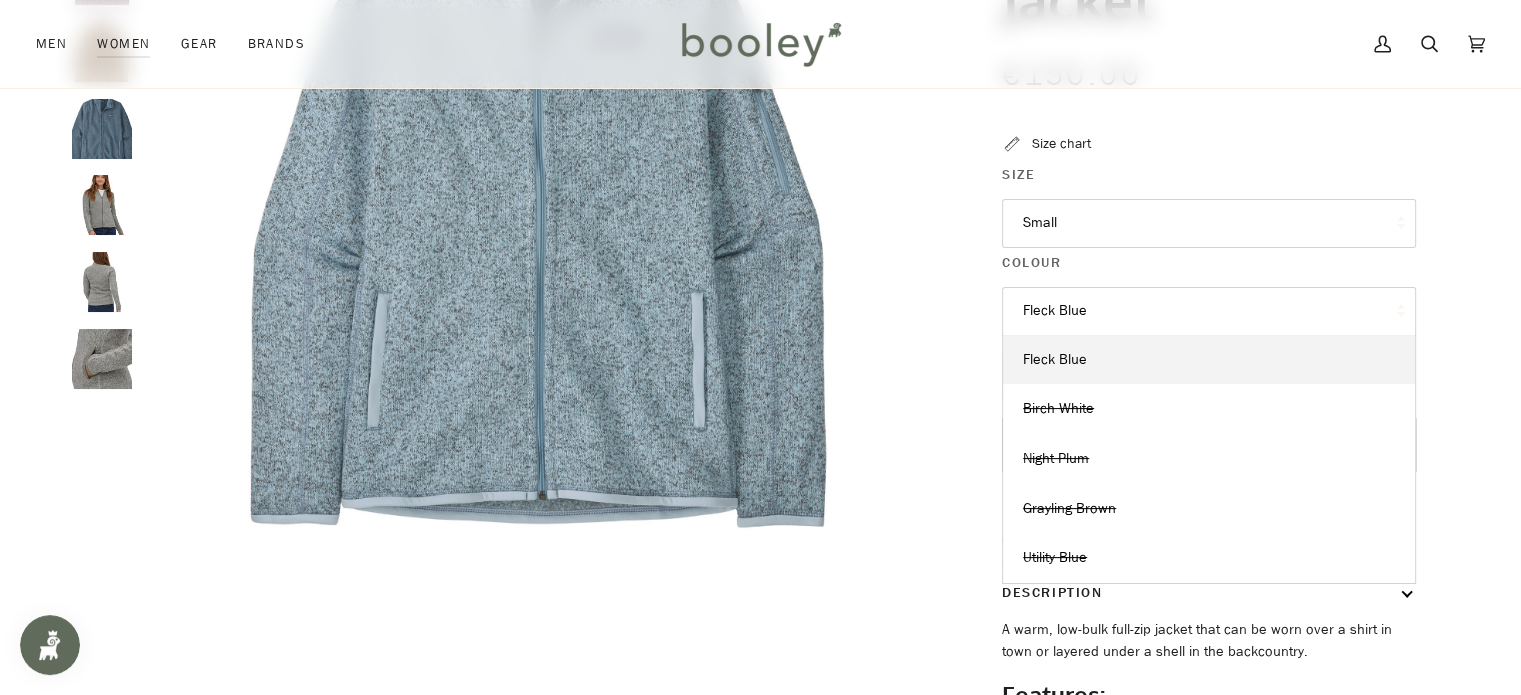 scroll, scrollTop: 368, scrollLeft: 0, axis: vertical 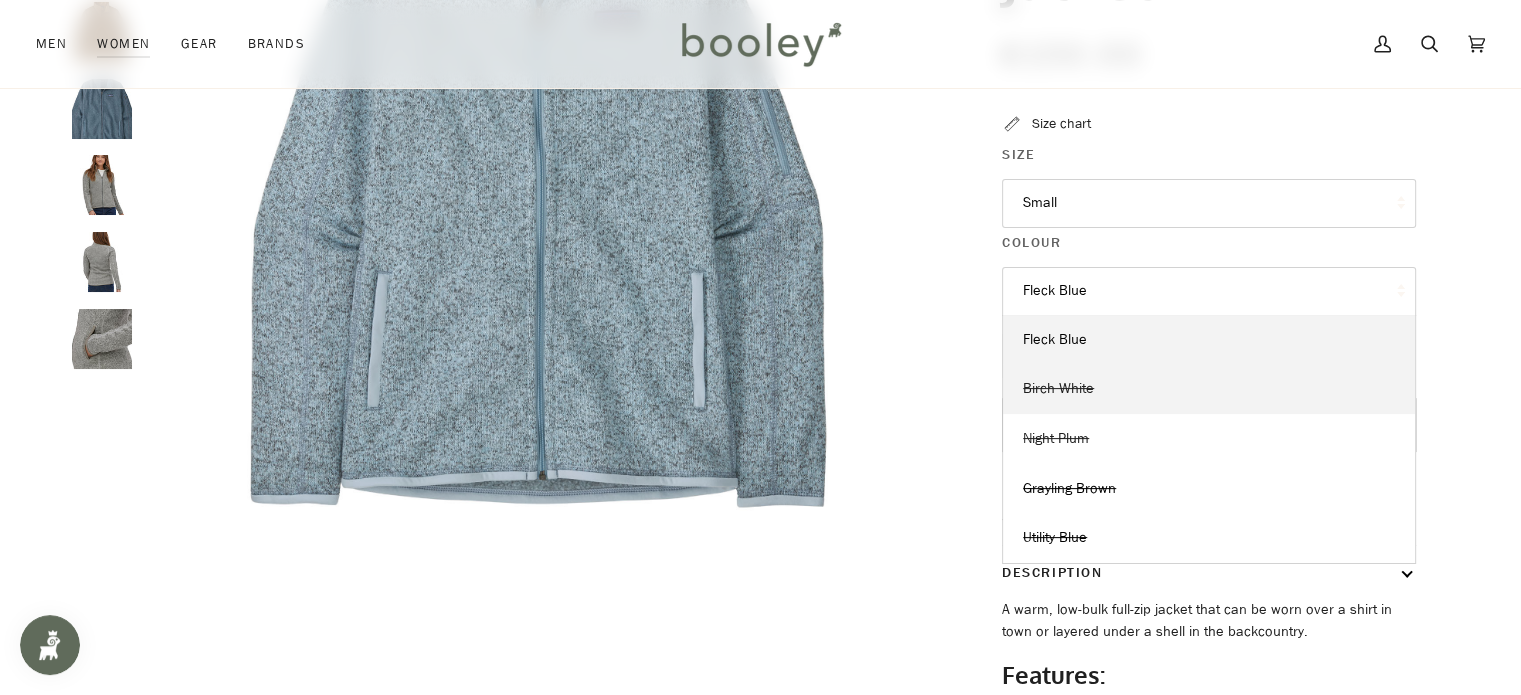 click on "Night Plum" at bounding box center [1209, 439] 